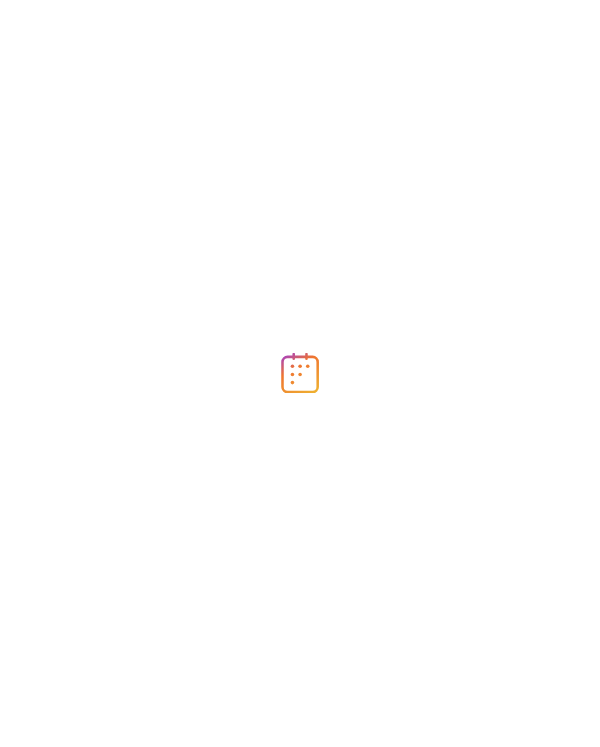 scroll, scrollTop: 0, scrollLeft: 0, axis: both 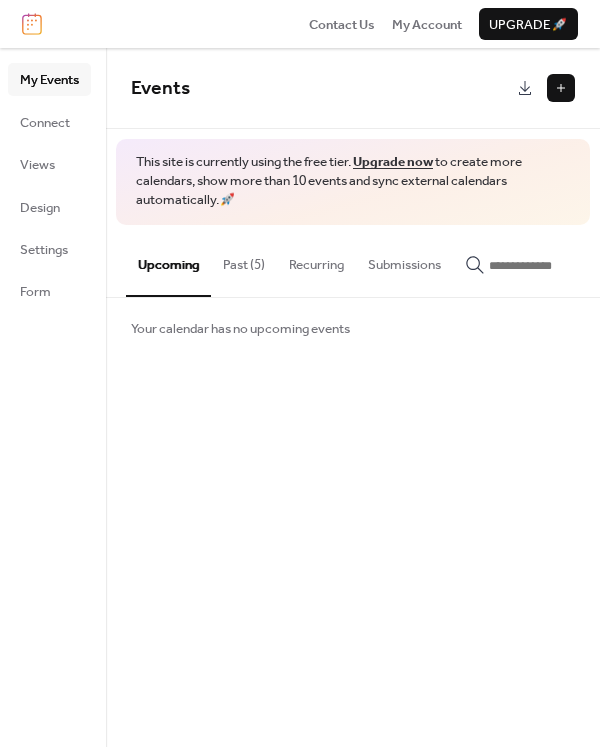 click at bounding box center (561, 88) 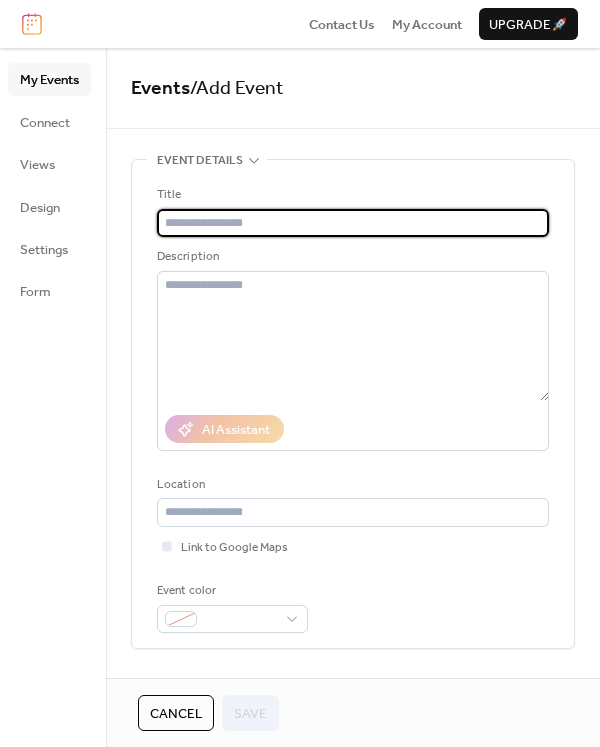 click 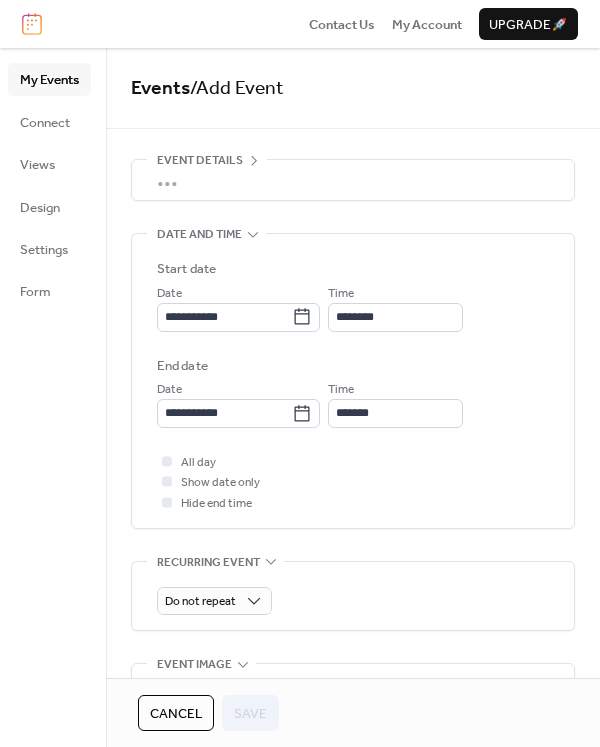 click on "•••" at bounding box center (353, 180) 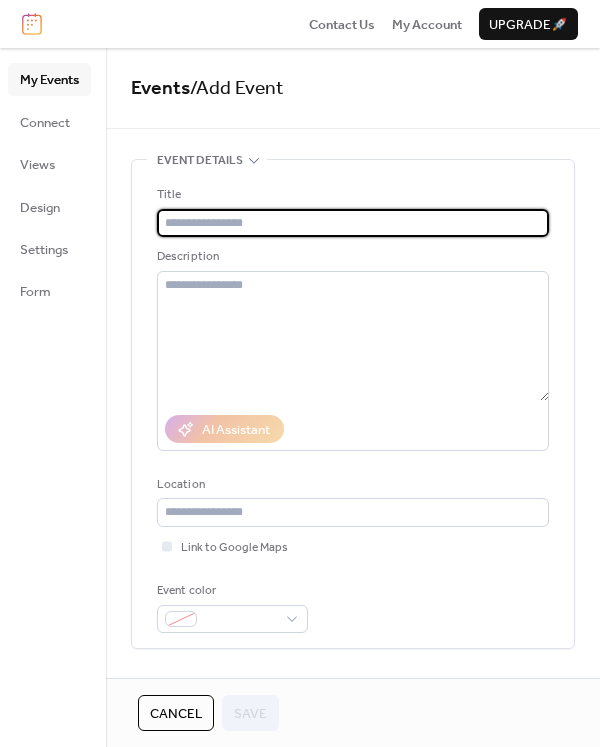 click at bounding box center [353, 223] 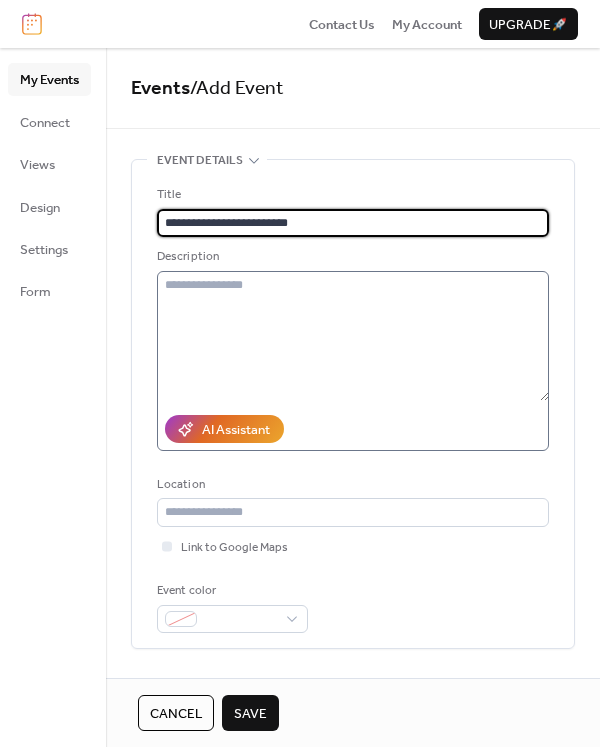type on "**********" 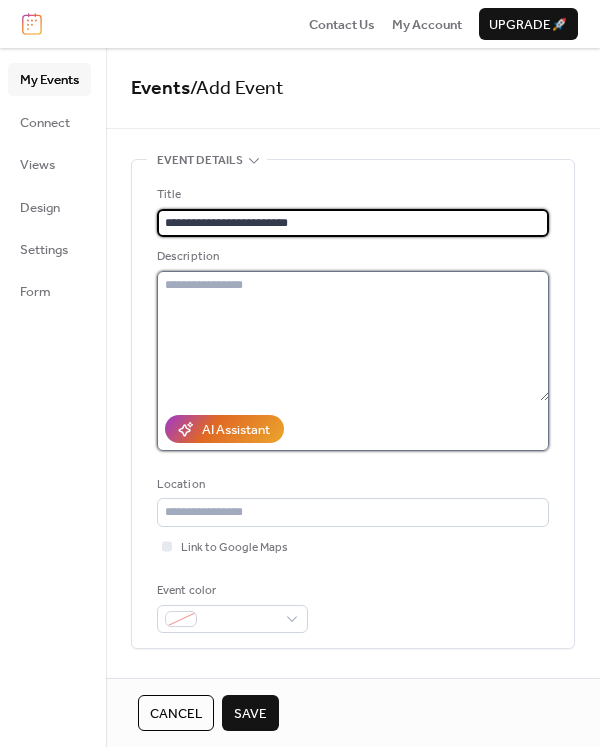 click at bounding box center (353, 336) 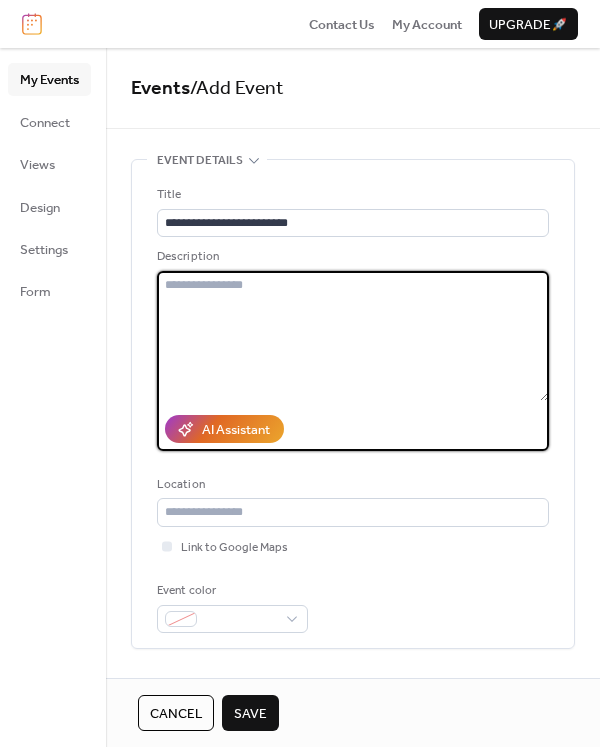 paste on "**********" 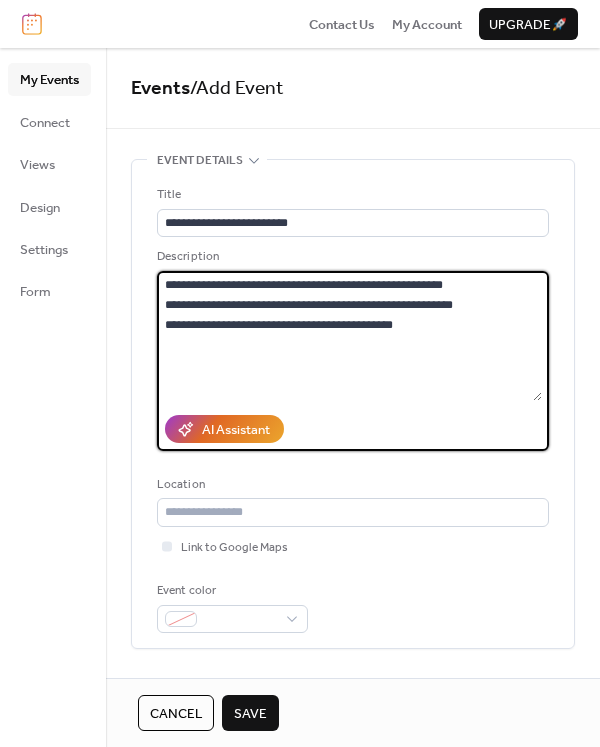 paste on "**********" 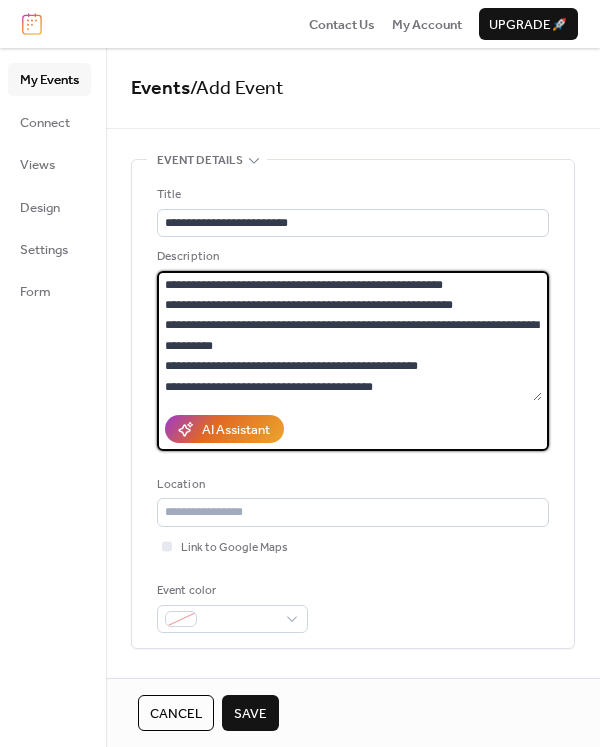 scroll, scrollTop: 58, scrollLeft: 0, axis: vertical 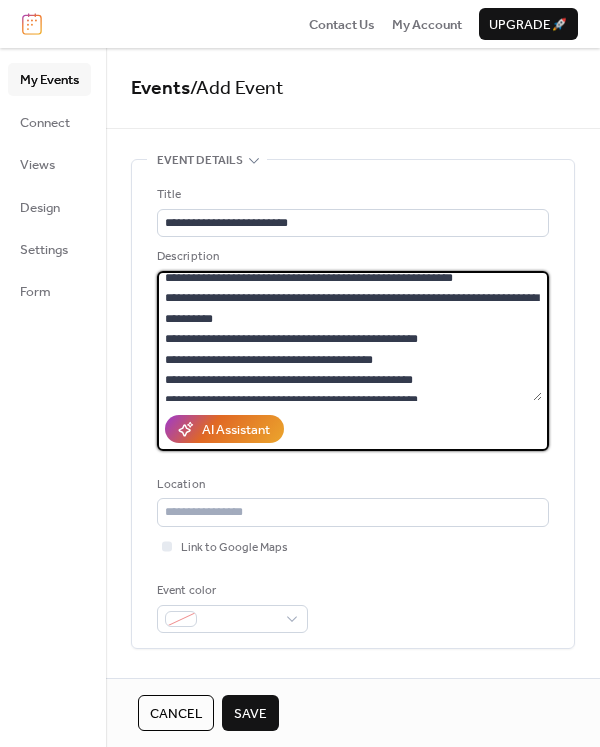 drag, startPoint x: 223, startPoint y: 285, endPoint x: 205, endPoint y: 336, distance: 54.08327 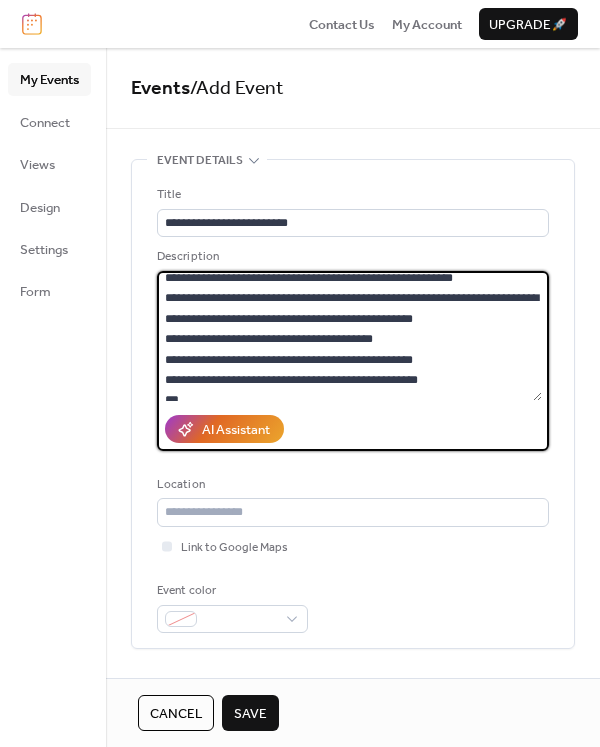 click on "**********" at bounding box center [349, 336] 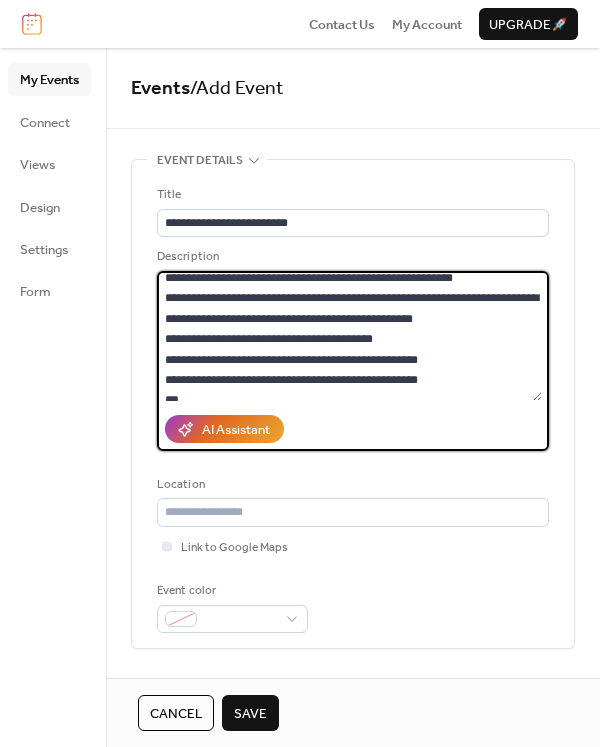click on "**********" at bounding box center [349, 336] 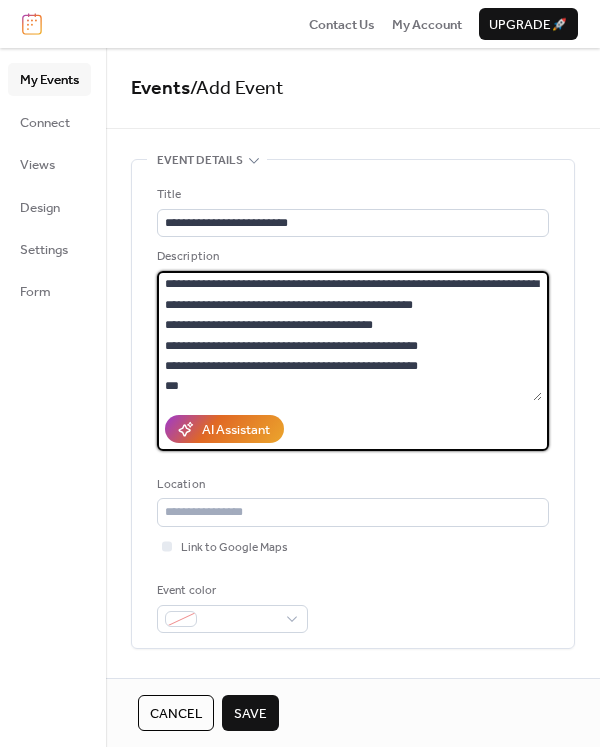 click on "**********" at bounding box center (349, 336) 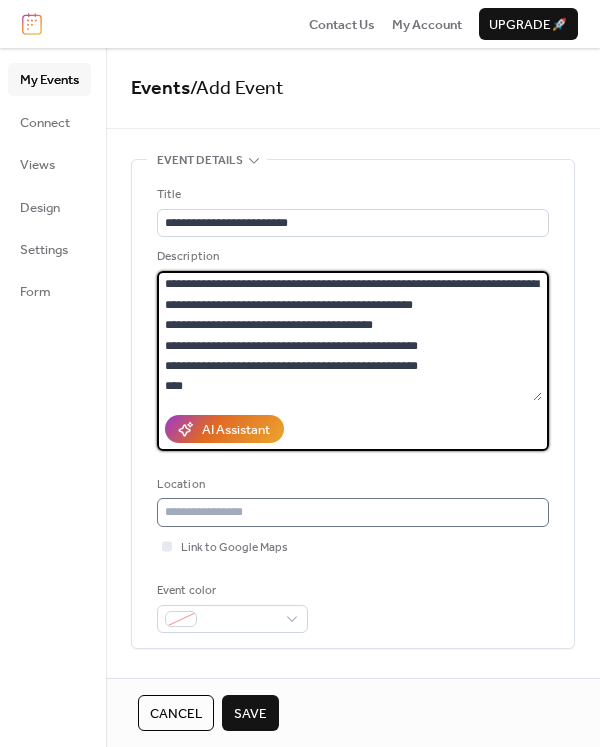type on "**********" 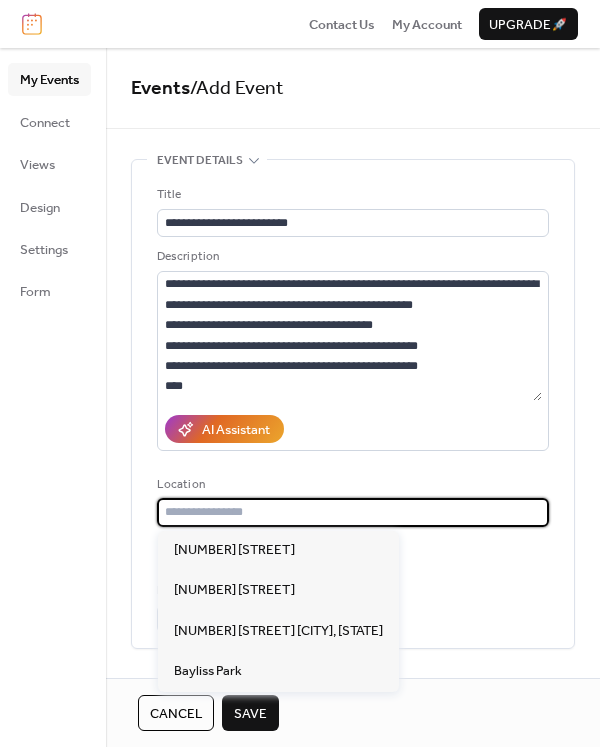 click at bounding box center (353, 512) 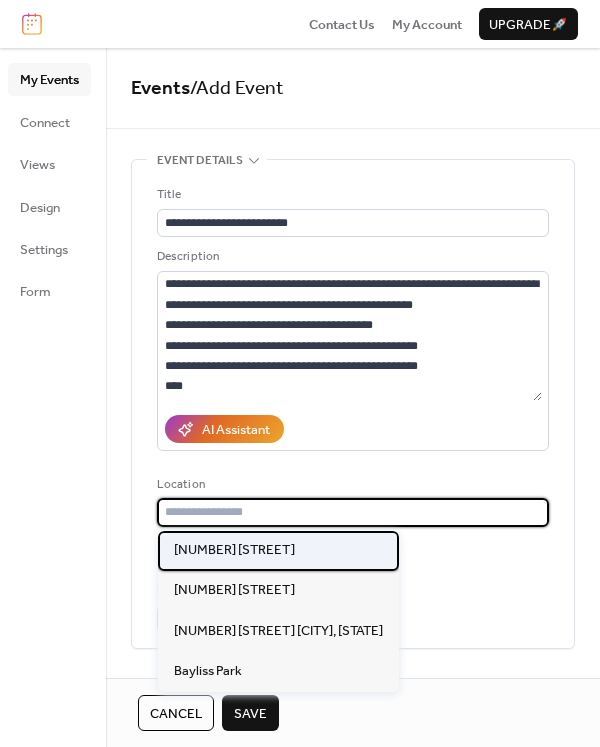 click on "3605 Q St" at bounding box center (234, 550) 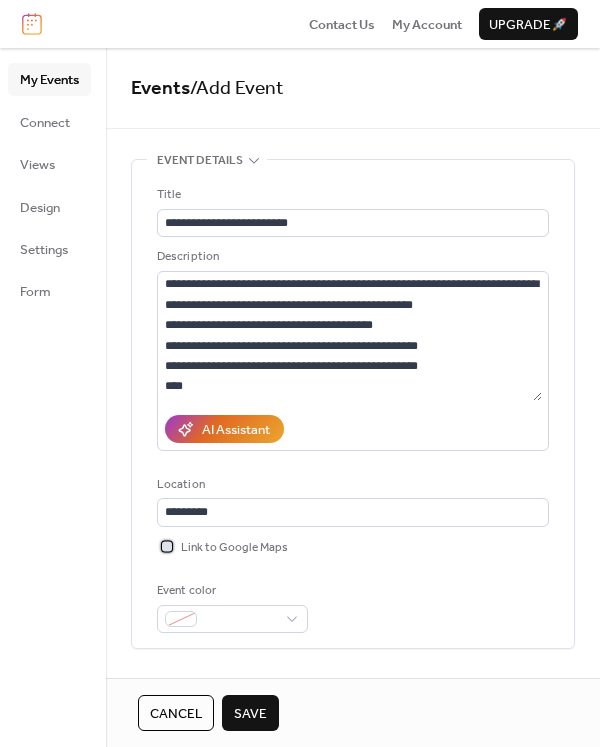 click on "Link to Google Maps" at bounding box center (234, 548) 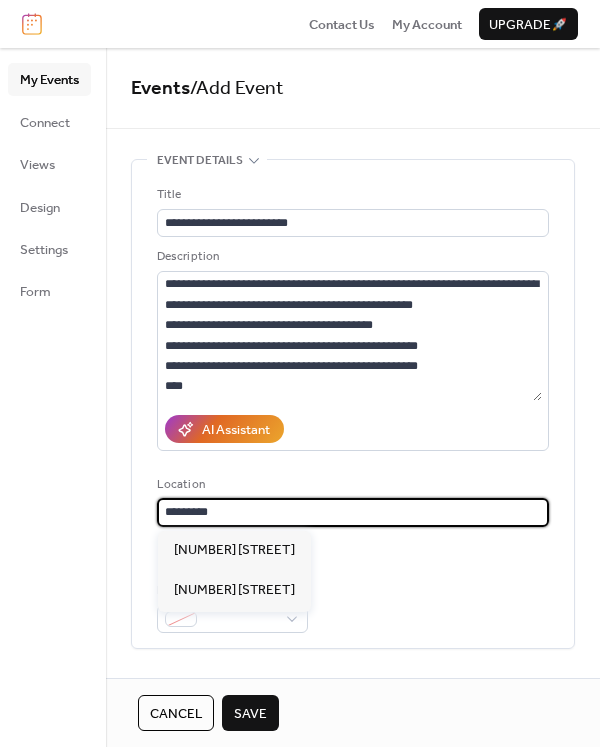 click on "*********" at bounding box center [353, 512] 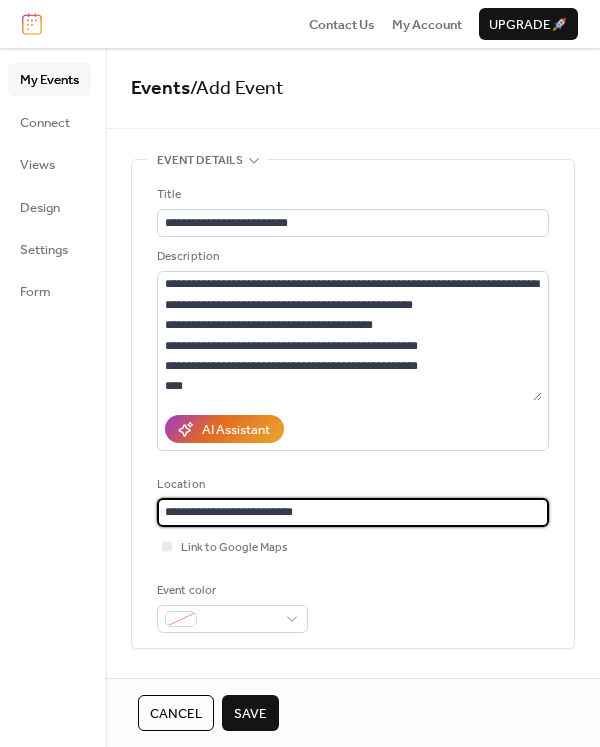 type on "**********" 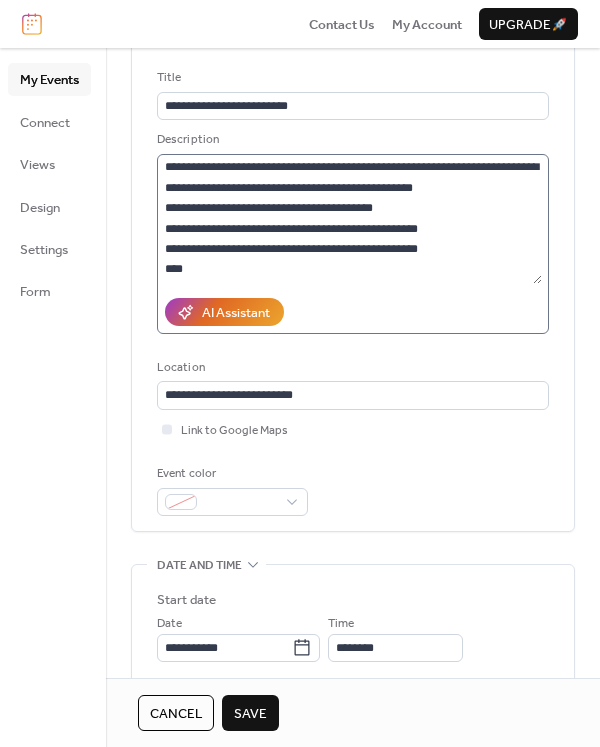 scroll, scrollTop: 300, scrollLeft: 0, axis: vertical 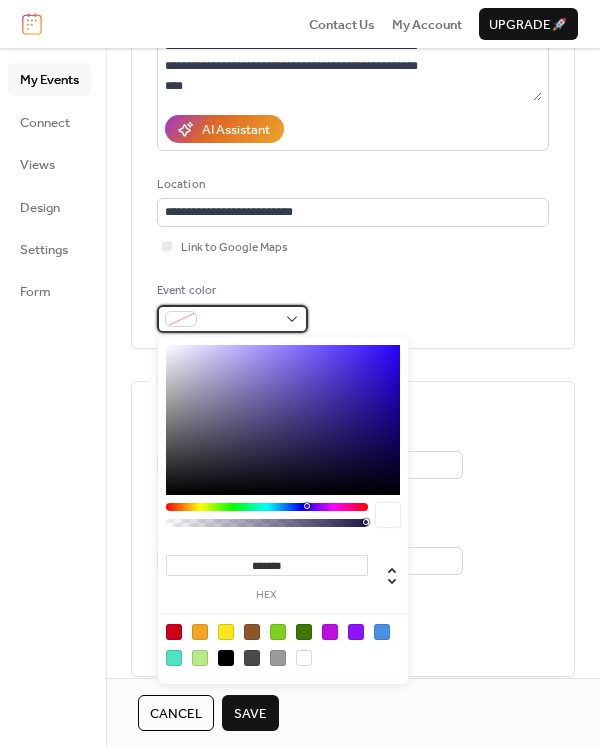 click at bounding box center (232, 319) 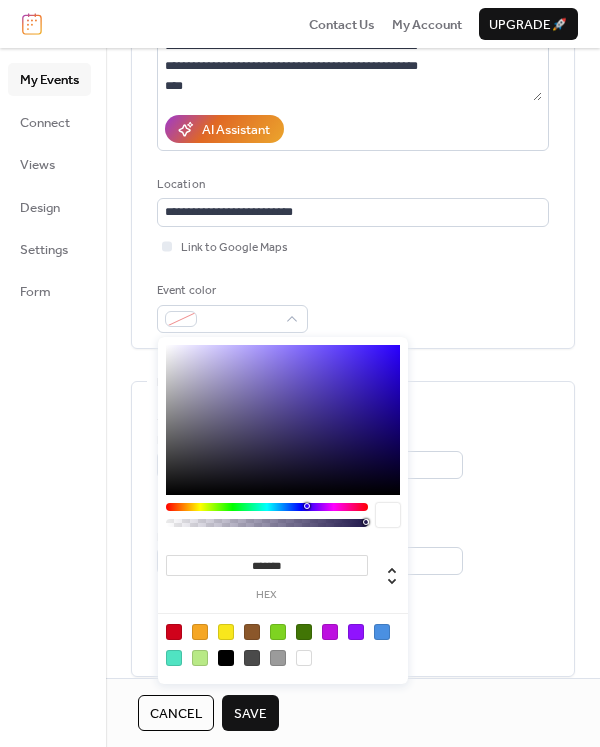 type on "*******" 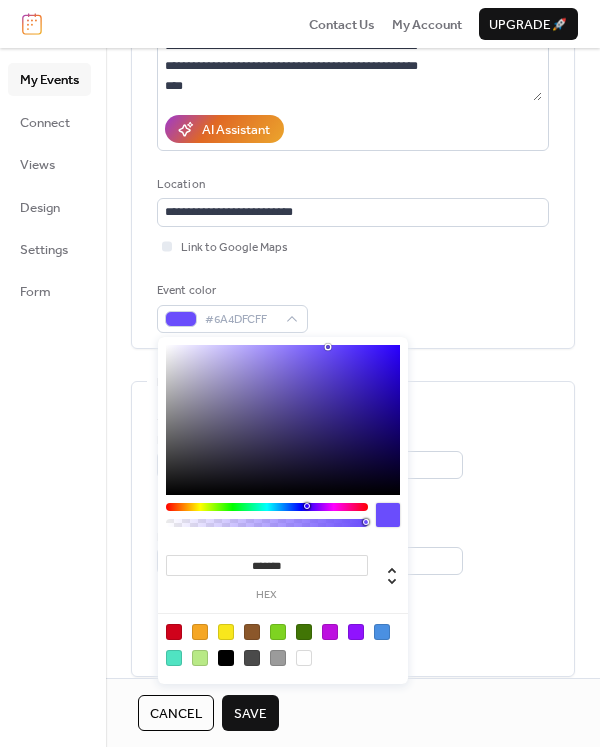 click at bounding box center (283, 420) 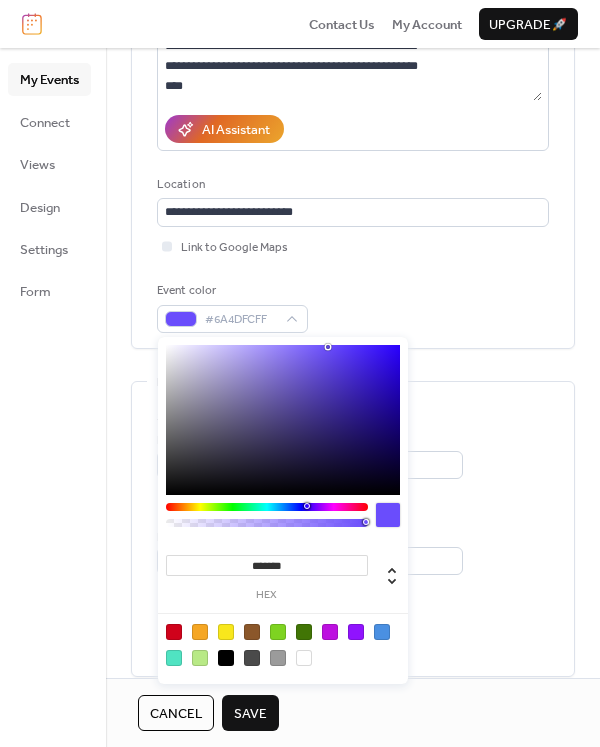 click on "Event color #6A4DFCFF" at bounding box center [353, 307] 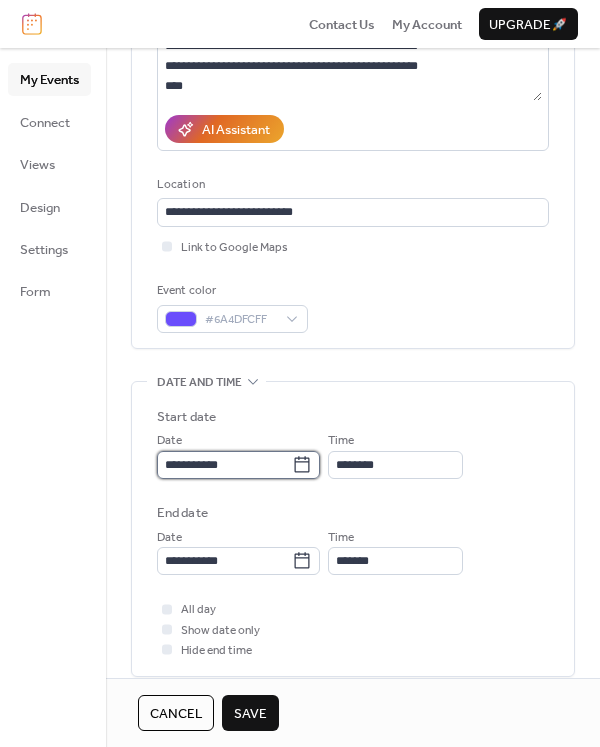 click on "**********" at bounding box center [224, 465] 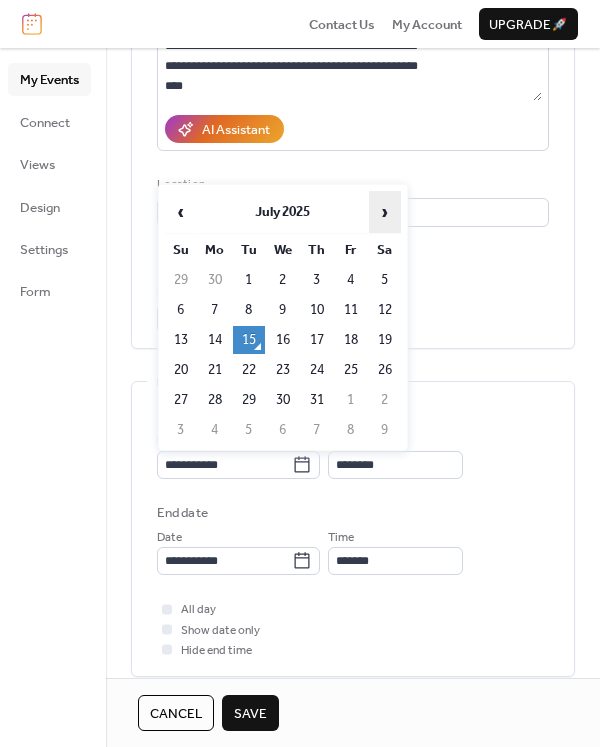 click on "›" at bounding box center (385, 212) 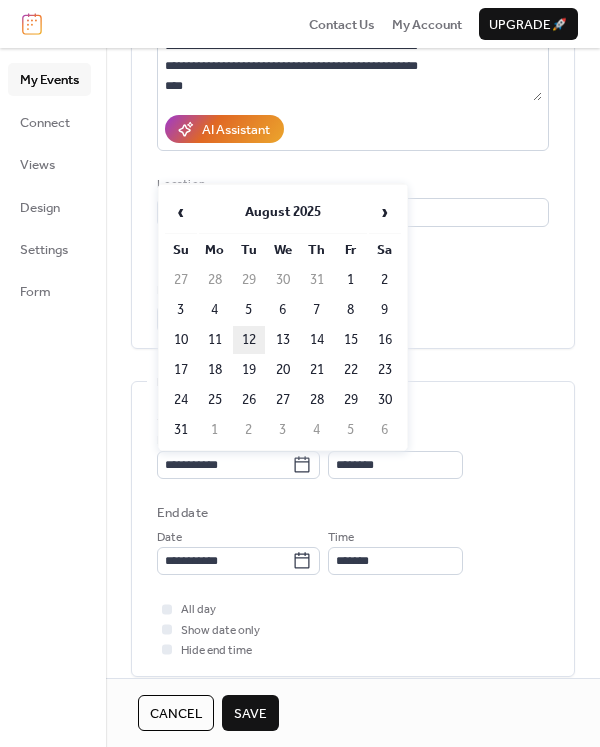 click on "12" at bounding box center [249, 340] 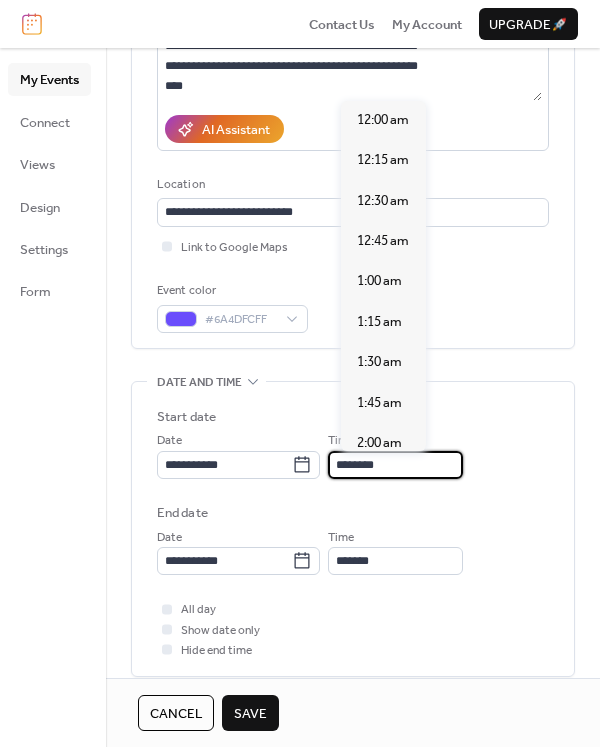 click on "********" at bounding box center [395, 465] 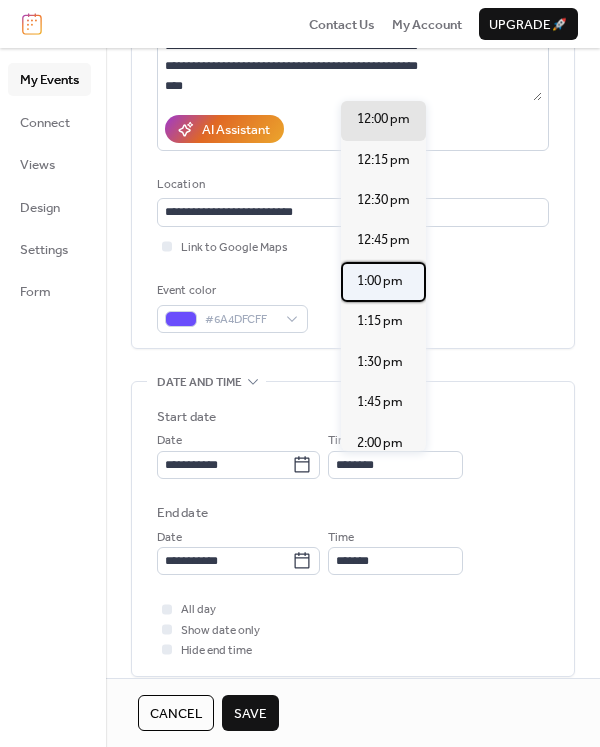 click on "1:00 pm" at bounding box center [380, 281] 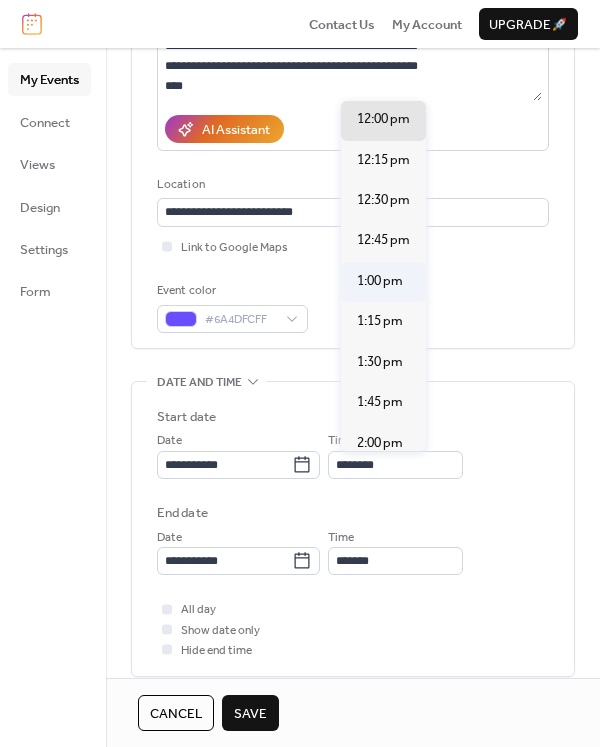 type on "*******" 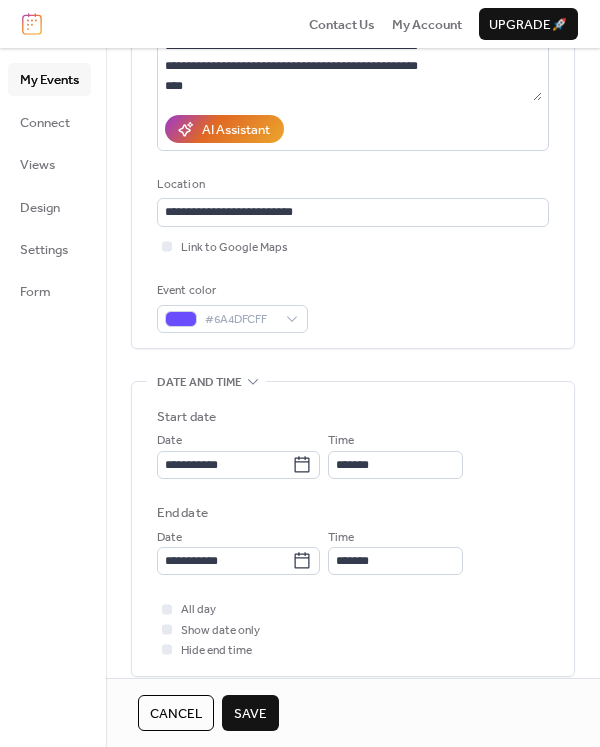 click on "**********" at bounding box center [353, 551] 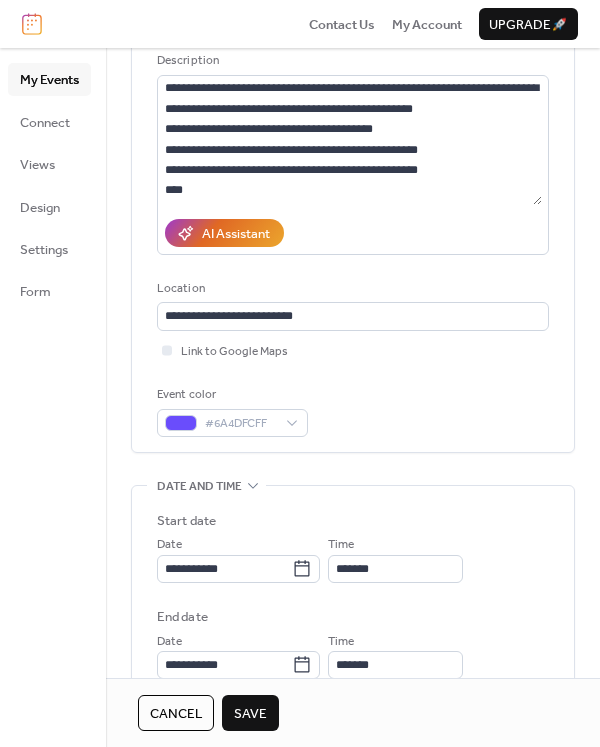 scroll, scrollTop: 0, scrollLeft: 0, axis: both 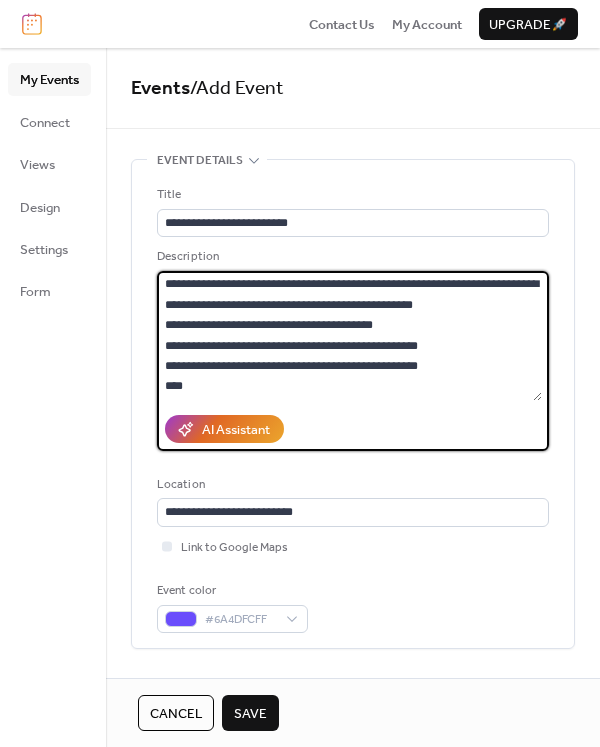 drag, startPoint x: 169, startPoint y: 281, endPoint x: 285, endPoint y: 394, distance: 161.94135 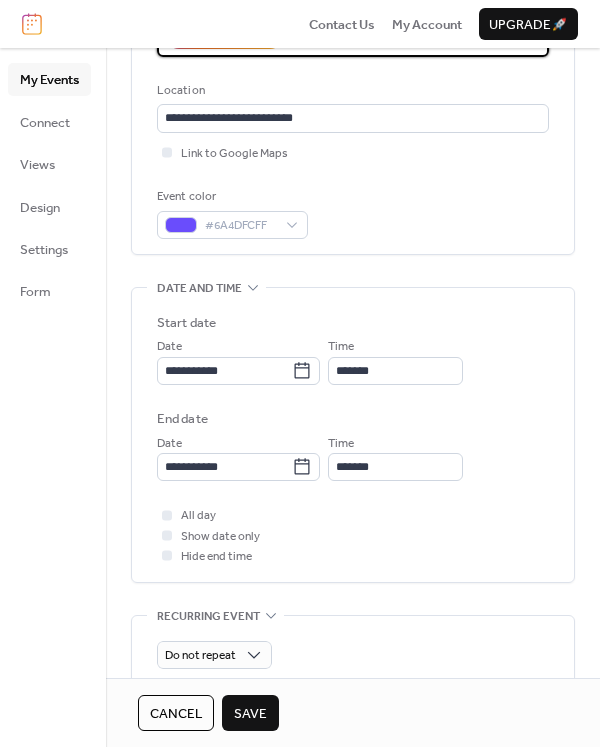 scroll, scrollTop: 400, scrollLeft: 0, axis: vertical 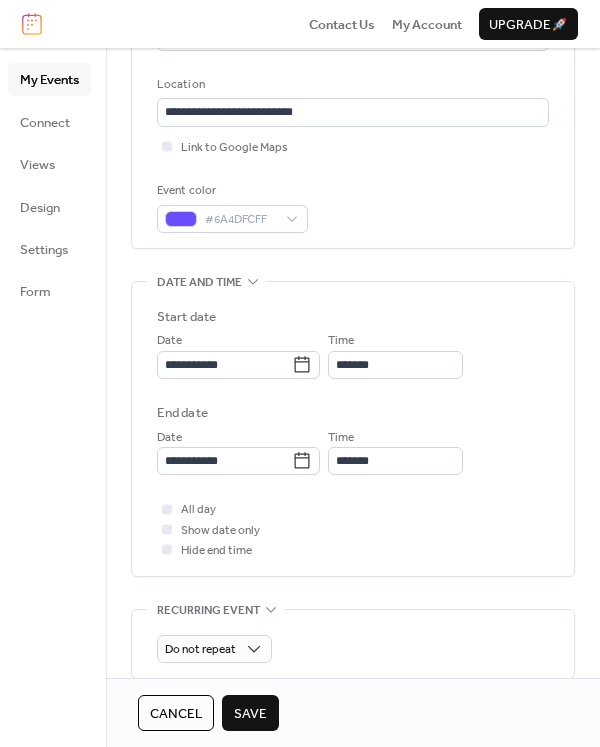 click on "Save" at bounding box center [250, 714] 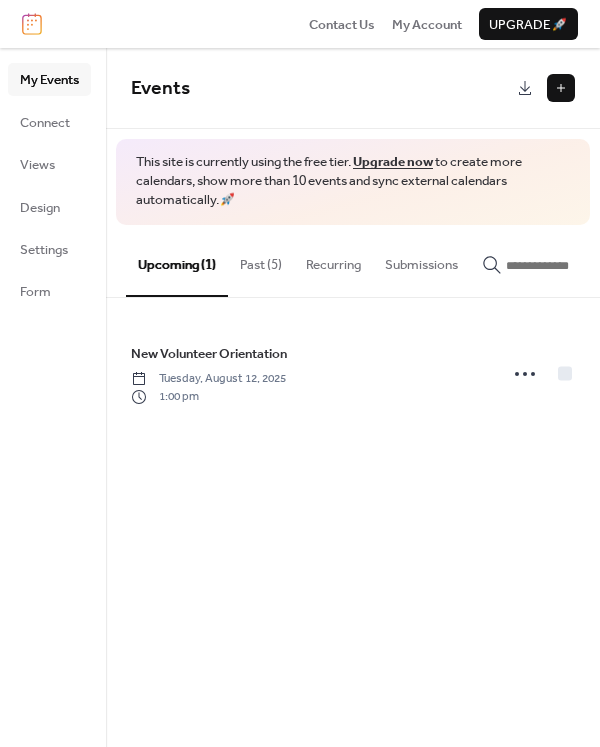 click at bounding box center [561, 88] 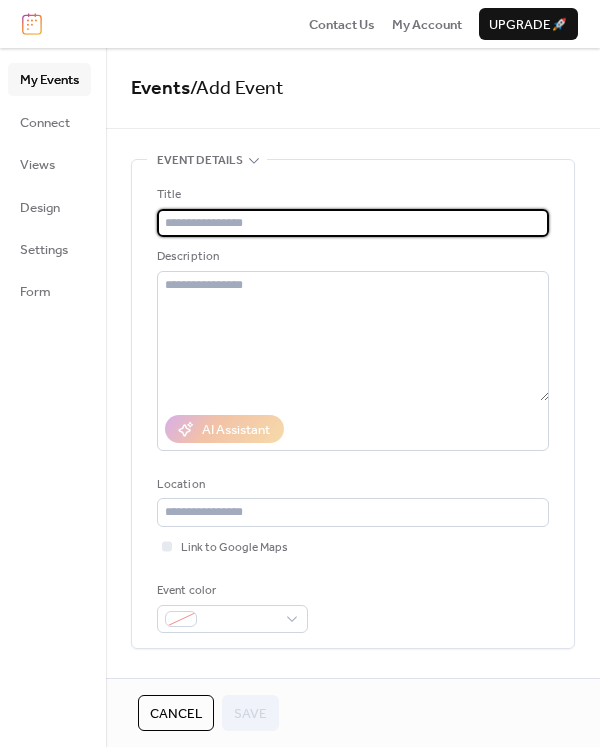 click at bounding box center (353, 223) 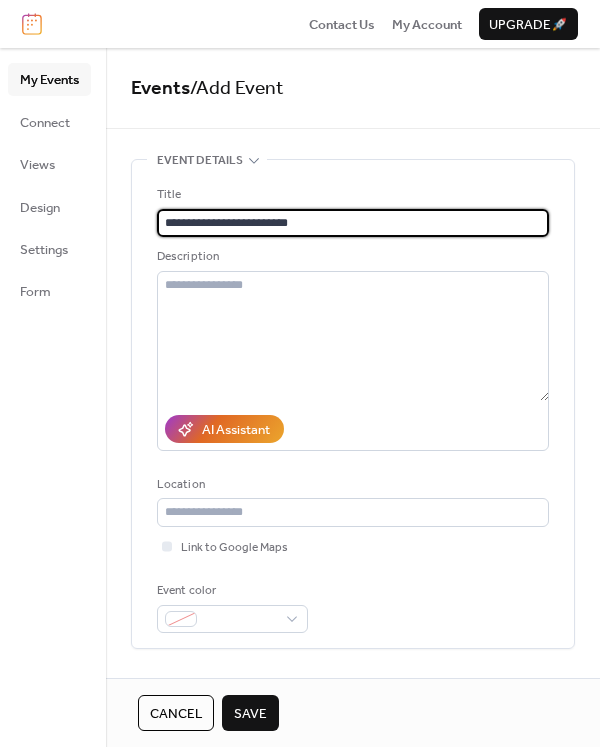type on "**********" 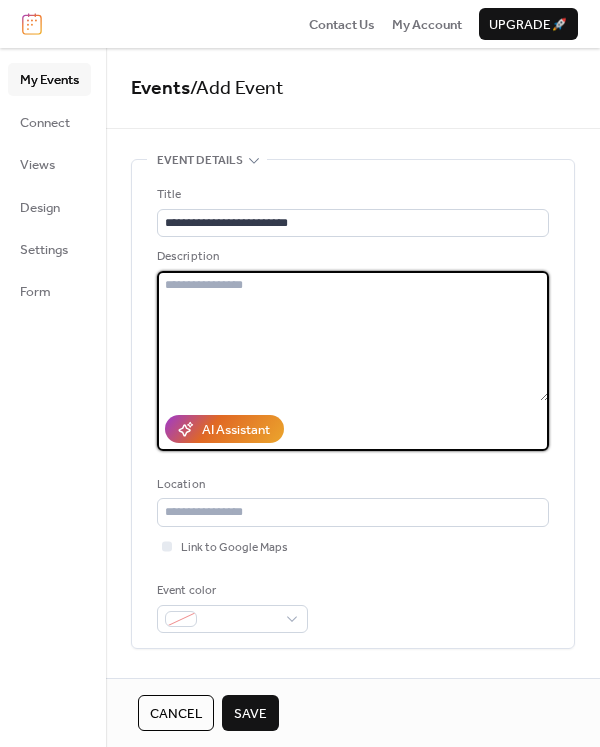 paste on "**********" 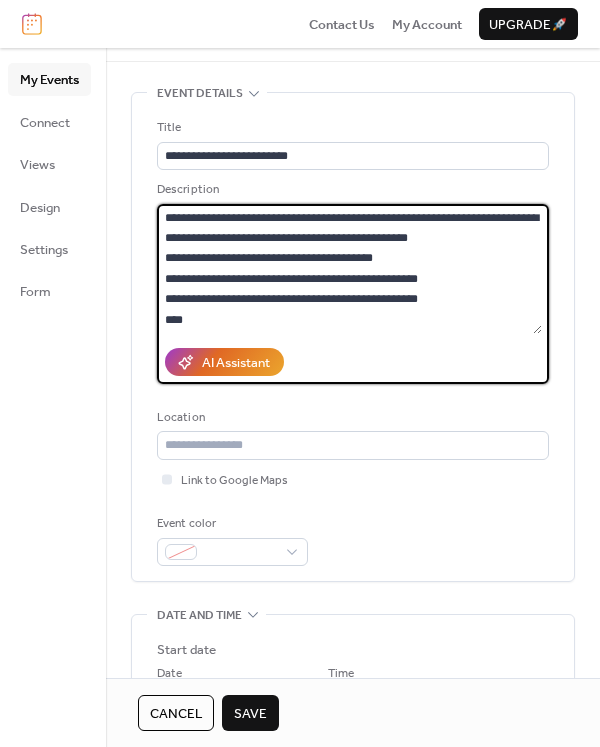 scroll, scrollTop: 100, scrollLeft: 0, axis: vertical 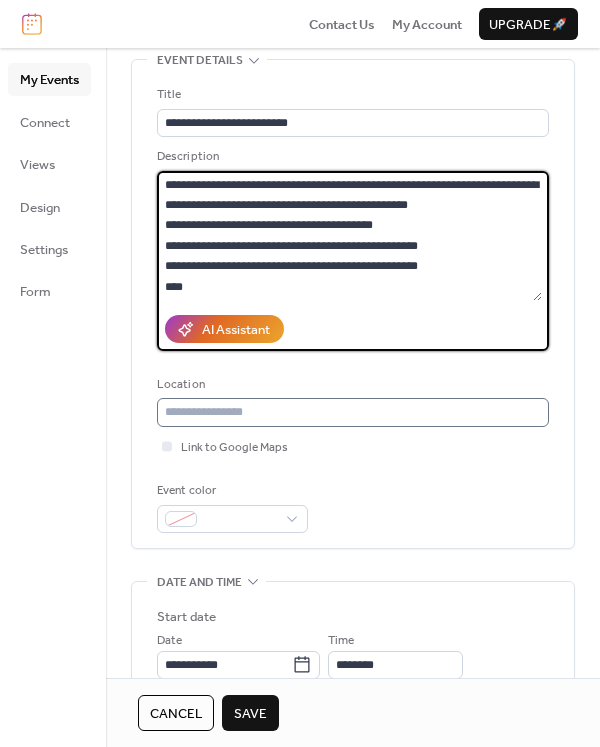 type on "**********" 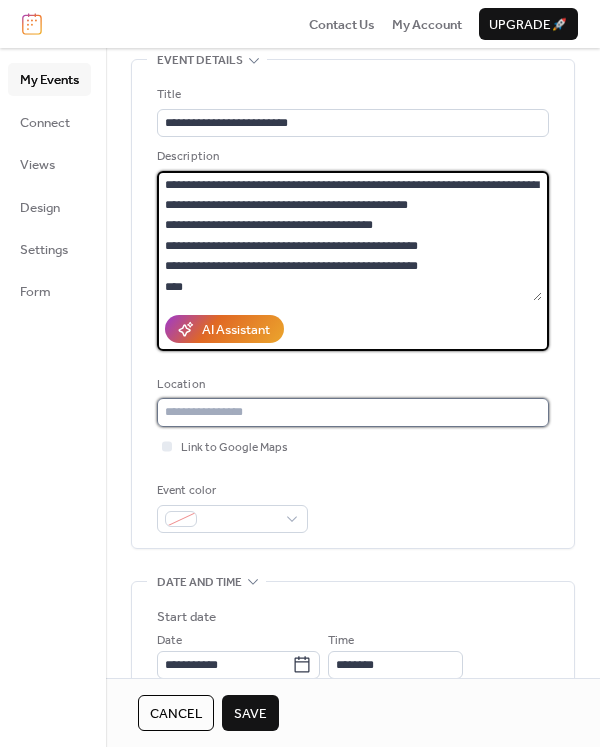 click at bounding box center (353, 412) 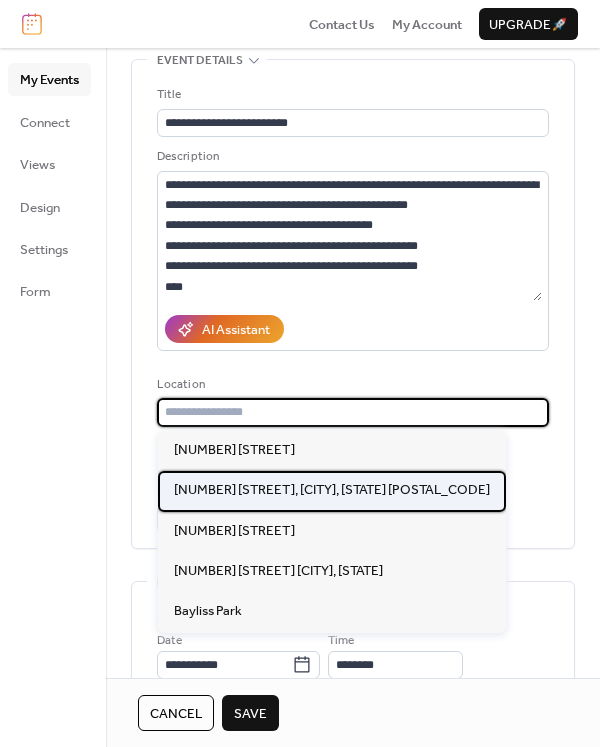 click on "3605 Q St, Omaha, NE 68107" at bounding box center (332, 490) 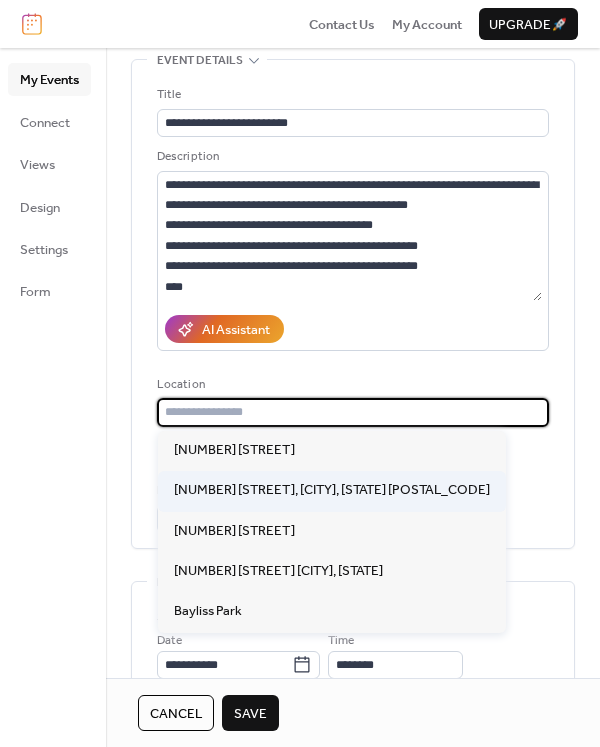 type on "**********" 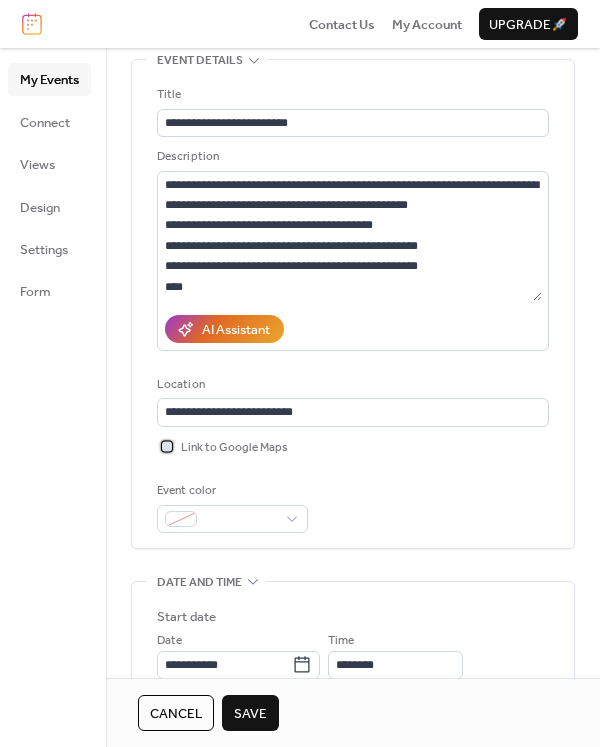click on "Link to Google Maps" at bounding box center (234, 448) 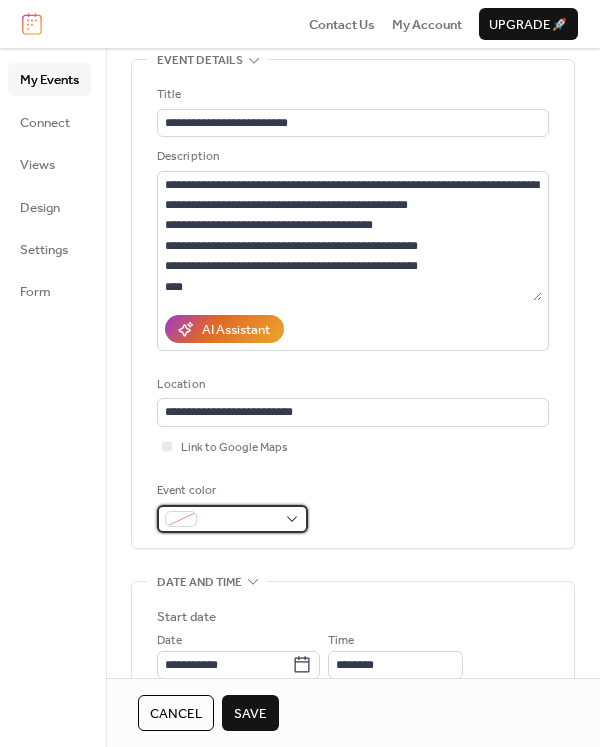click at bounding box center [240, 520] 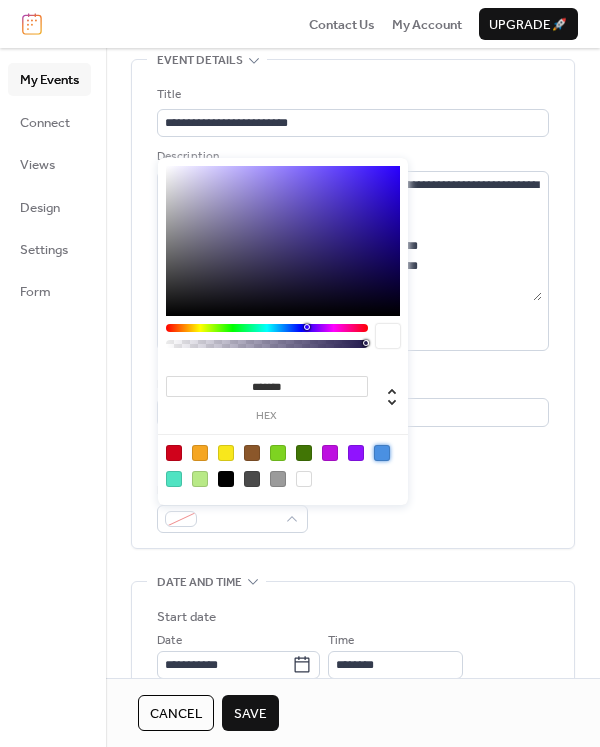 click at bounding box center [382, 453] 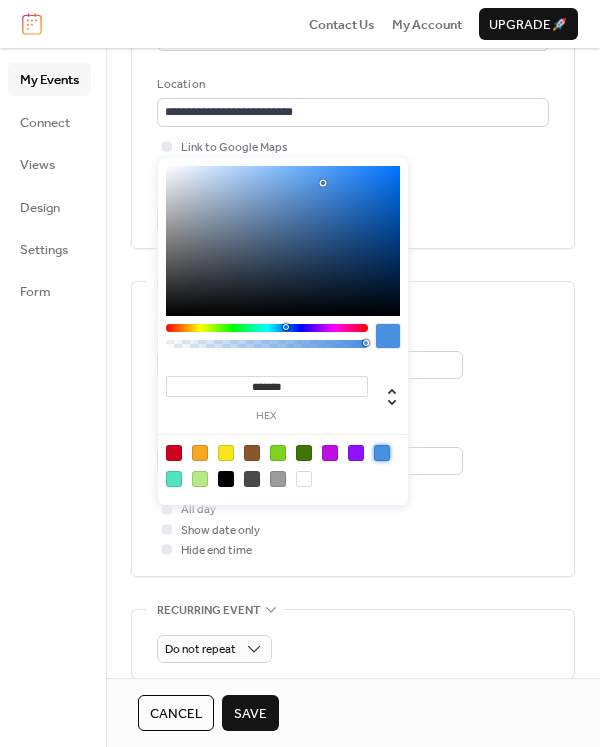 scroll, scrollTop: 200, scrollLeft: 0, axis: vertical 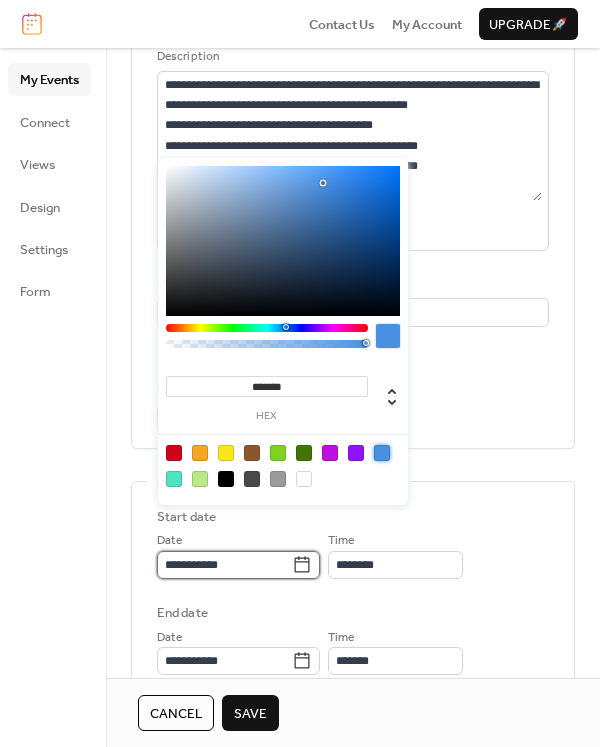 click on "**********" at bounding box center (224, 565) 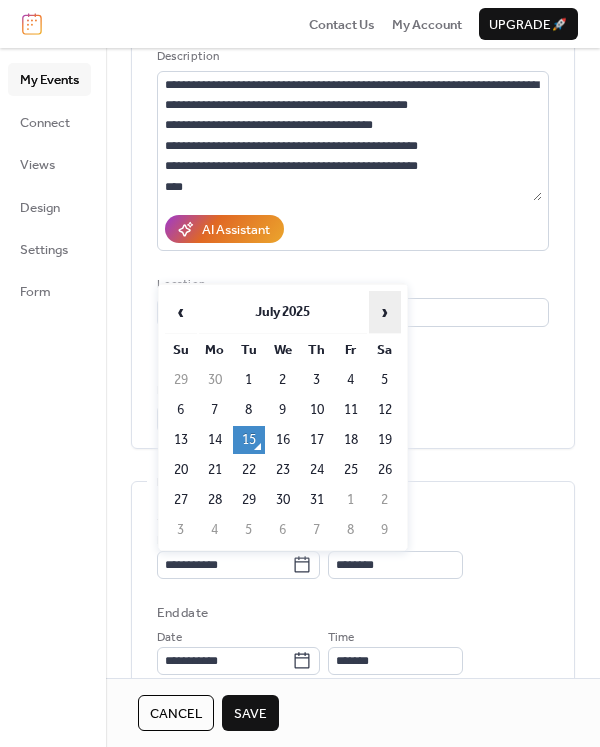 click on "›" at bounding box center [385, 312] 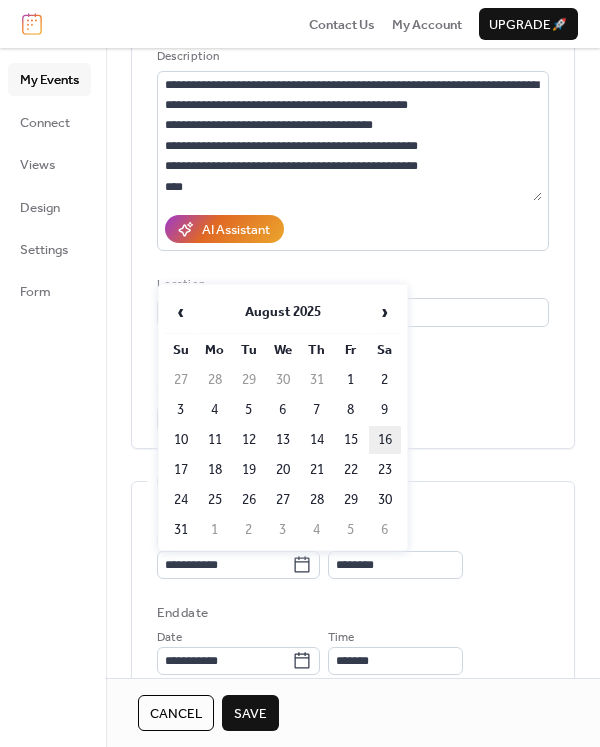 click on "16" at bounding box center (385, 440) 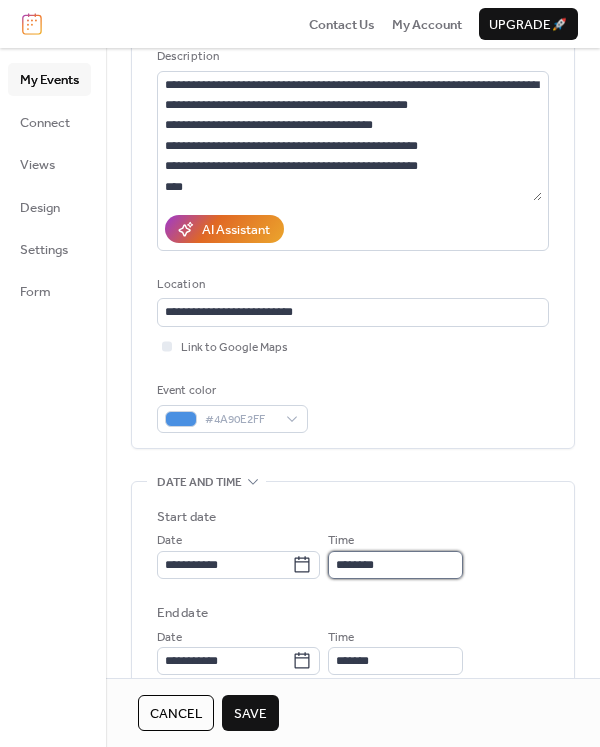 click on "********" at bounding box center [395, 565] 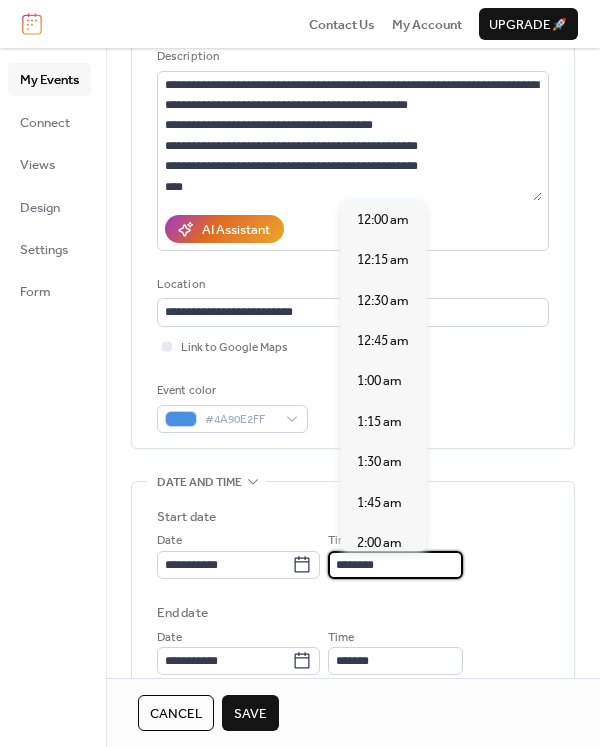 scroll, scrollTop: 1940, scrollLeft: 0, axis: vertical 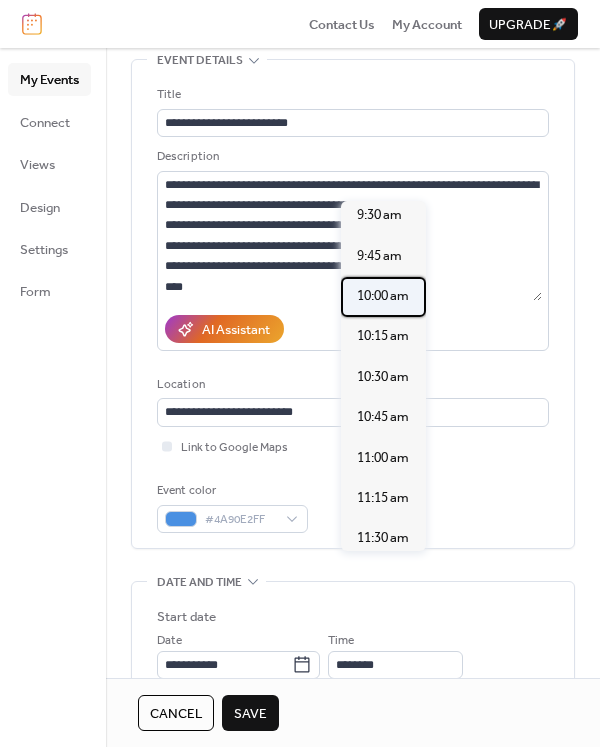 click on "10:00 am" at bounding box center (383, 296) 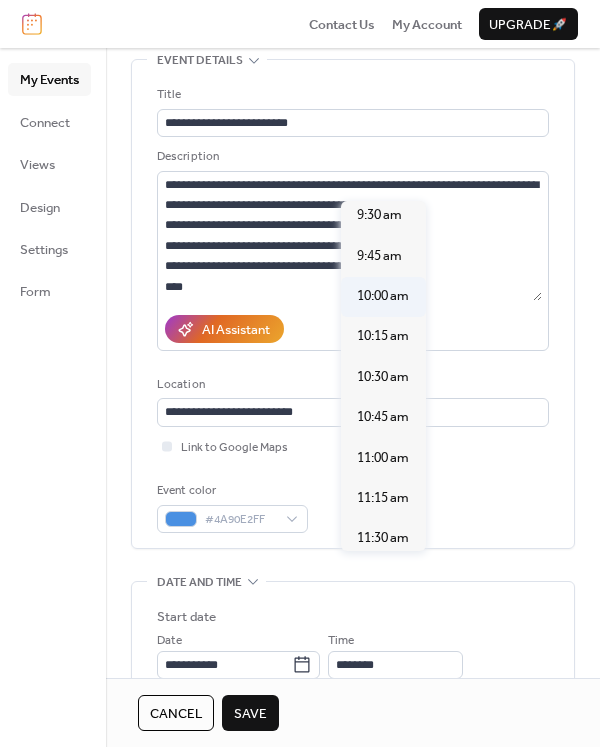type on "********" 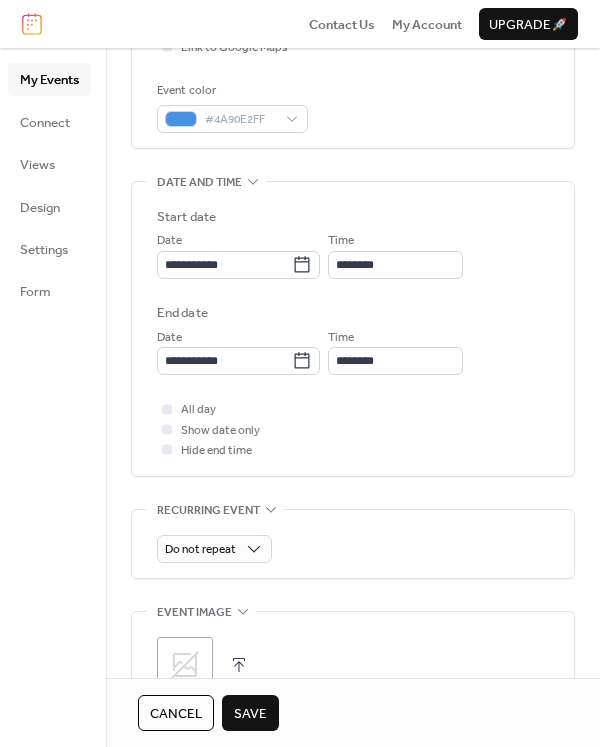 scroll, scrollTop: 773, scrollLeft: 0, axis: vertical 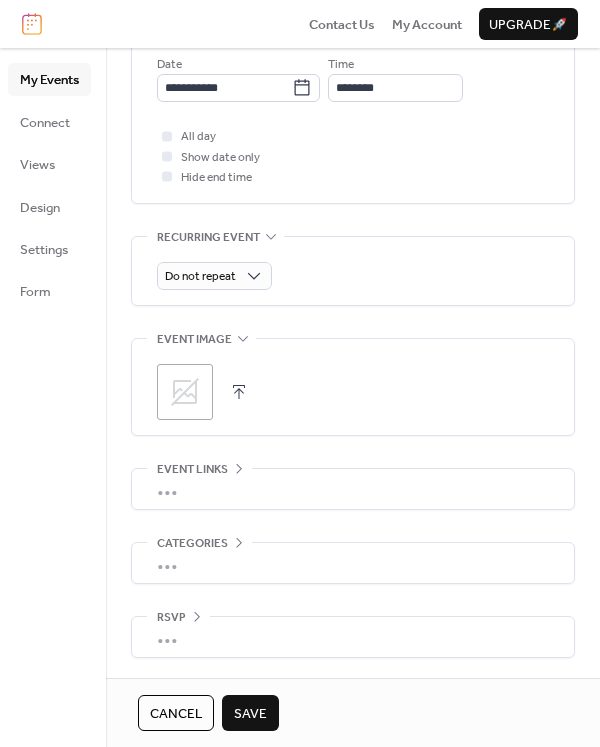 click on "Save" at bounding box center (250, 714) 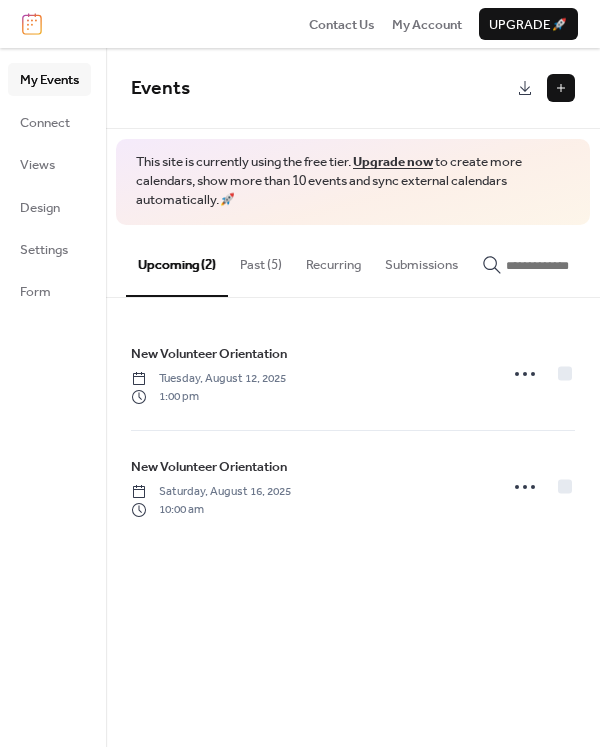 click at bounding box center (561, 88) 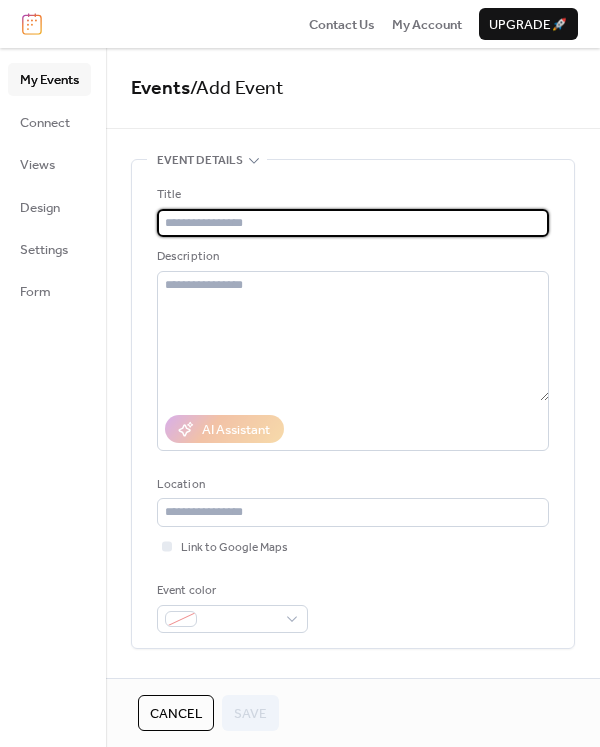 click at bounding box center (353, 223) 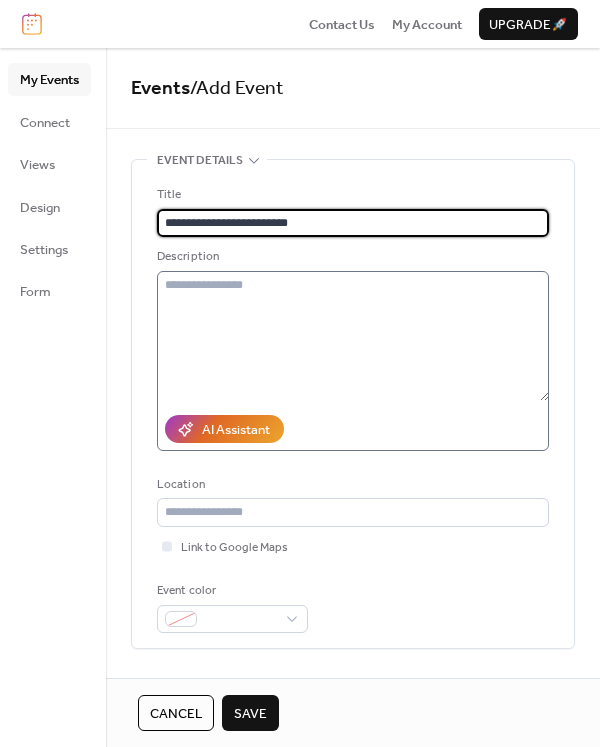 type on "**********" 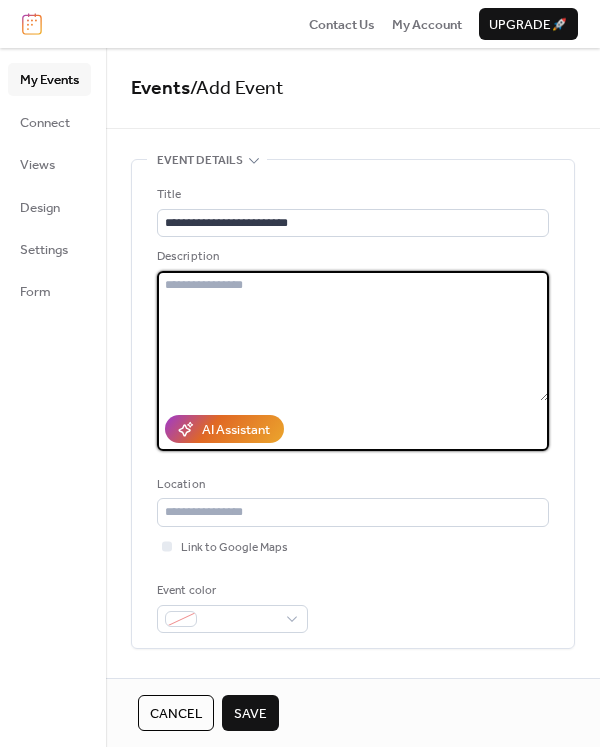 click at bounding box center (353, 336) 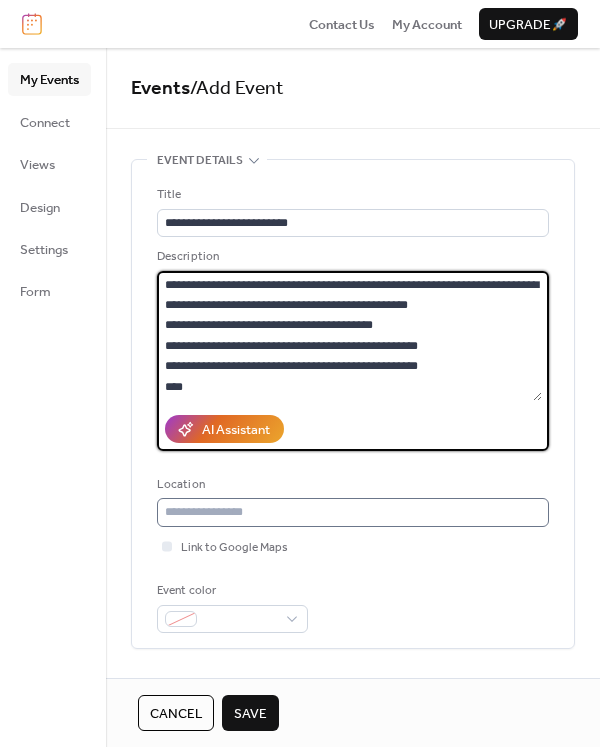 type on "**********" 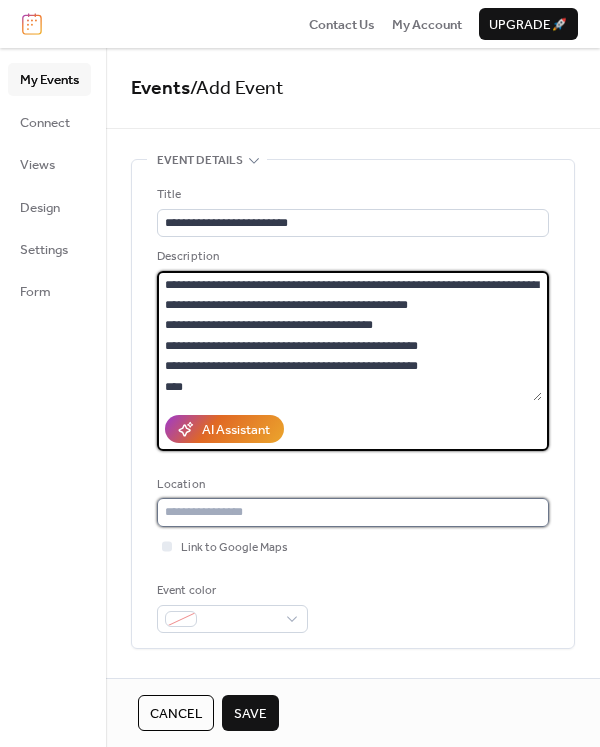 click at bounding box center (353, 512) 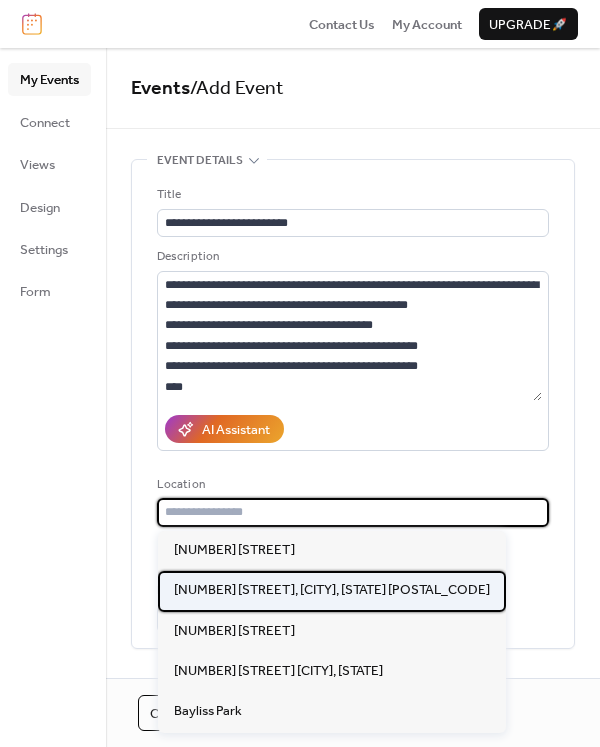 click on "3605 Q St, Omaha, NE 68107" at bounding box center [332, 590] 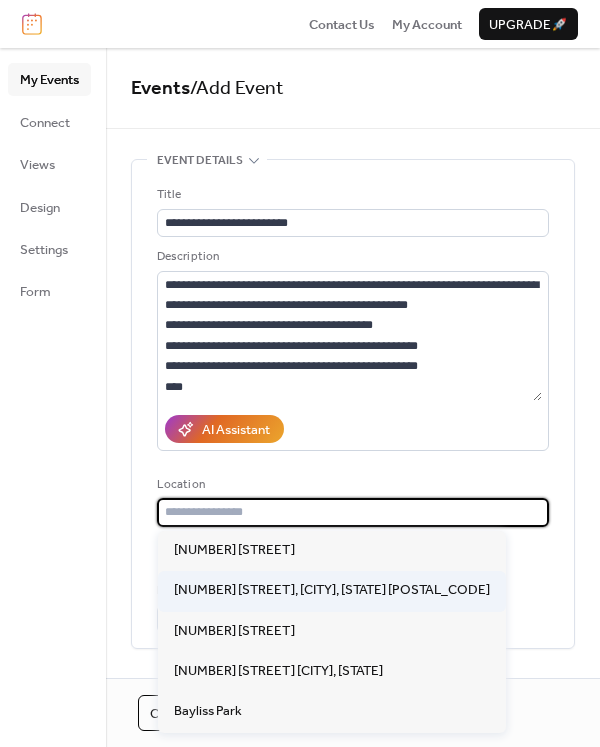 type on "**********" 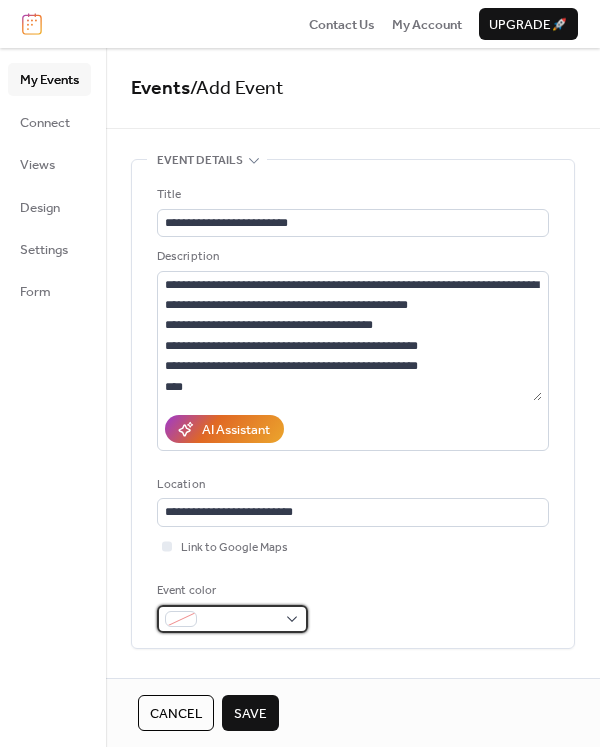 click at bounding box center (240, 620) 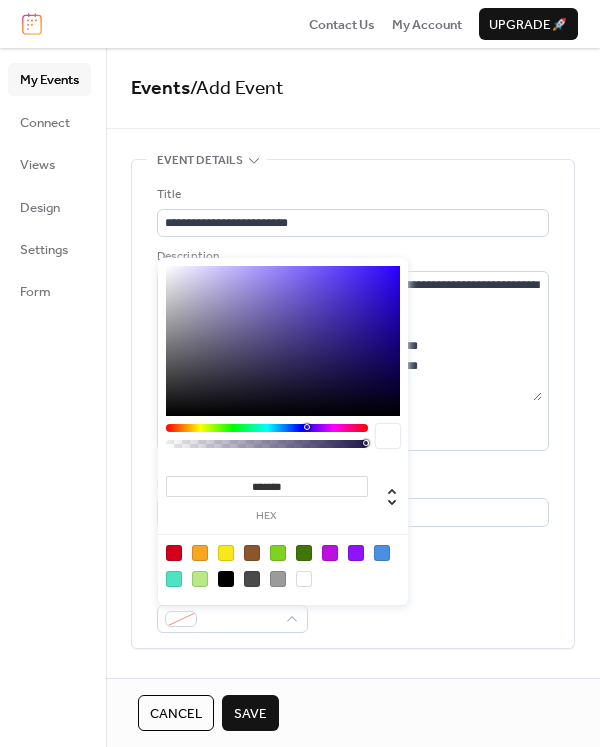 click at bounding box center [382, 553] 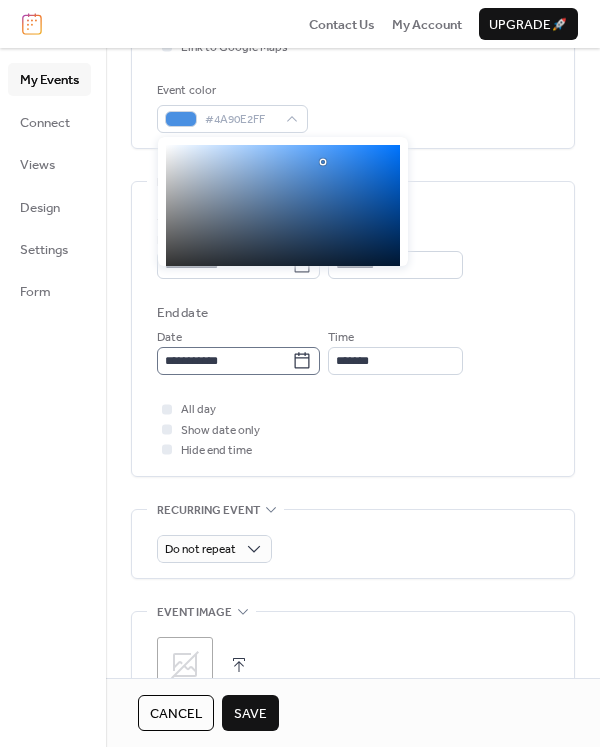 scroll, scrollTop: 300, scrollLeft: 0, axis: vertical 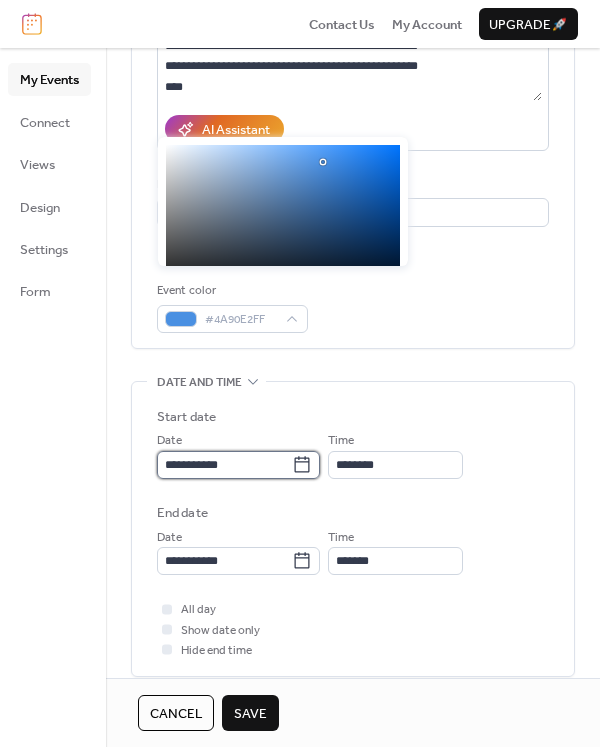 click on "**********" at bounding box center (224, 465) 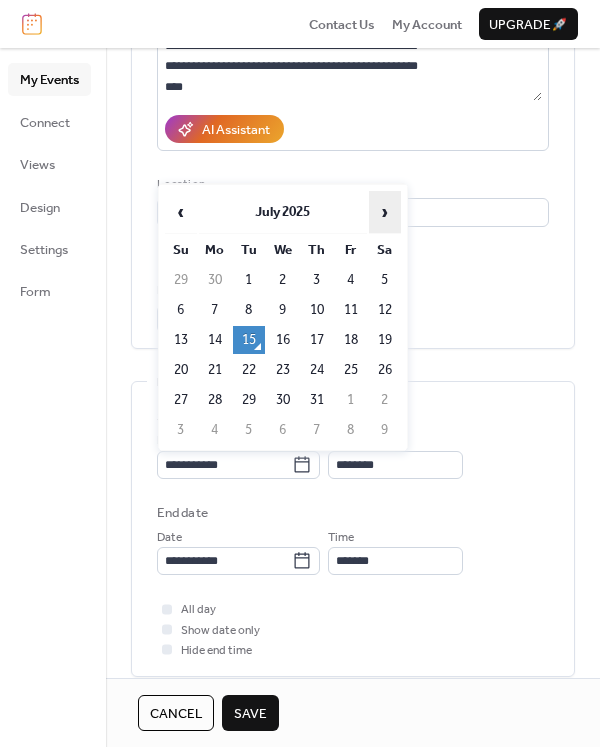 click on "›" at bounding box center (385, 212) 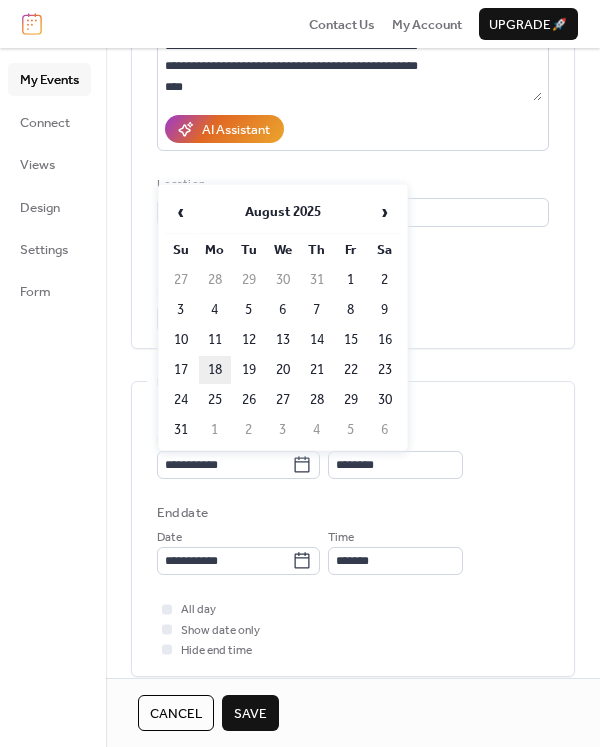 click on "18" at bounding box center [215, 370] 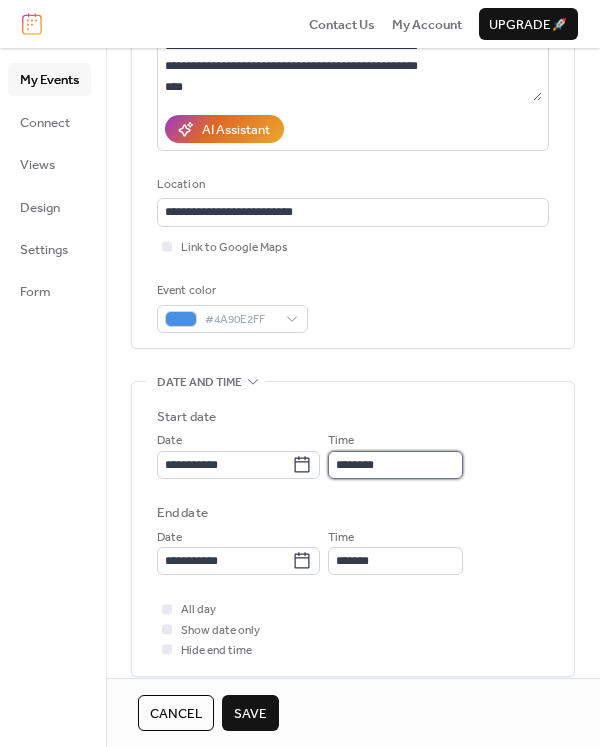 click on "********" at bounding box center [395, 465] 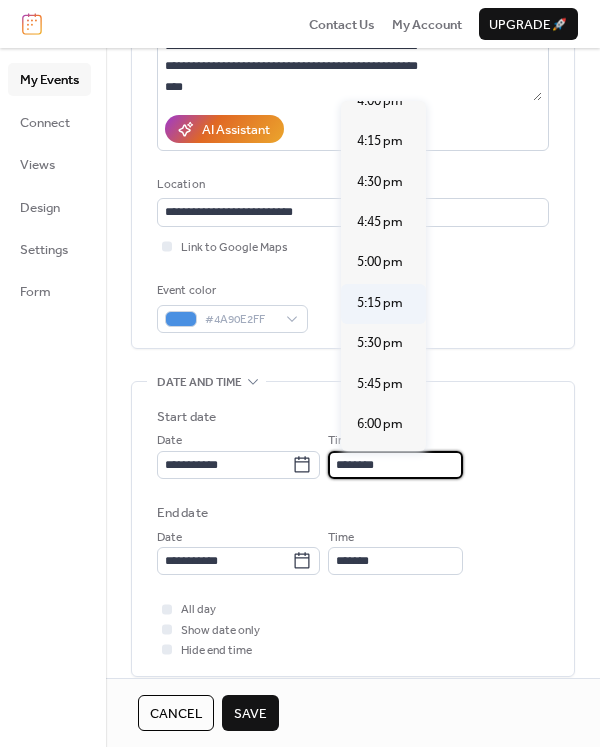scroll, scrollTop: 2640, scrollLeft: 0, axis: vertical 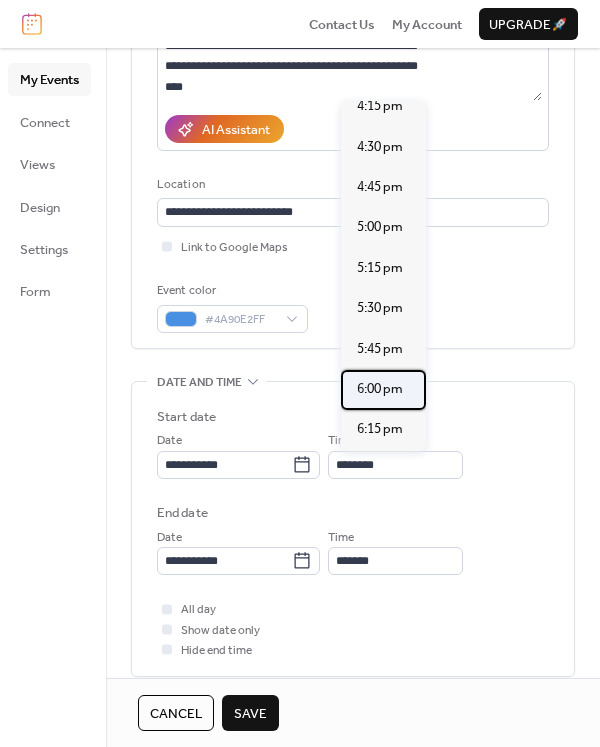 click on "6:00 pm" at bounding box center [380, 389] 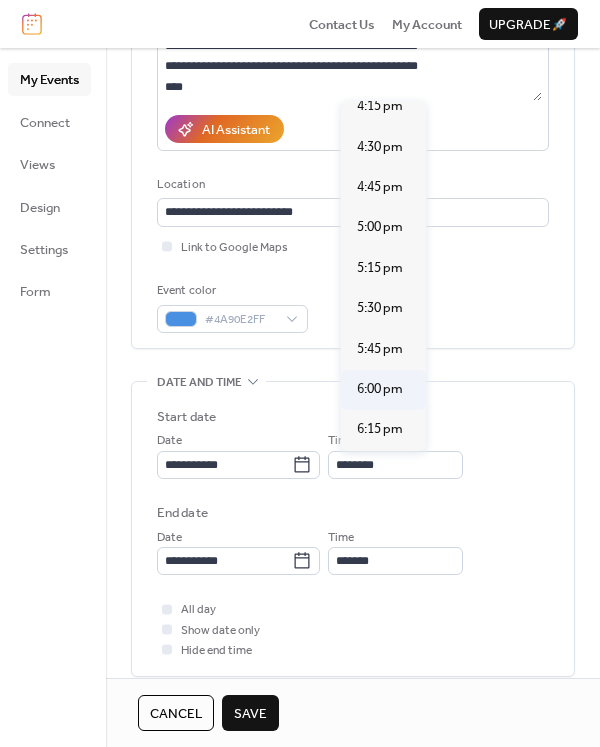 type on "*******" 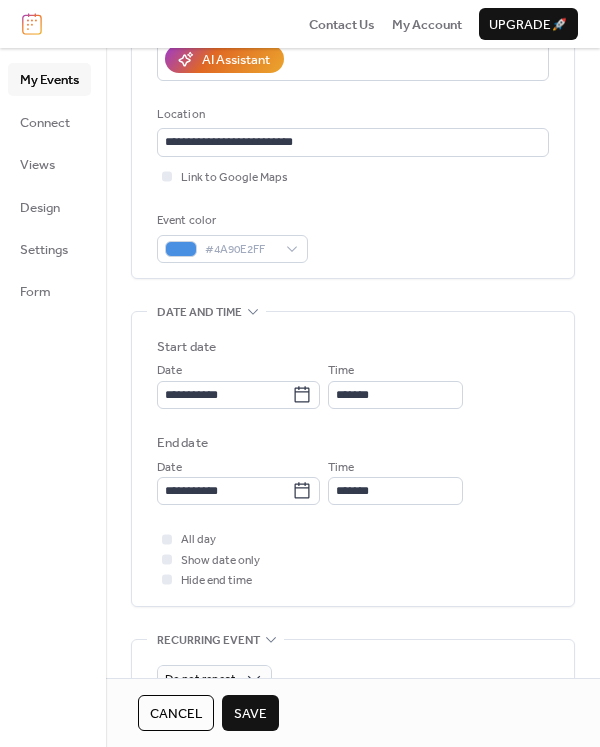 scroll, scrollTop: 400, scrollLeft: 0, axis: vertical 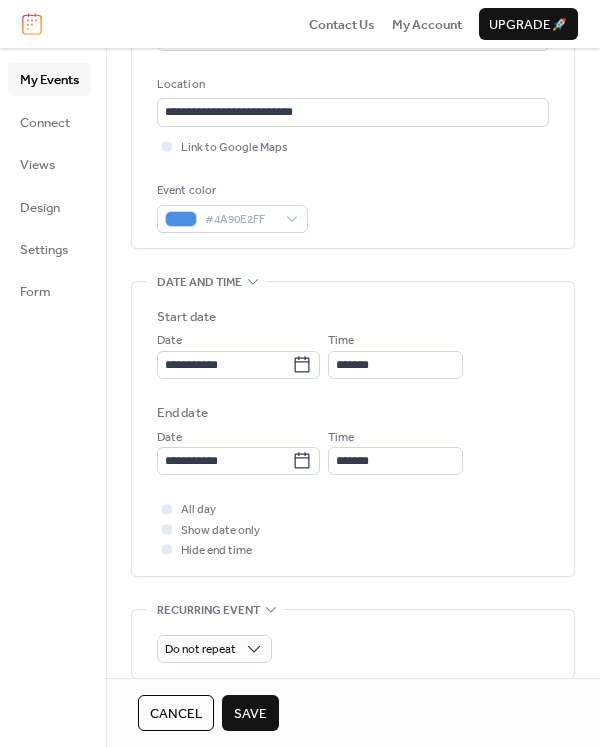 click on "Save" at bounding box center (250, 714) 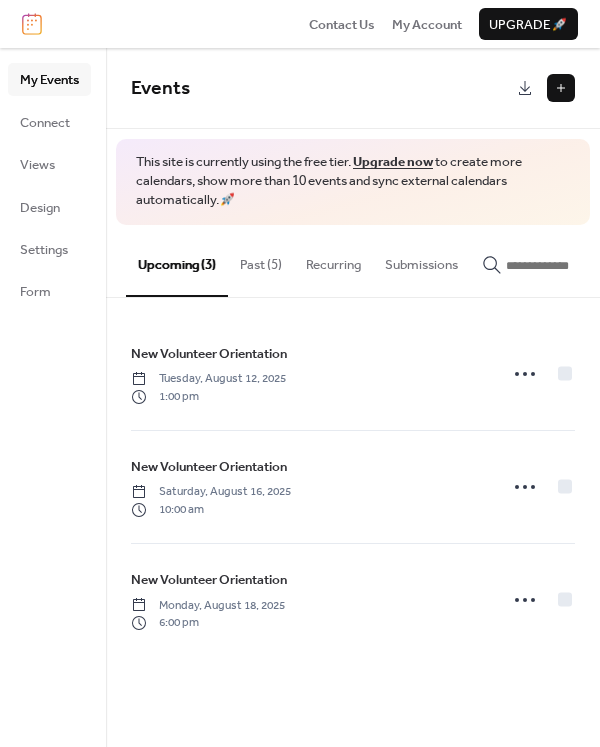 click at bounding box center [561, 88] 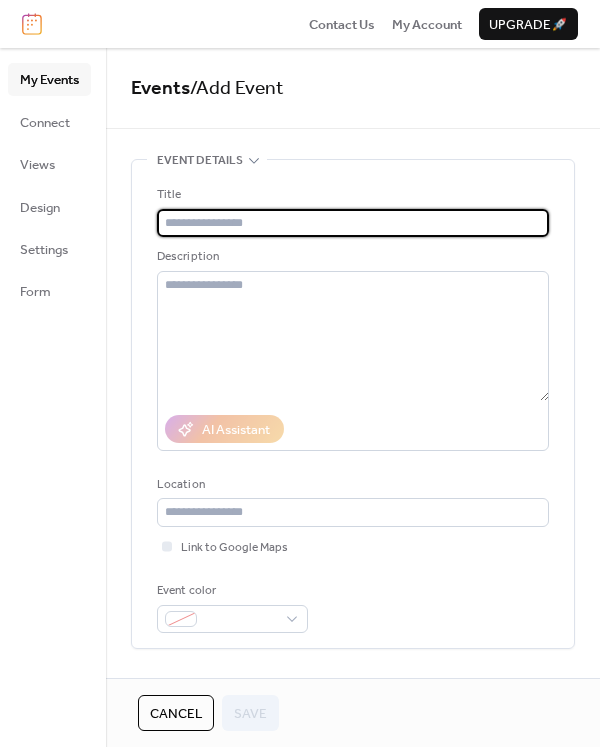 click at bounding box center [353, 223] 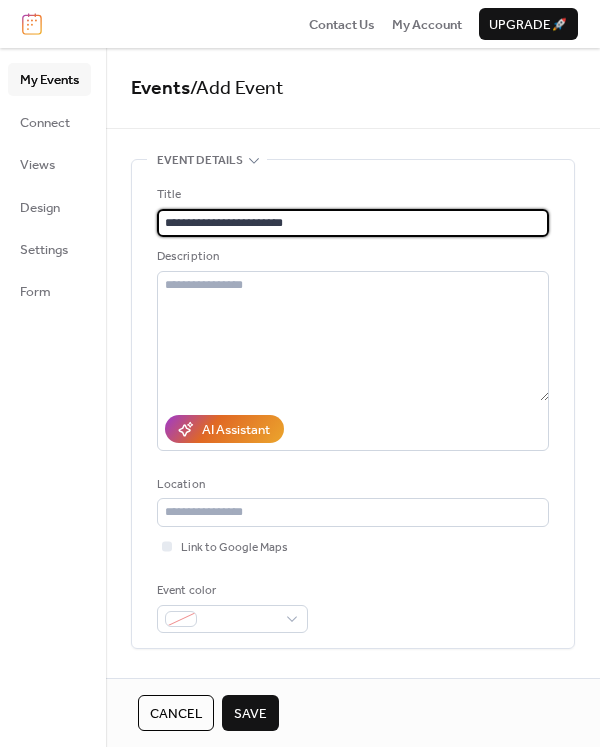 click on "**********" at bounding box center (353, 223) 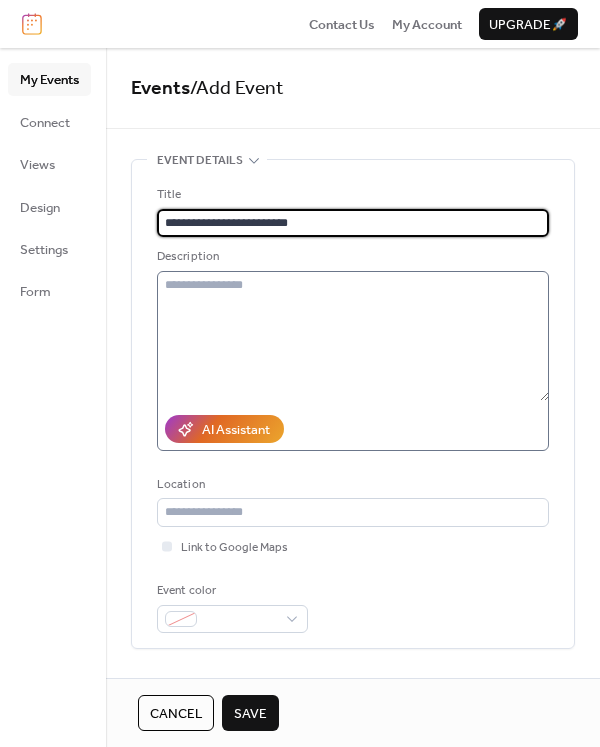 type on "**********" 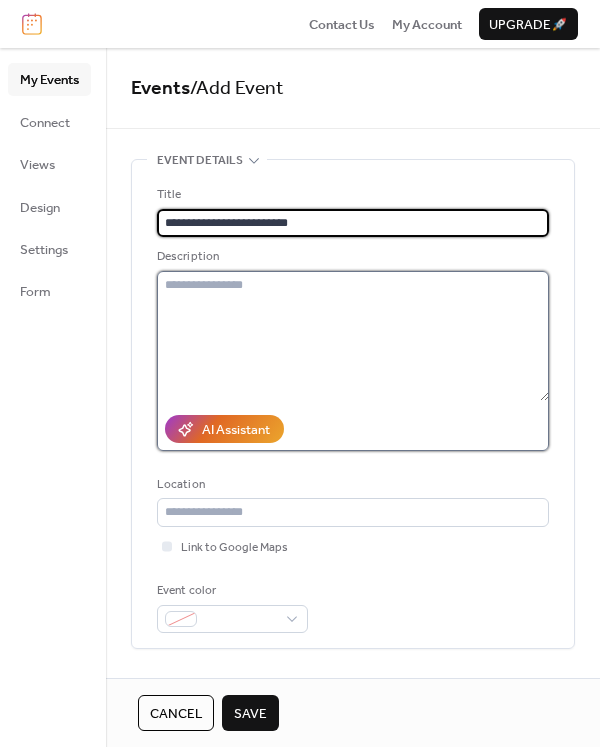 click at bounding box center (353, 336) 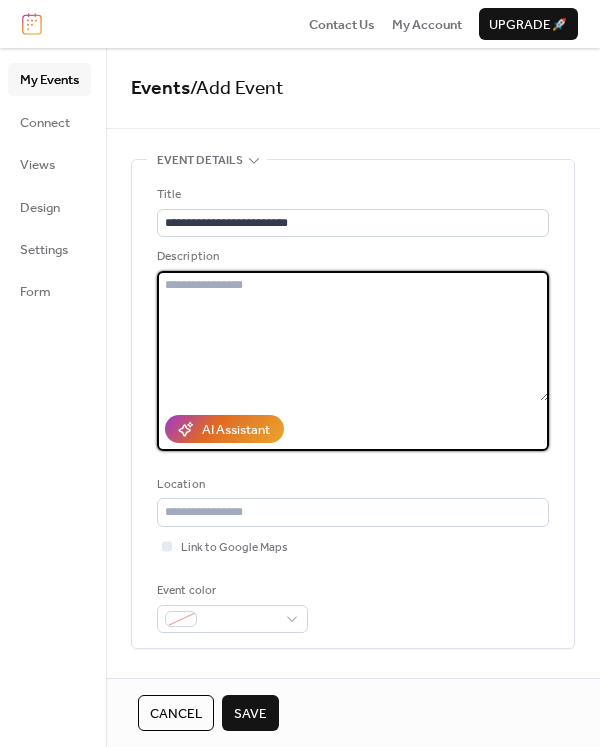 paste on "**********" 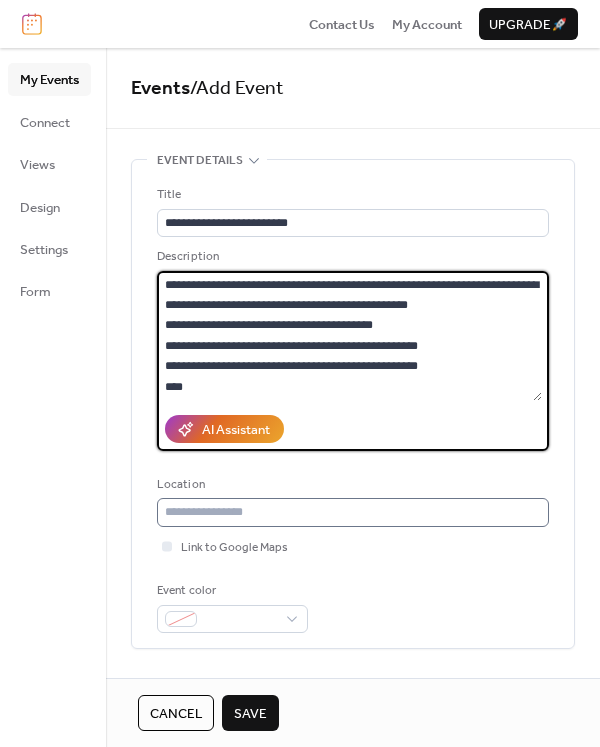 type on "**********" 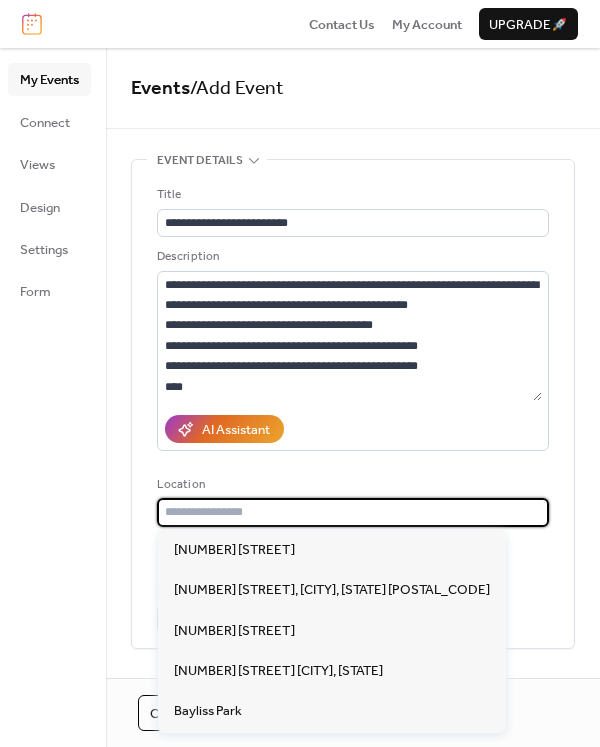 click at bounding box center (353, 512) 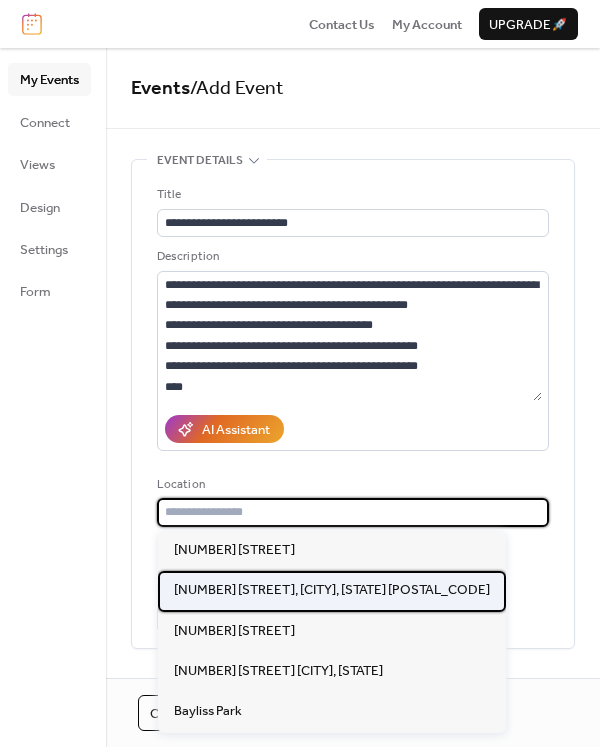 click on "3605 Q St, Omaha, NE 68107" at bounding box center (332, 590) 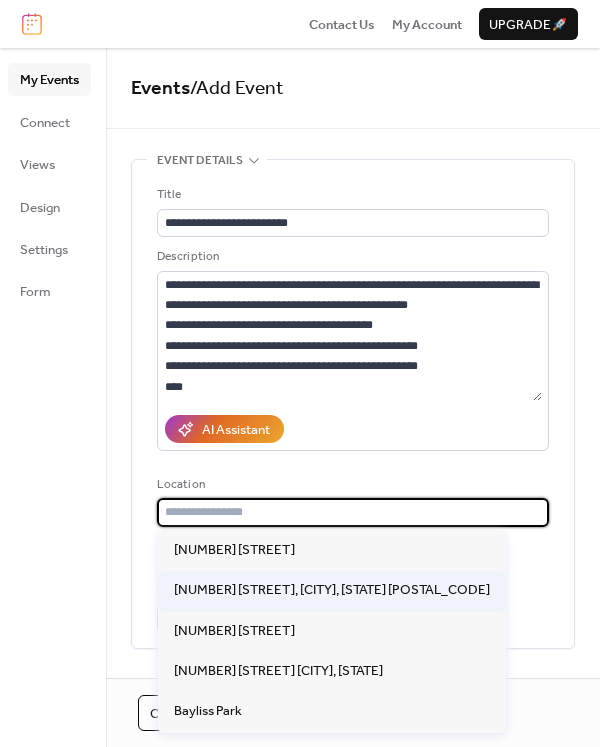 type on "**********" 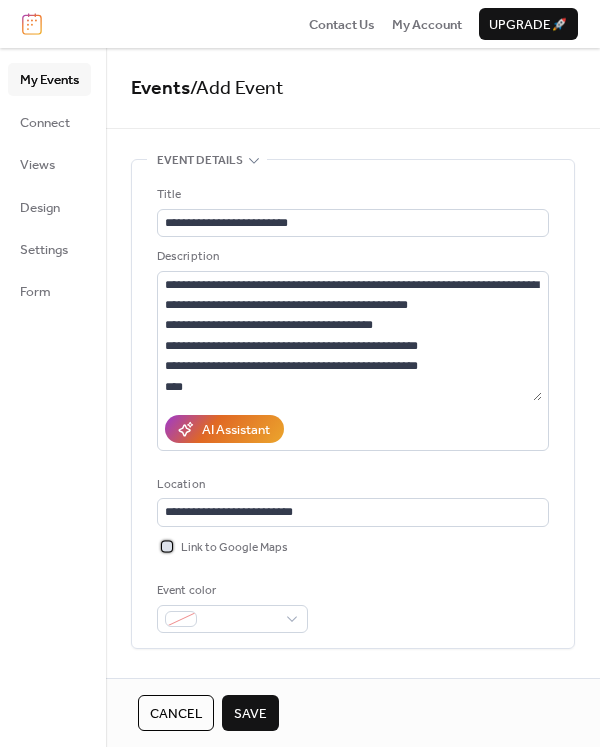click on "Link to Google Maps" at bounding box center (234, 548) 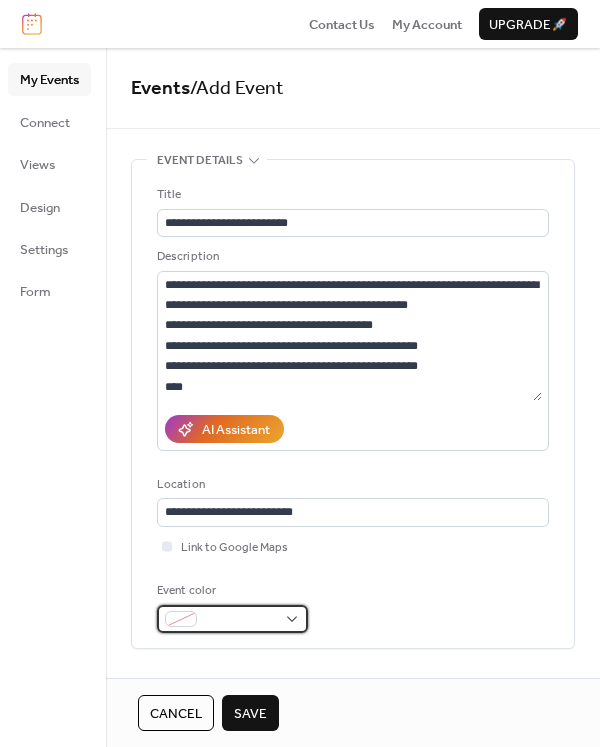 click at bounding box center [240, 620] 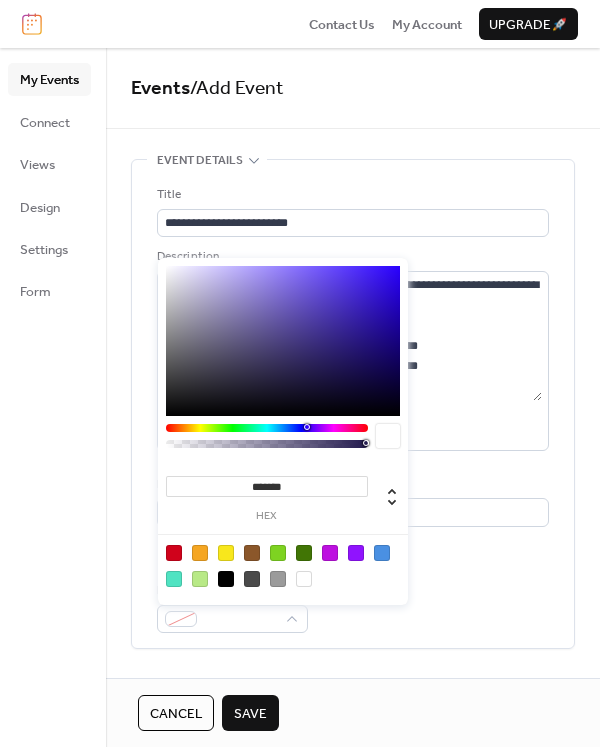 click at bounding box center (382, 553) 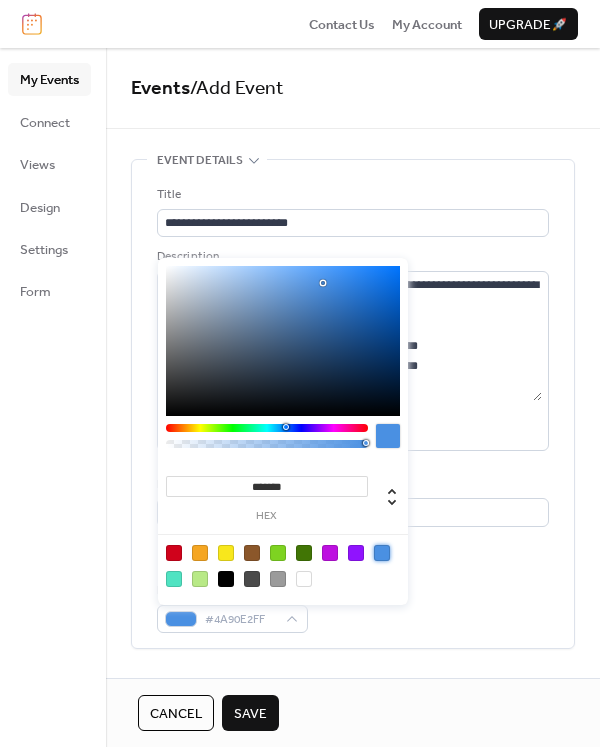 scroll, scrollTop: 200, scrollLeft: 0, axis: vertical 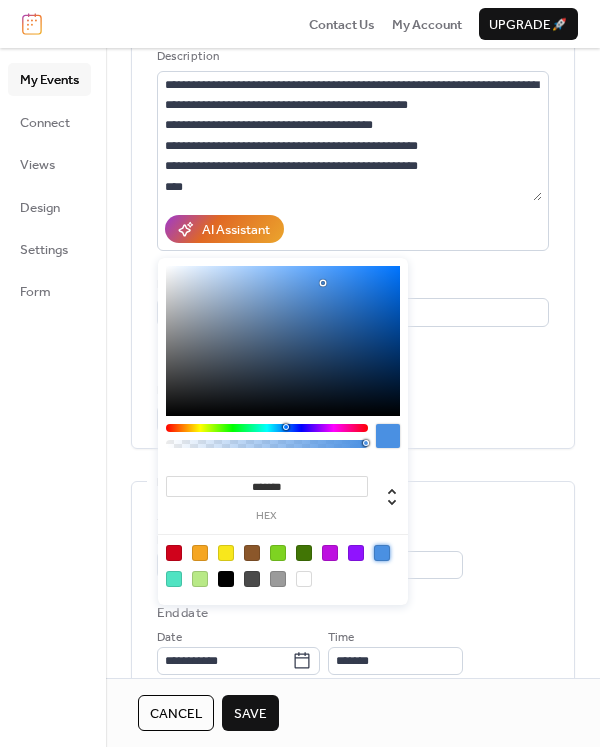 click on "**********" at bounding box center [353, 554] 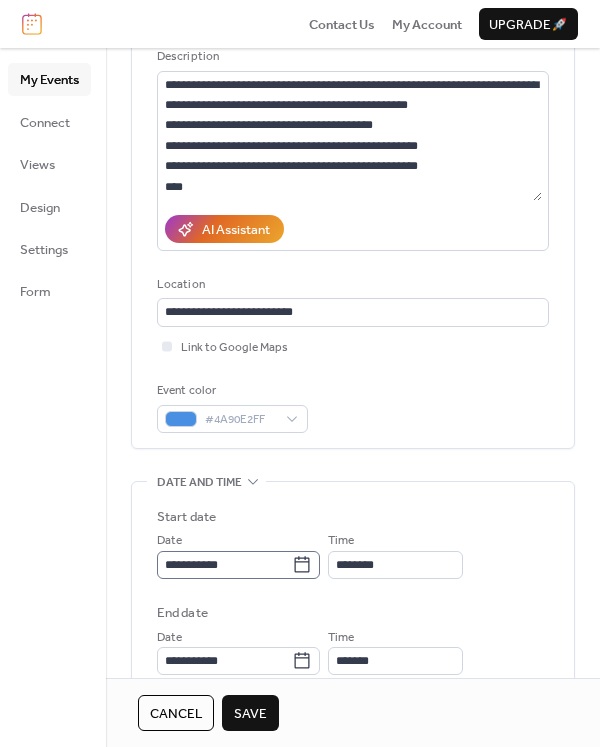 click 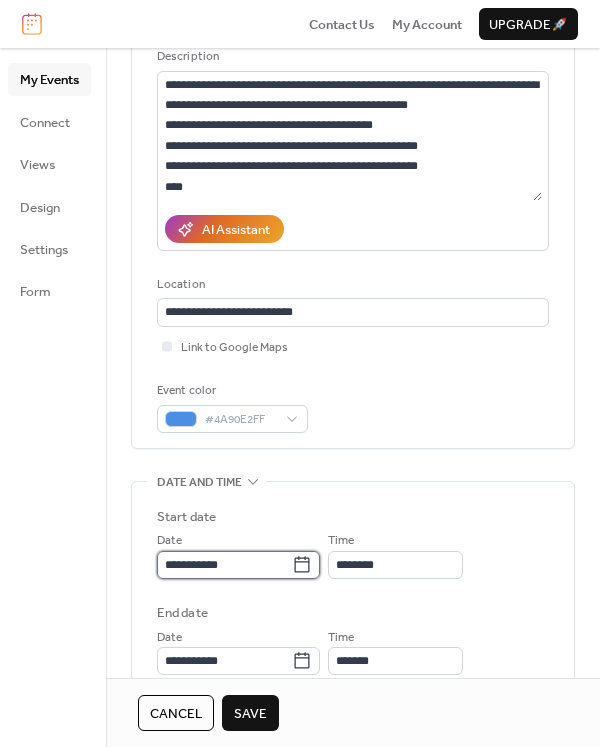 click on "**********" at bounding box center [224, 565] 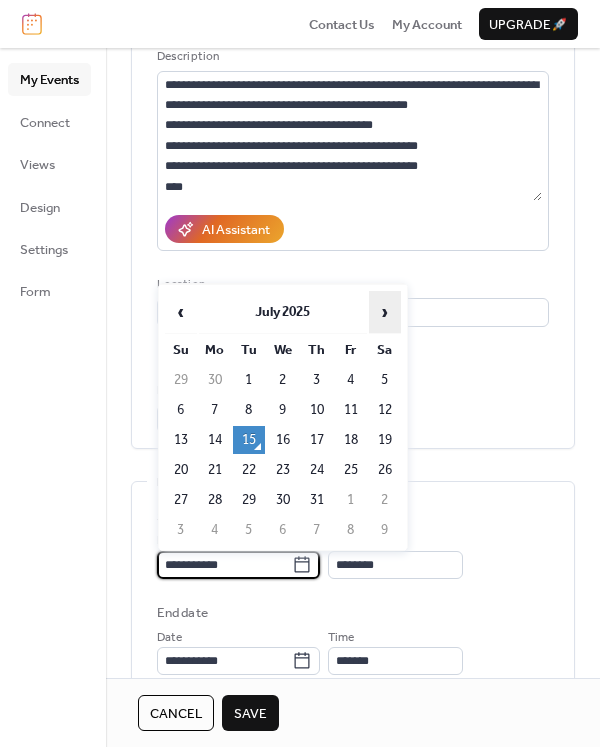 click on "›" at bounding box center (385, 312) 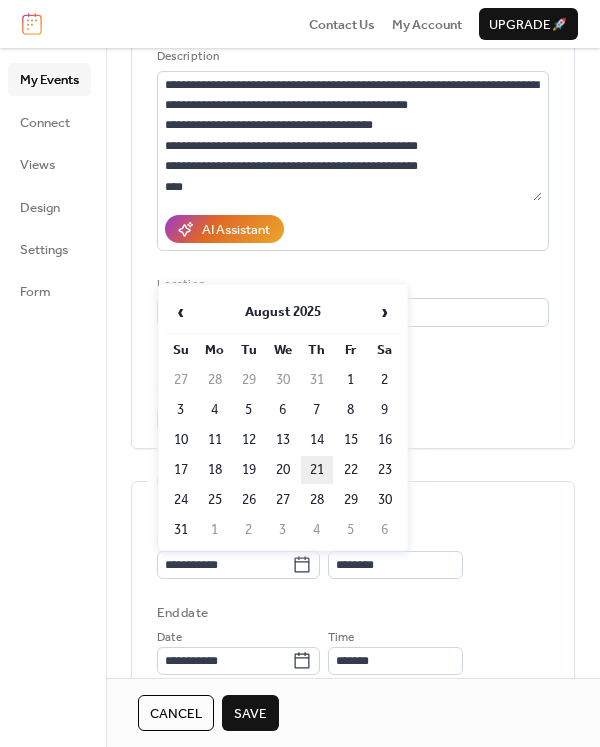 click on "21" at bounding box center [317, 470] 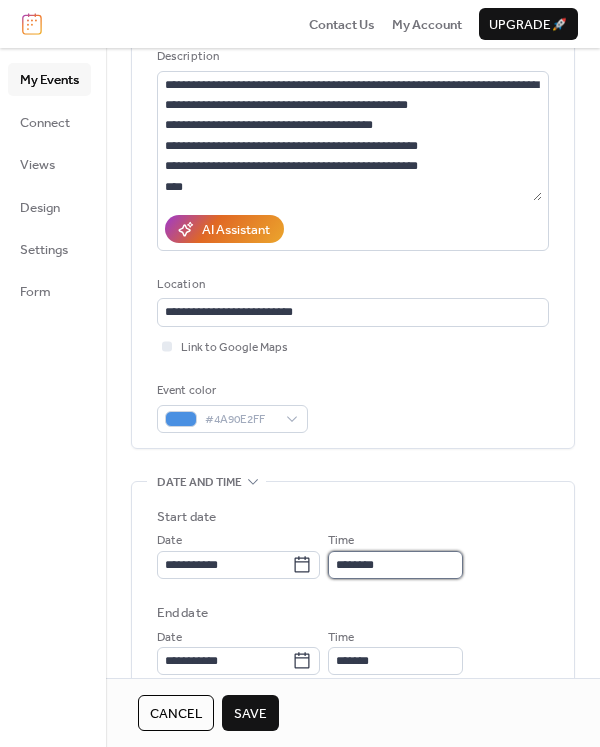 click on "********" at bounding box center (395, 565) 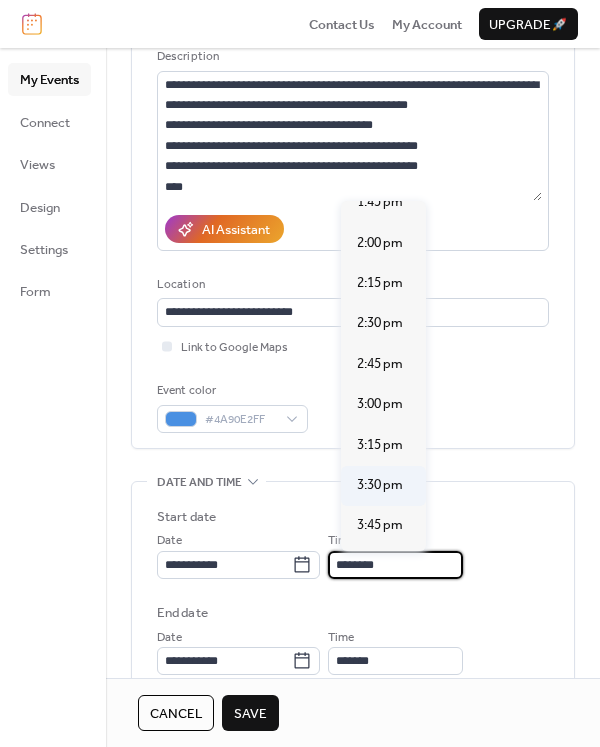 scroll, scrollTop: 2540, scrollLeft: 0, axis: vertical 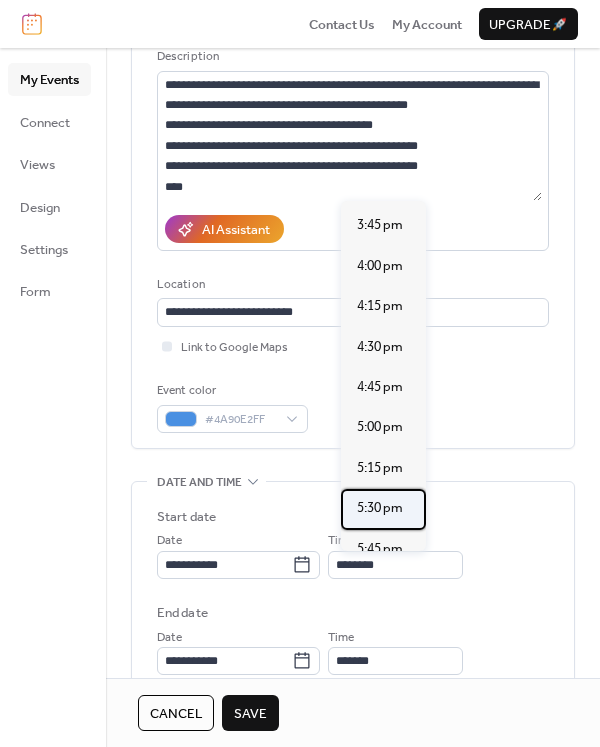 click on "5:30 pm" at bounding box center (380, 508) 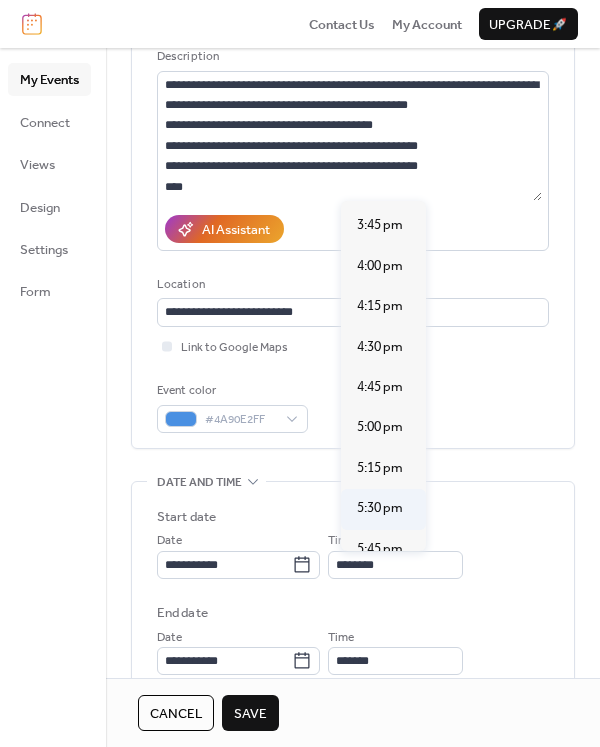 type on "*******" 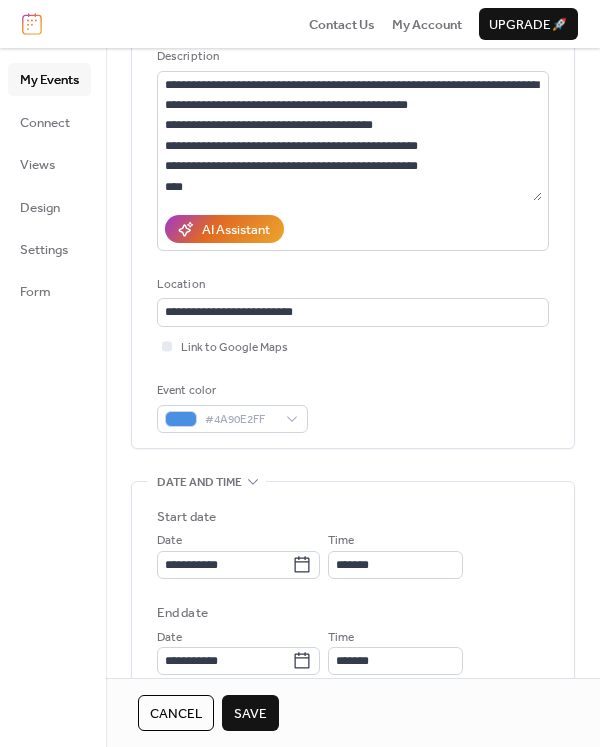 scroll, scrollTop: 300, scrollLeft: 0, axis: vertical 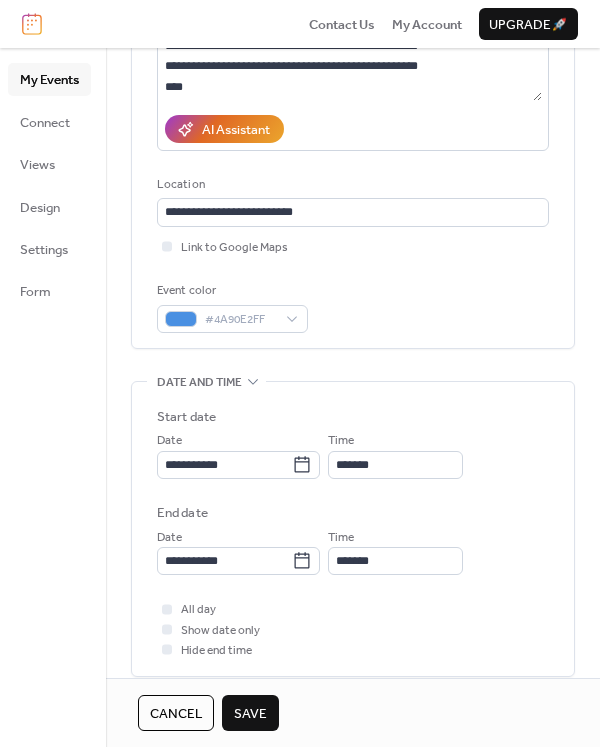 click on "Save" at bounding box center (250, 714) 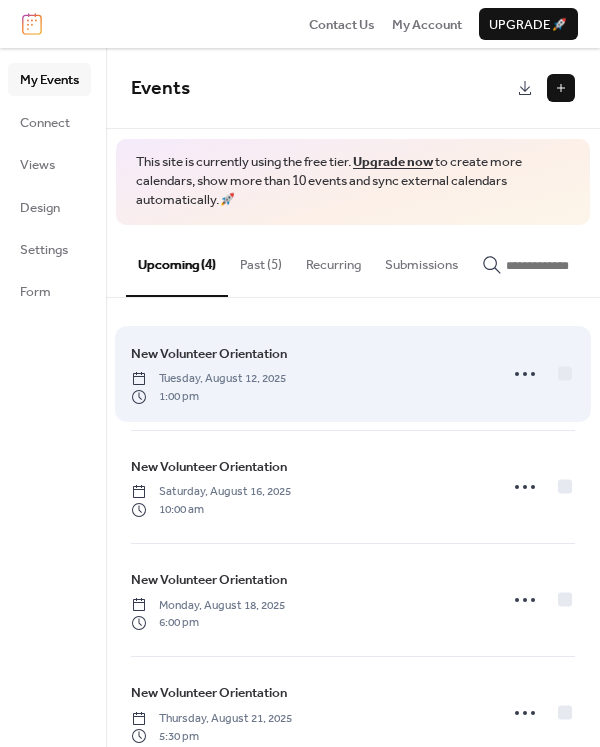 scroll, scrollTop: 48, scrollLeft: 0, axis: vertical 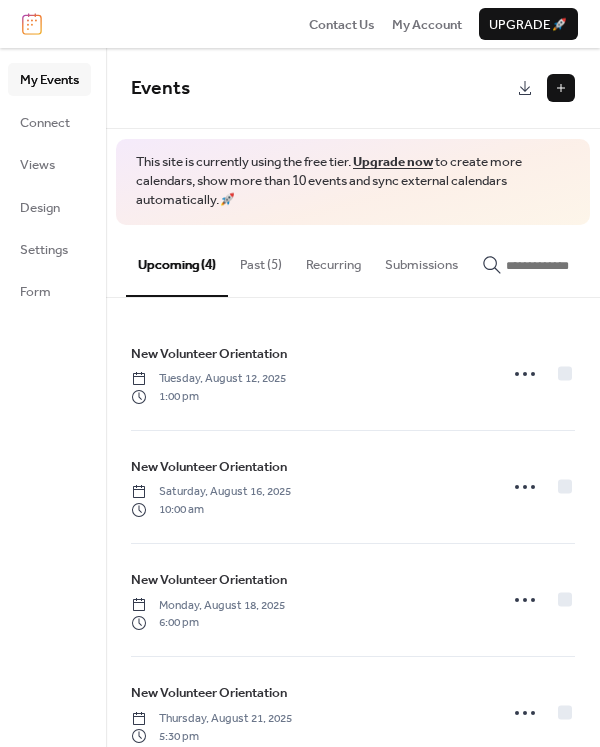 click at bounding box center [561, 88] 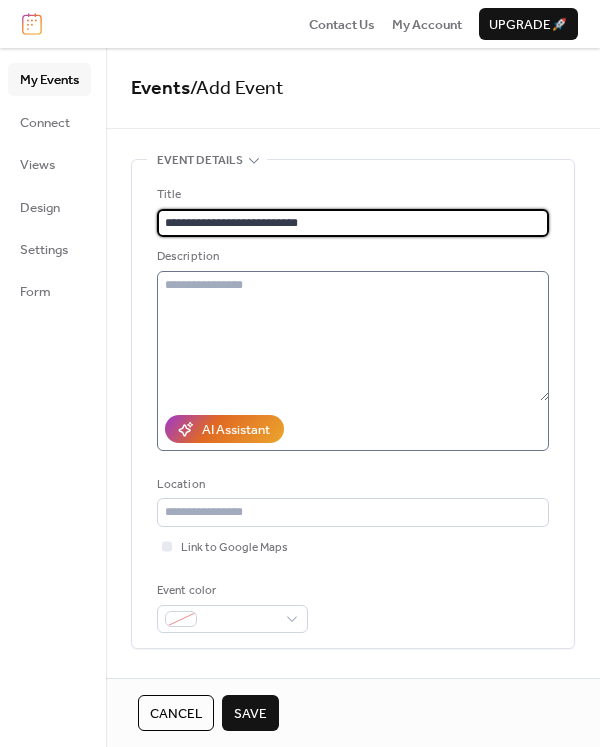 type on "**********" 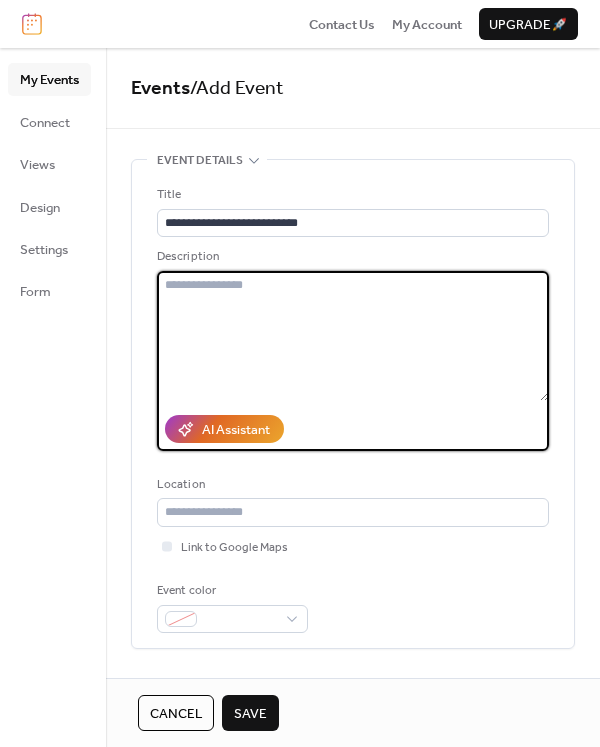 click at bounding box center (353, 336) 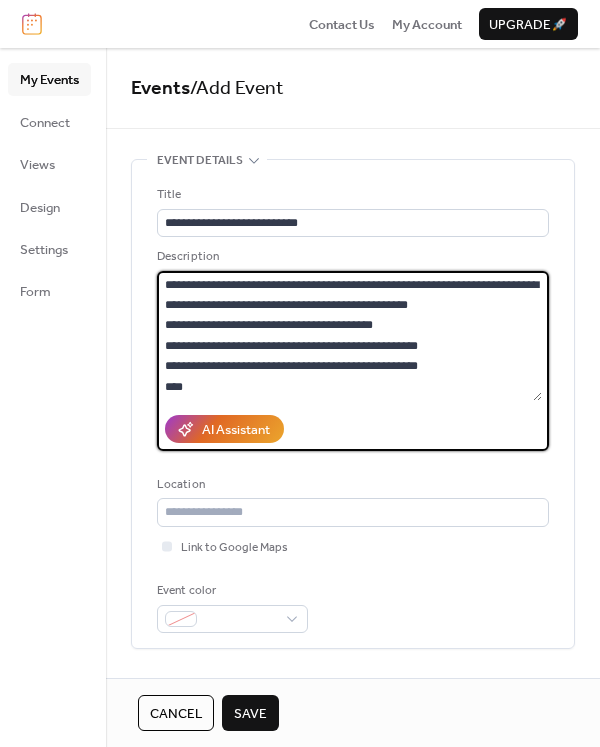 drag, startPoint x: 179, startPoint y: 371, endPoint x: 134, endPoint y: 245, distance: 133.79462 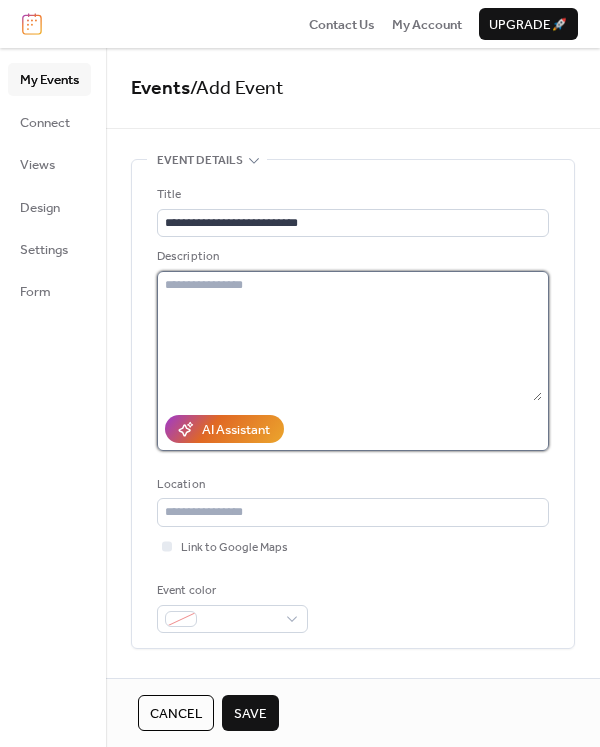 click at bounding box center (349, 336) 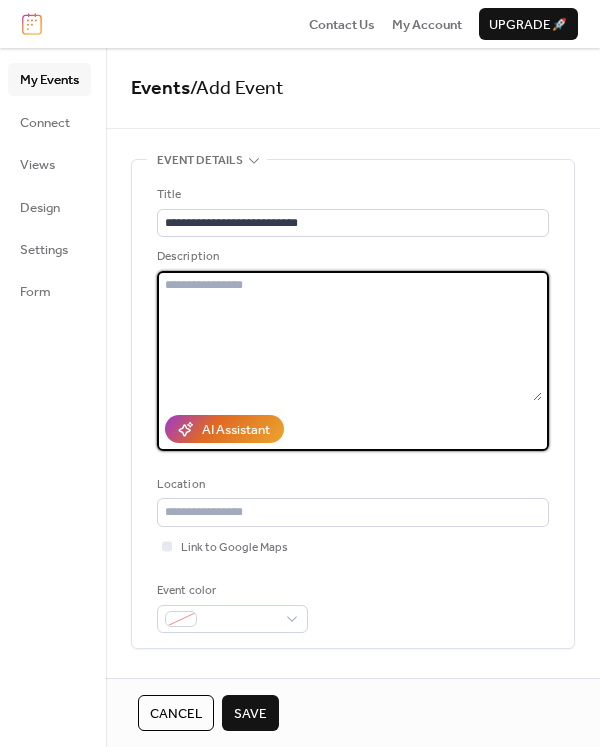paste on "**********" 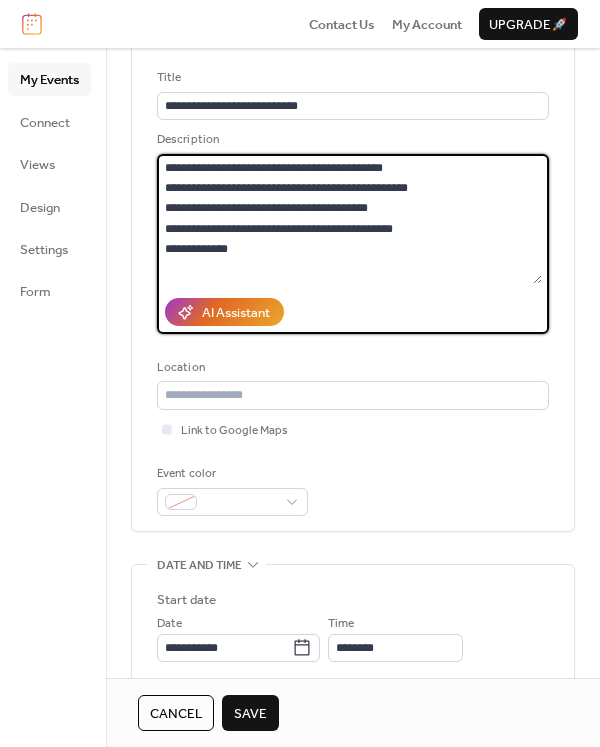 scroll, scrollTop: 200, scrollLeft: 0, axis: vertical 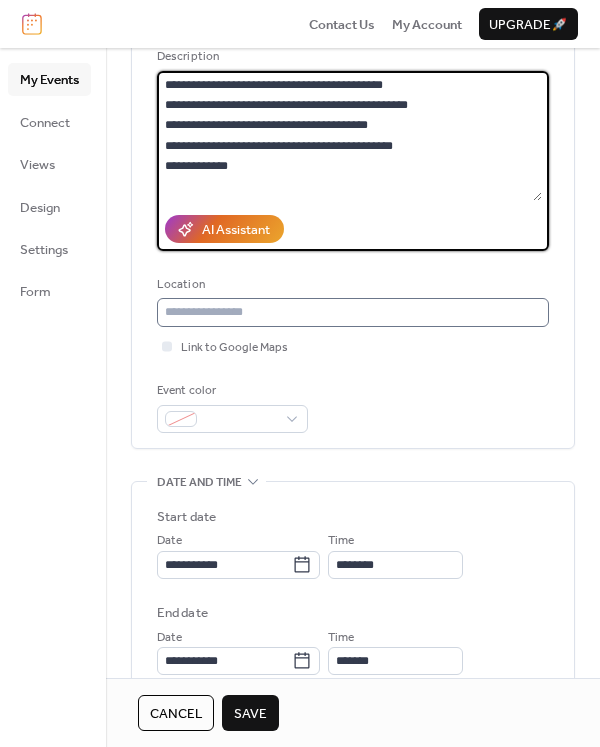 type on "**********" 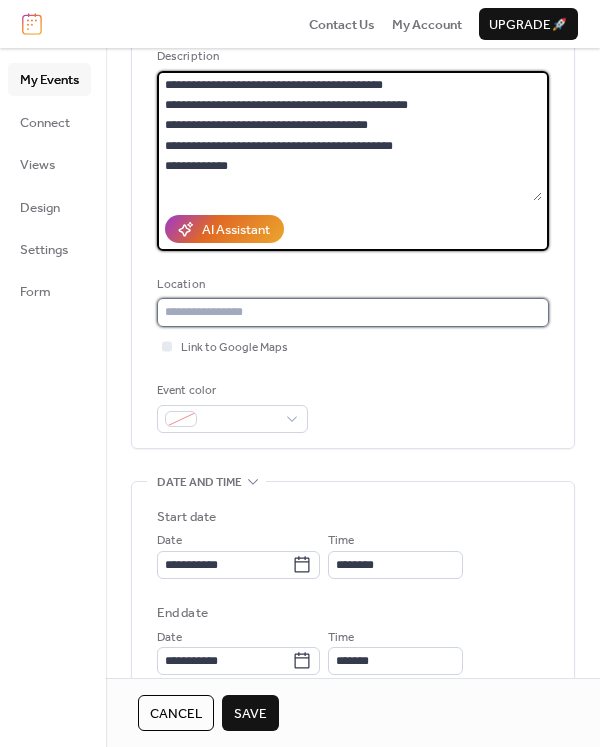 click at bounding box center (353, 312) 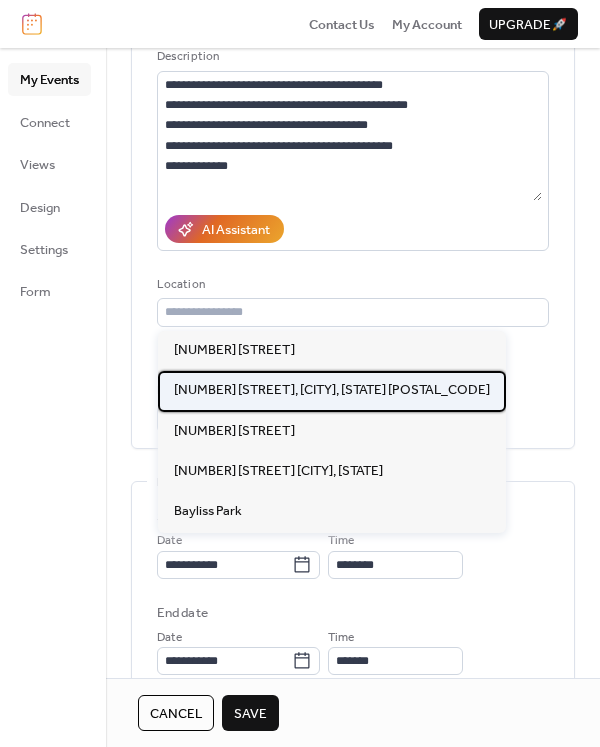 click on "3605 Q St, Omaha, NE 68107" at bounding box center (332, 390) 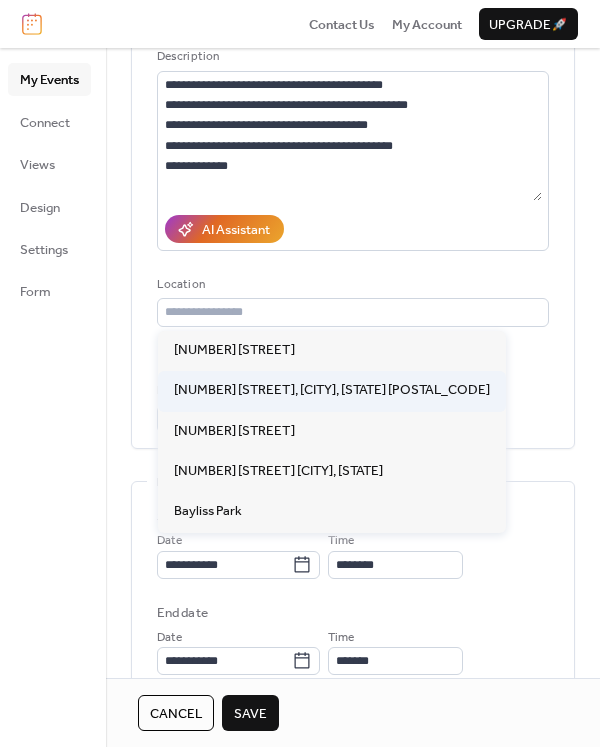 type on "**********" 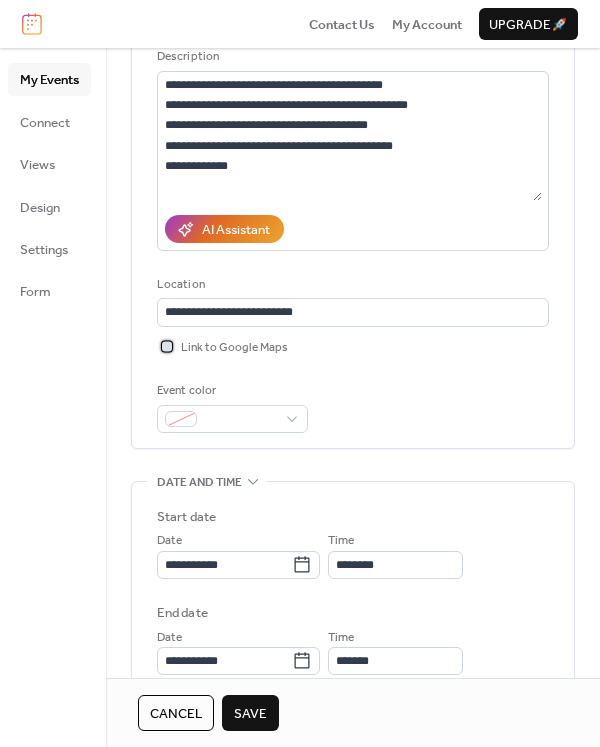 click on "Link to Google Maps" at bounding box center (234, 348) 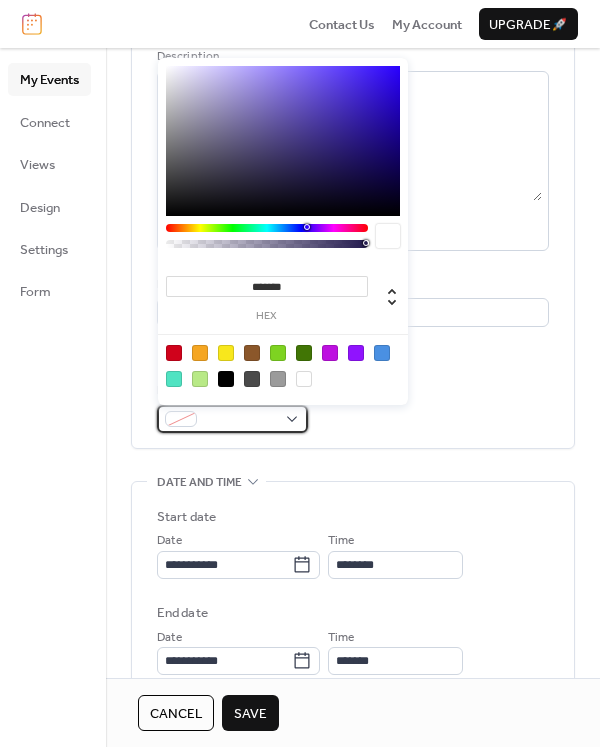 click at bounding box center [232, 419] 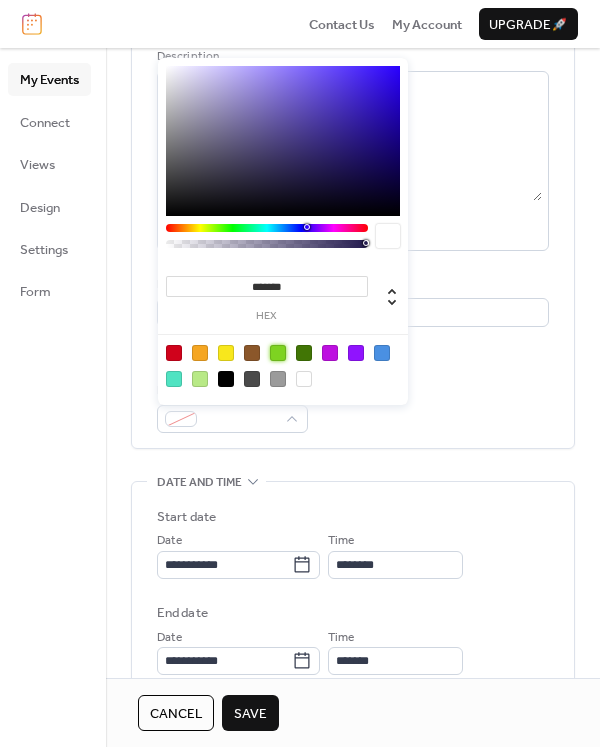 click at bounding box center (278, 353) 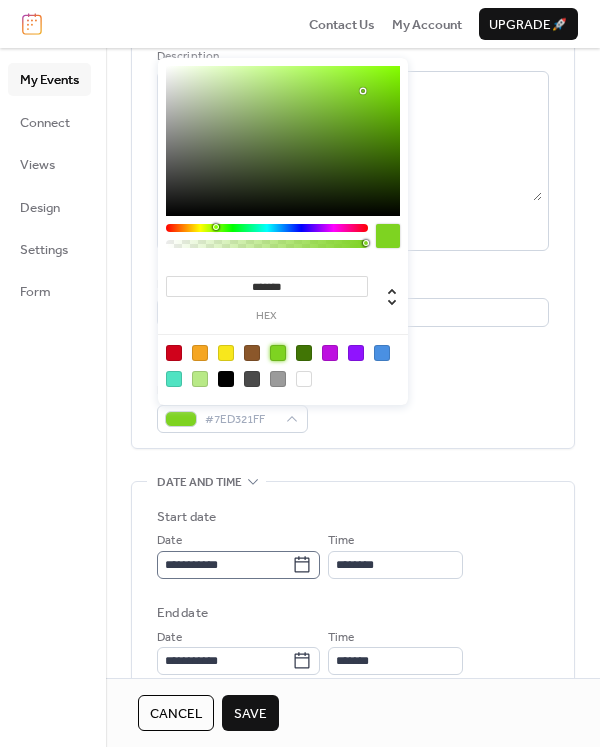 click 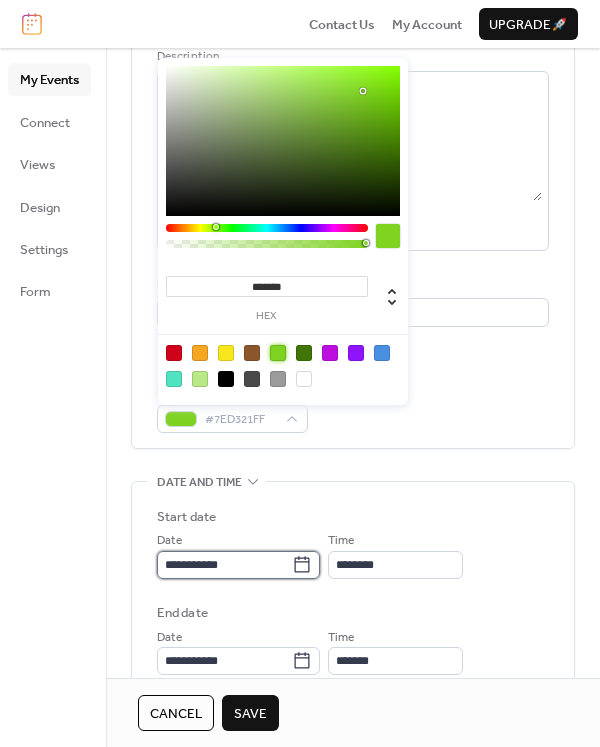 click on "**********" at bounding box center (224, 565) 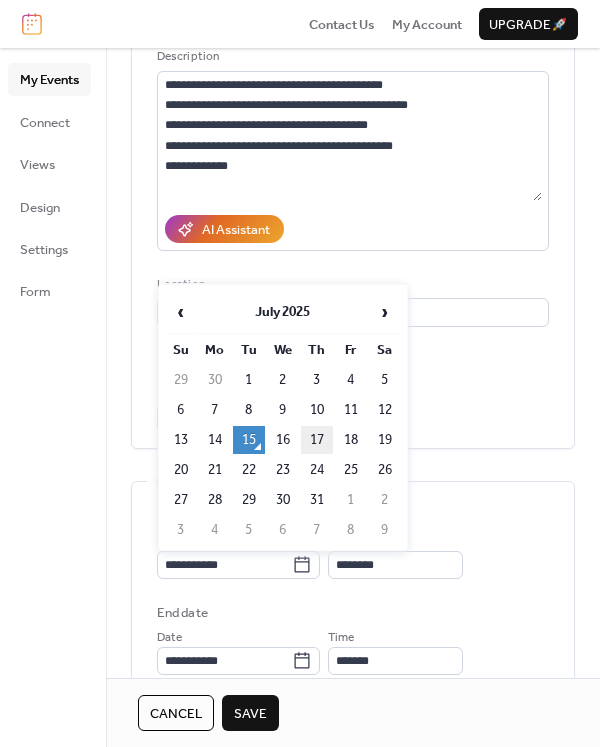 click on "17" at bounding box center [317, 440] 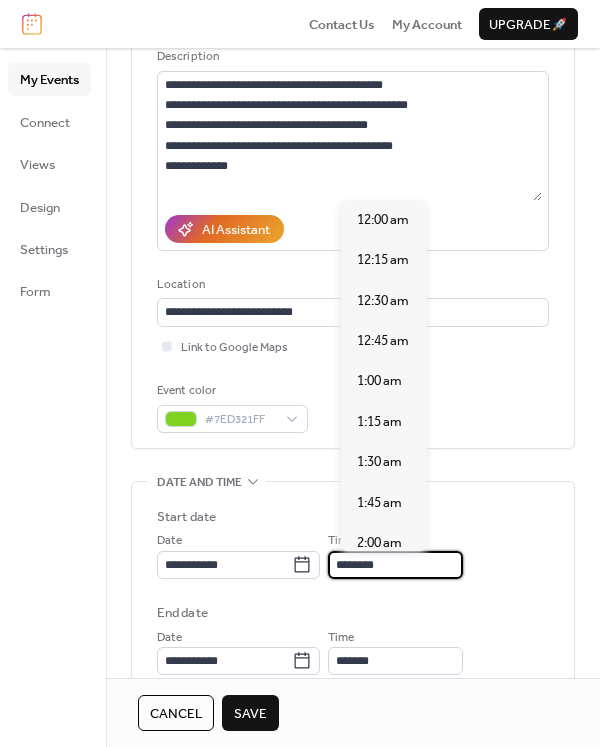 click on "********" at bounding box center [395, 565] 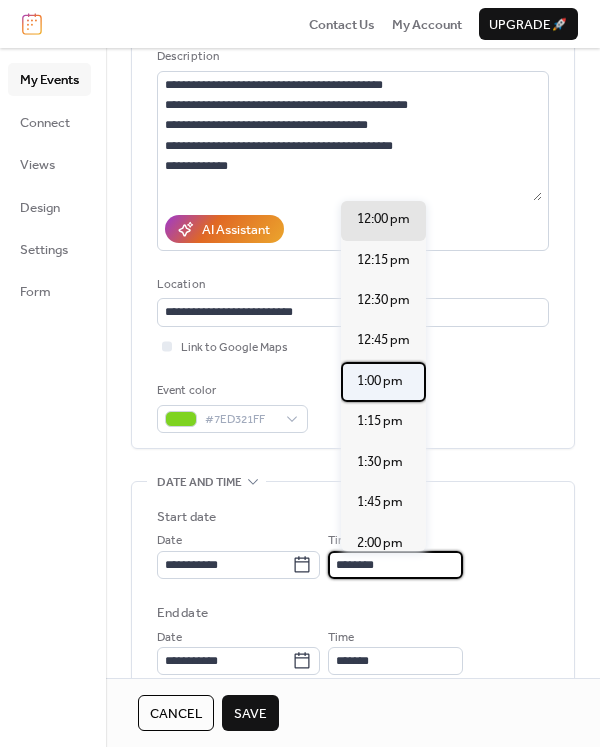 click on "1:00 pm" at bounding box center [380, 381] 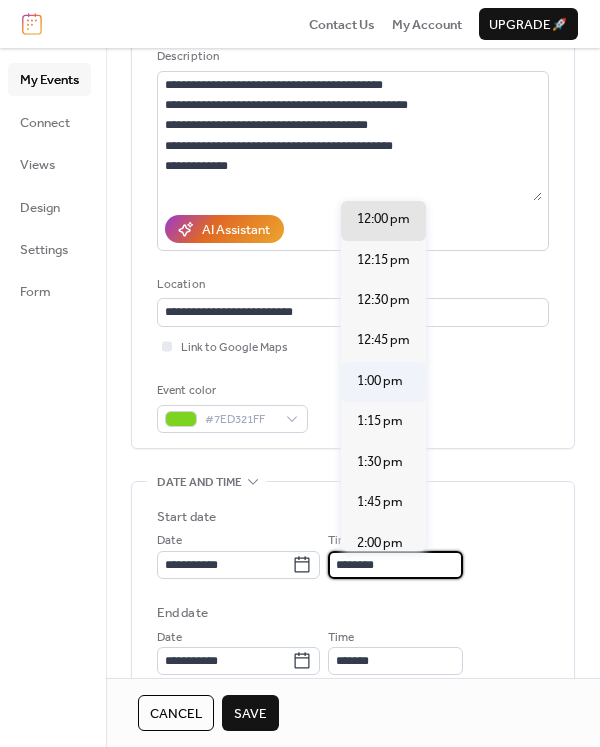 type on "*******" 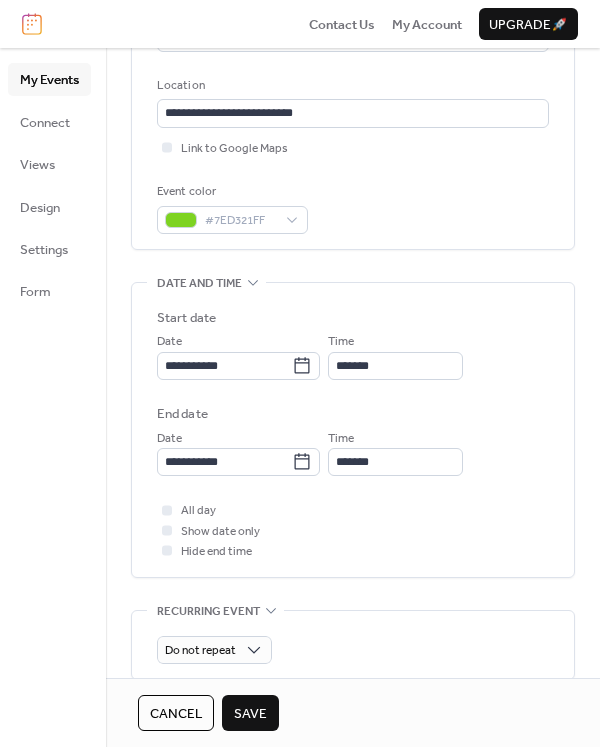 scroll, scrollTop: 400, scrollLeft: 0, axis: vertical 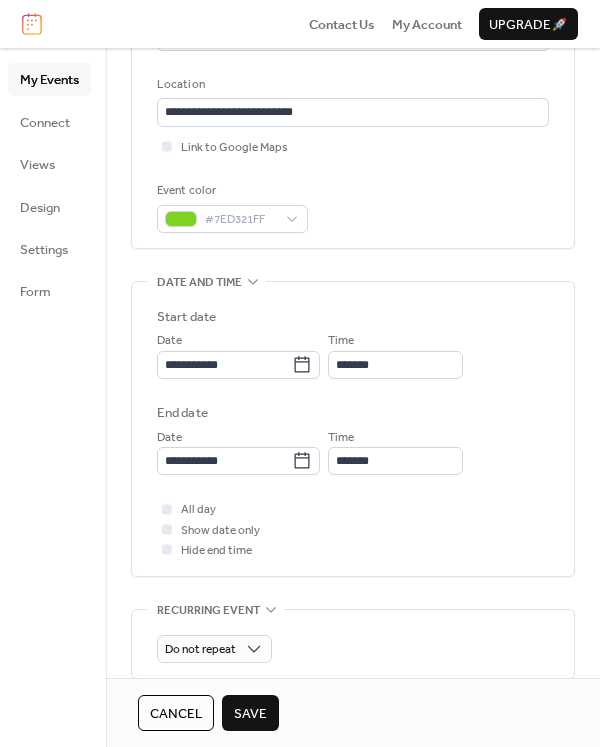 click on "Save" at bounding box center [250, 713] 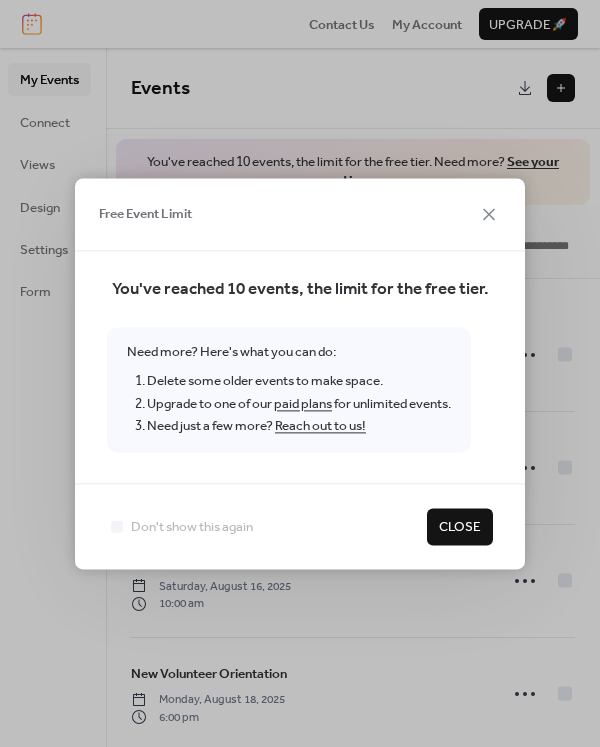click on "Close" at bounding box center [460, 528] 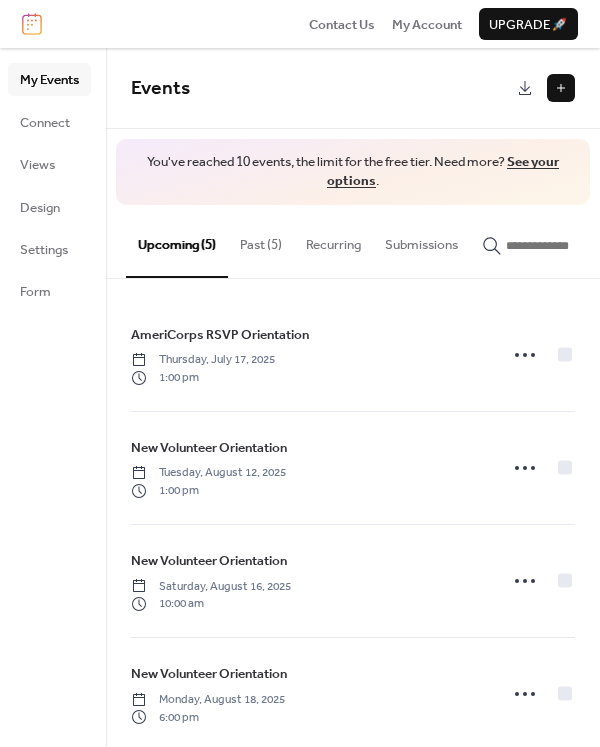 click on "Past (5)" at bounding box center (261, 240) 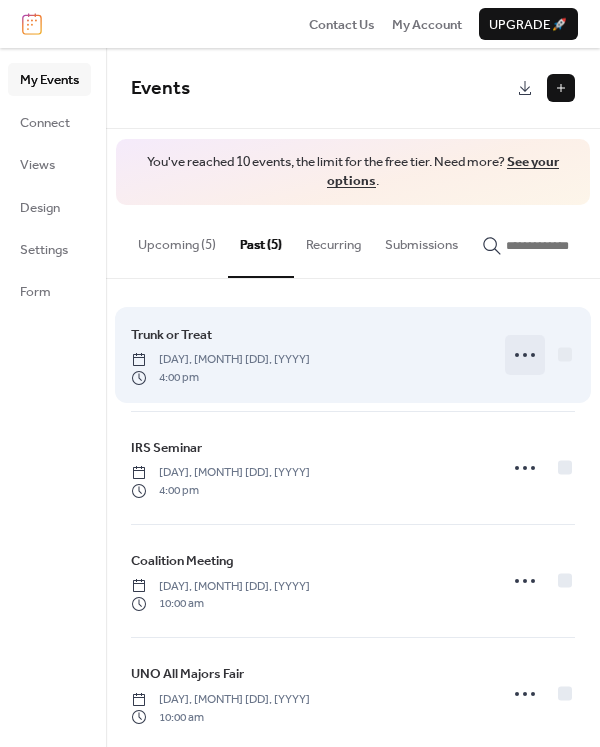 click 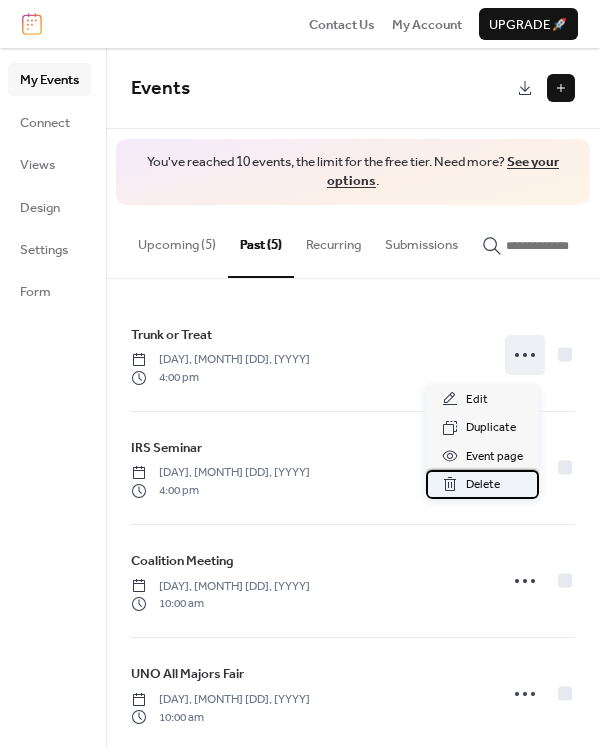 click on "Delete" at bounding box center [483, 485] 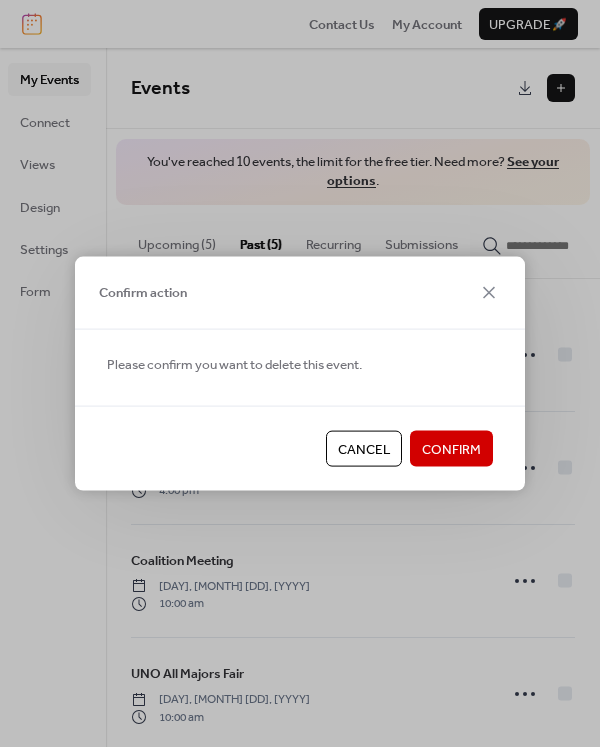 click on "Confirm" at bounding box center (451, 450) 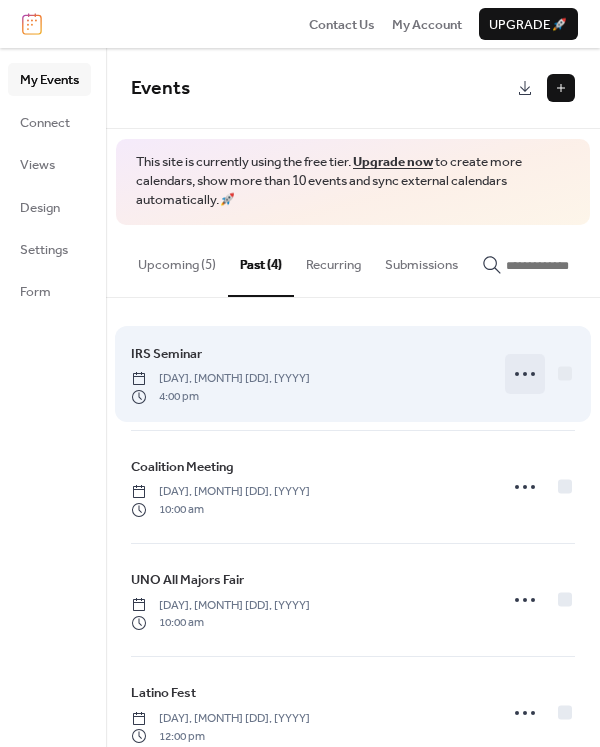 click 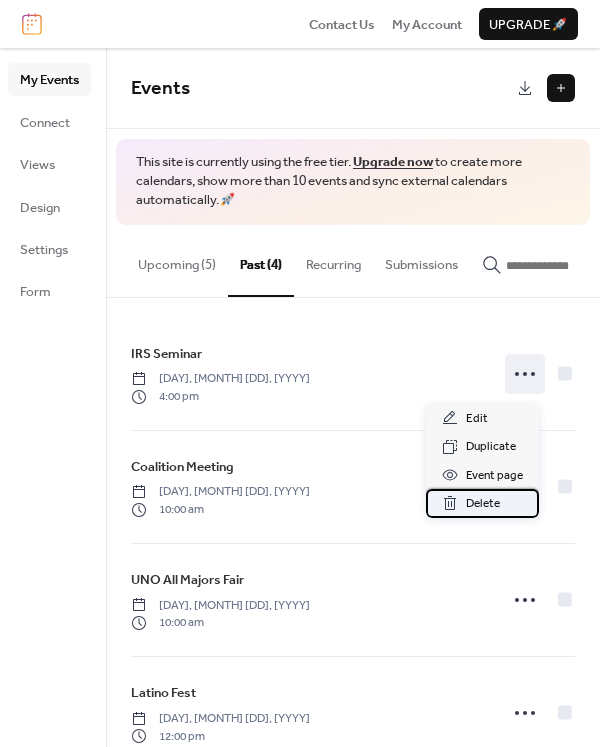 click on "Delete" at bounding box center (483, 504) 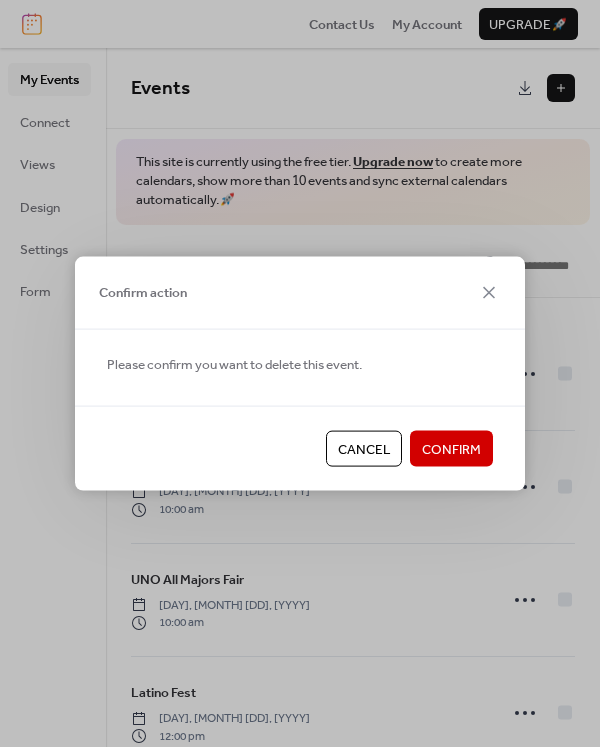 click on "Confirm" at bounding box center (451, 450) 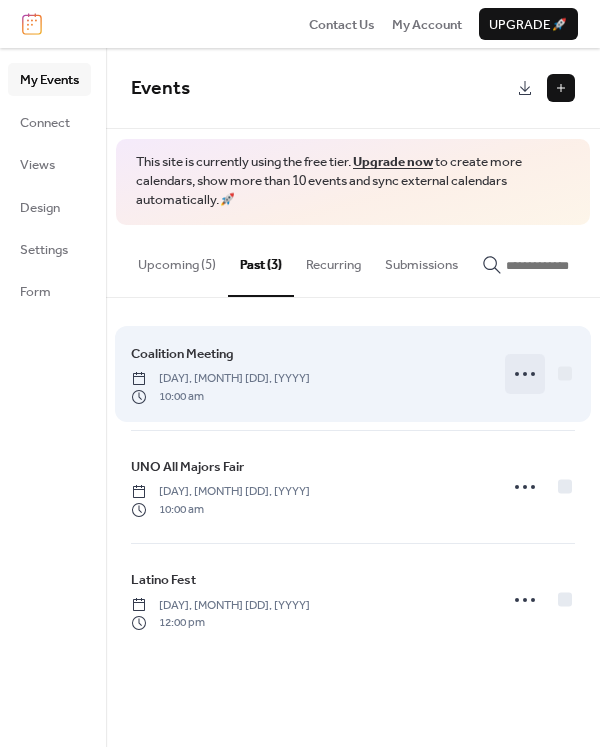 click 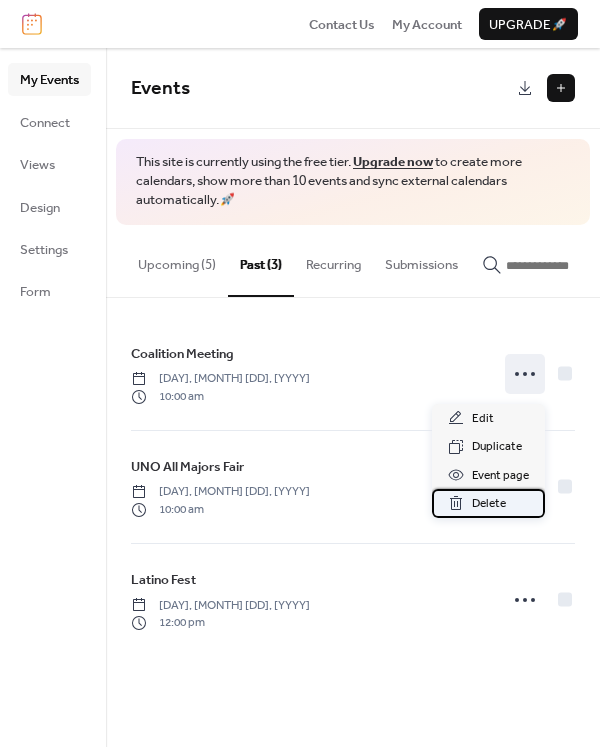 click on "Delete" at bounding box center (489, 504) 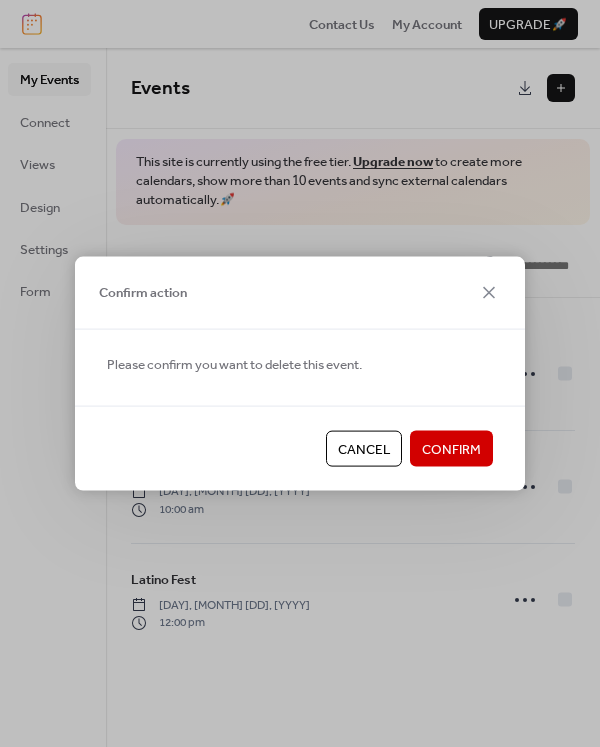 click on "Confirm" at bounding box center (451, 450) 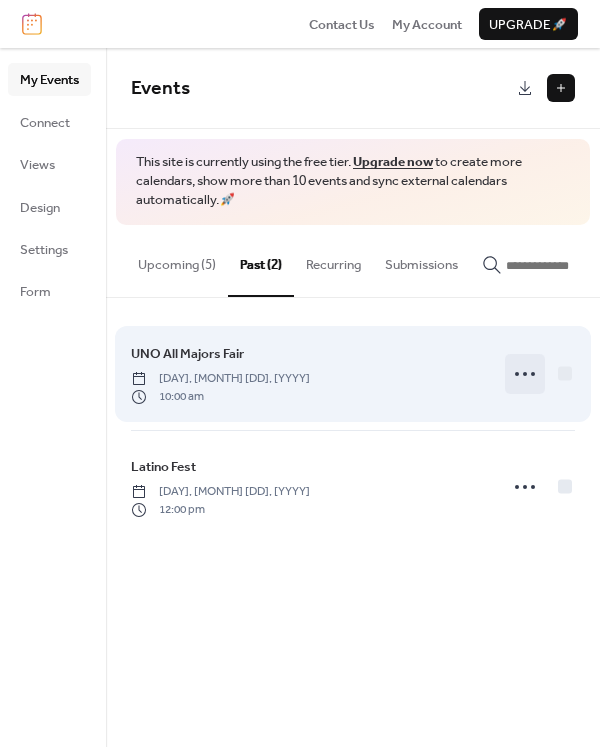 click 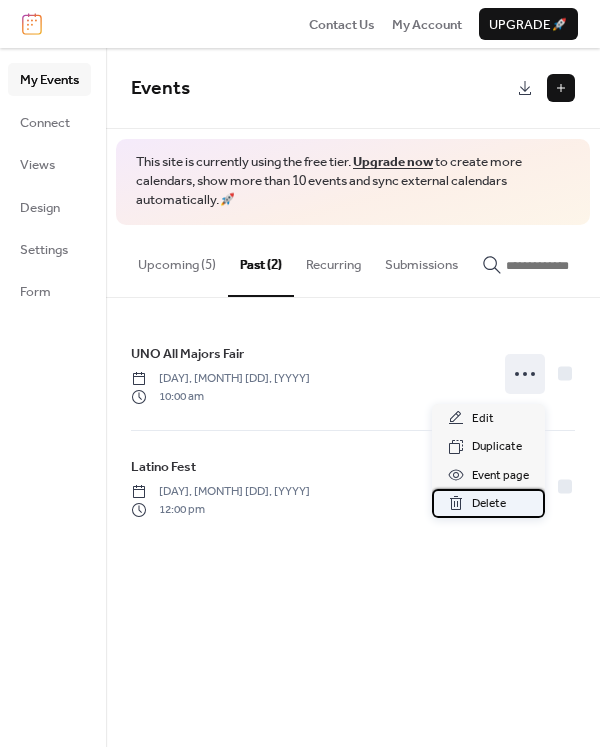 click on "Delete" at bounding box center (489, 504) 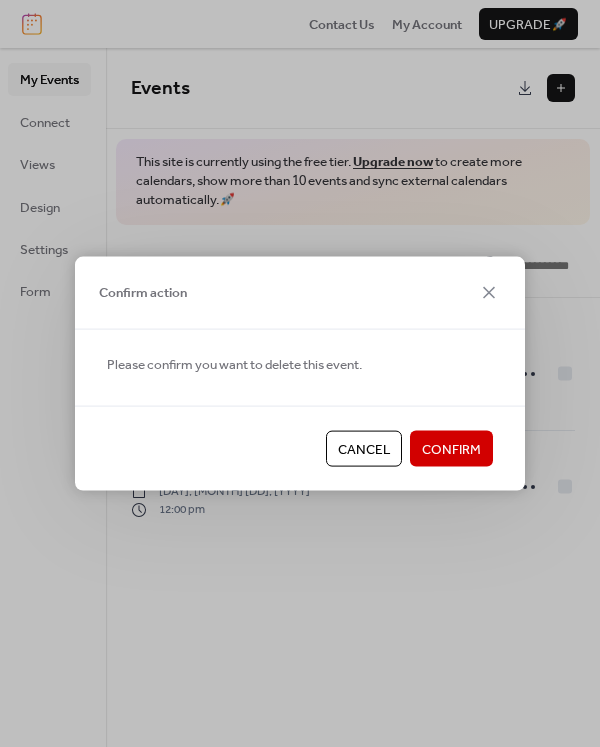 click on "Confirm" at bounding box center [451, 450] 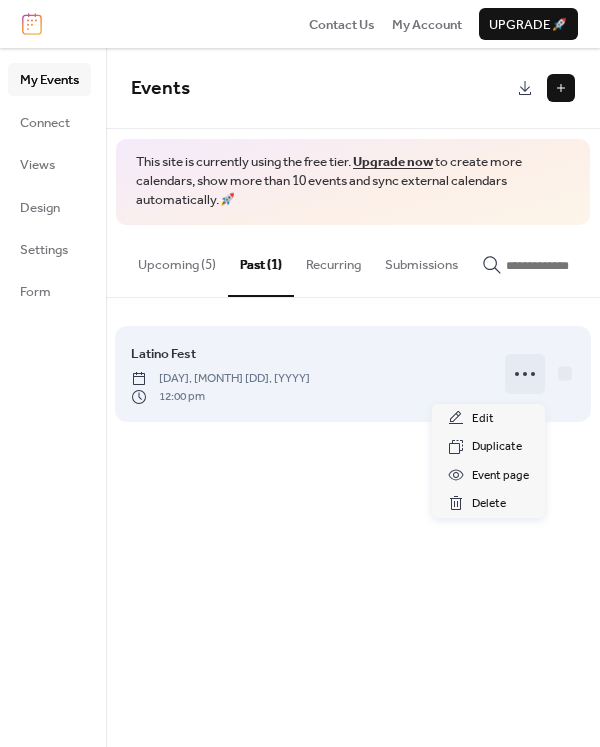 click 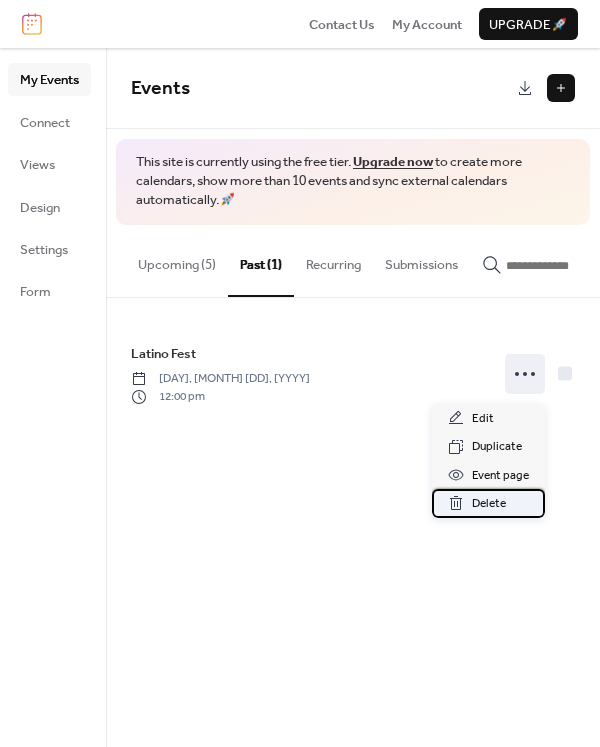 click on "Delete" at bounding box center [489, 504] 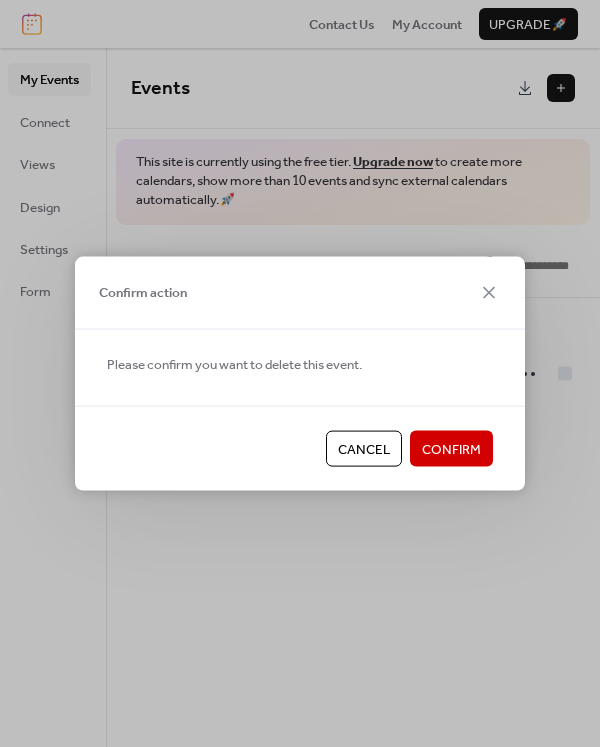 click on "Confirm" at bounding box center [451, 450] 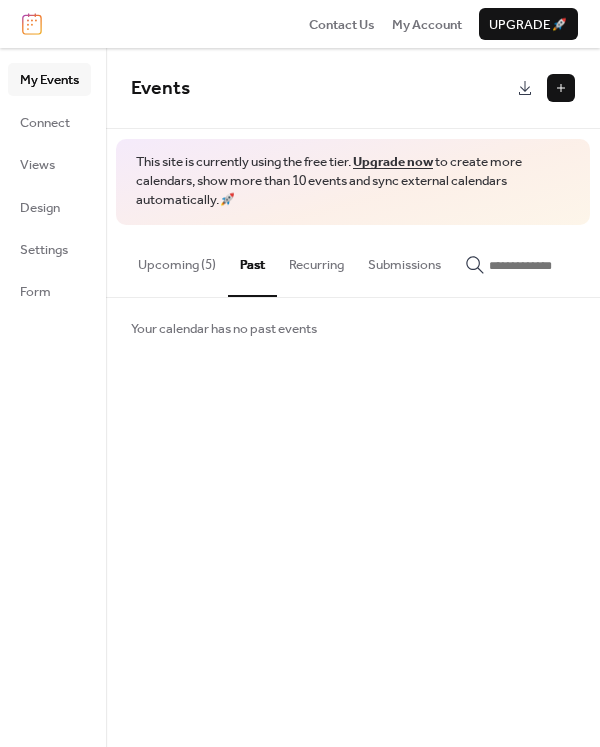 click on "Upcoming (5)" at bounding box center (177, 260) 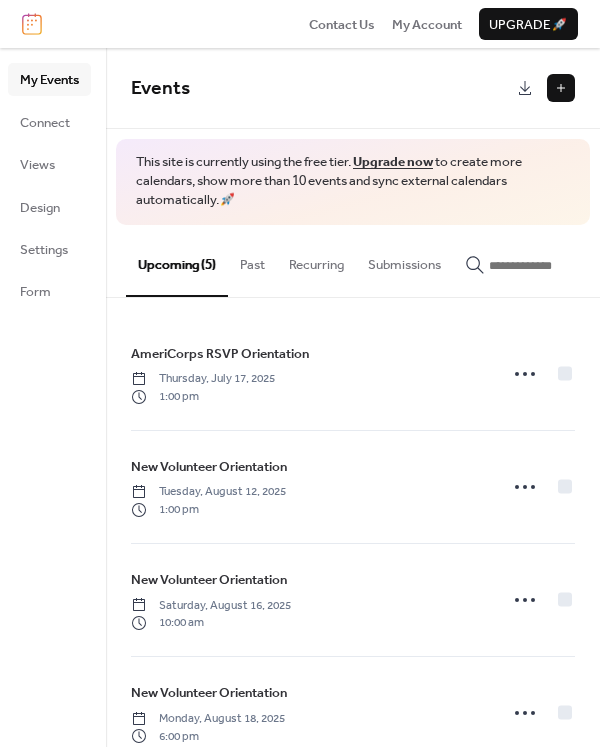 click at bounding box center [561, 88] 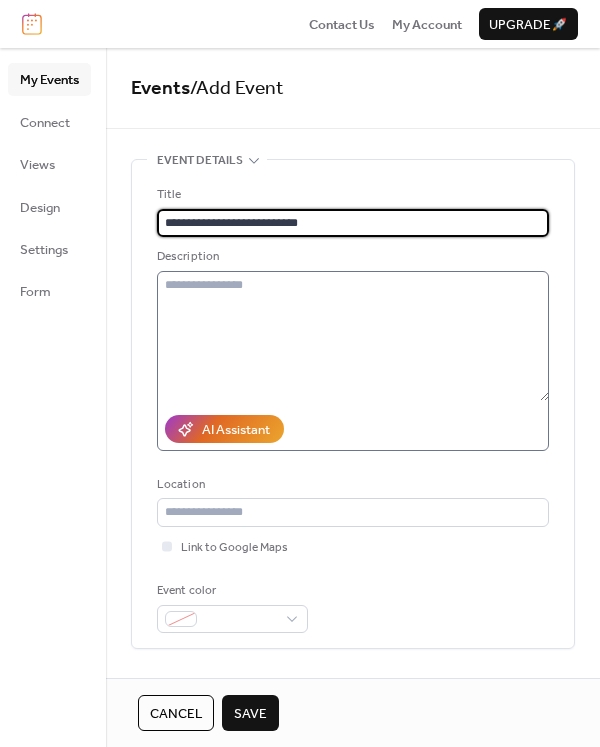 type on "**********" 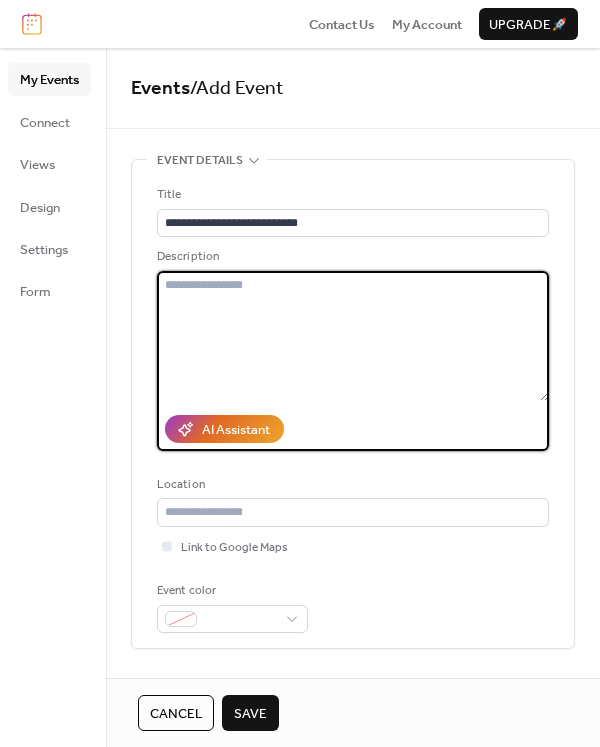 click at bounding box center (353, 336) 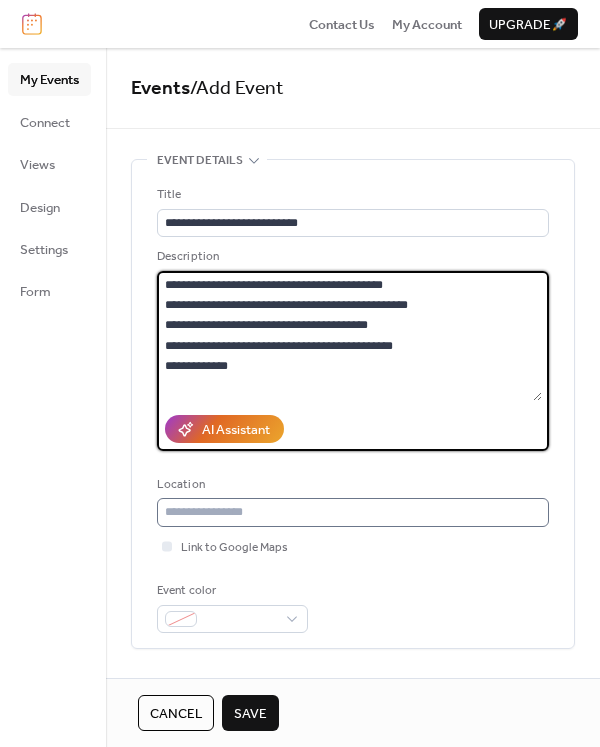 type on "**********" 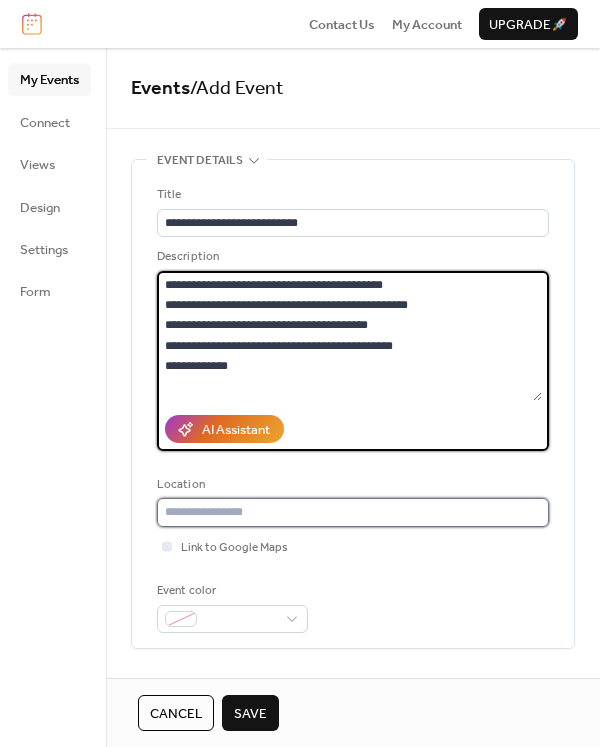 click at bounding box center [353, 512] 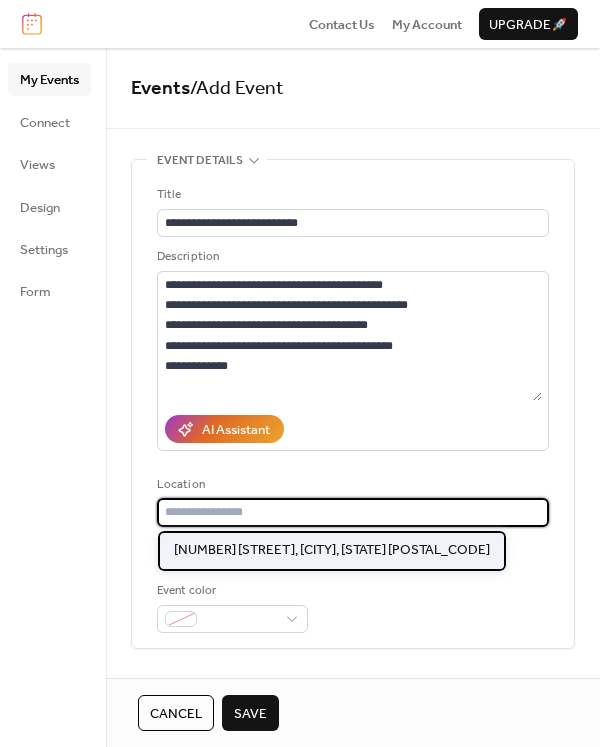 click on "3605 Q St, Omaha, NE 68107" at bounding box center (332, 550) 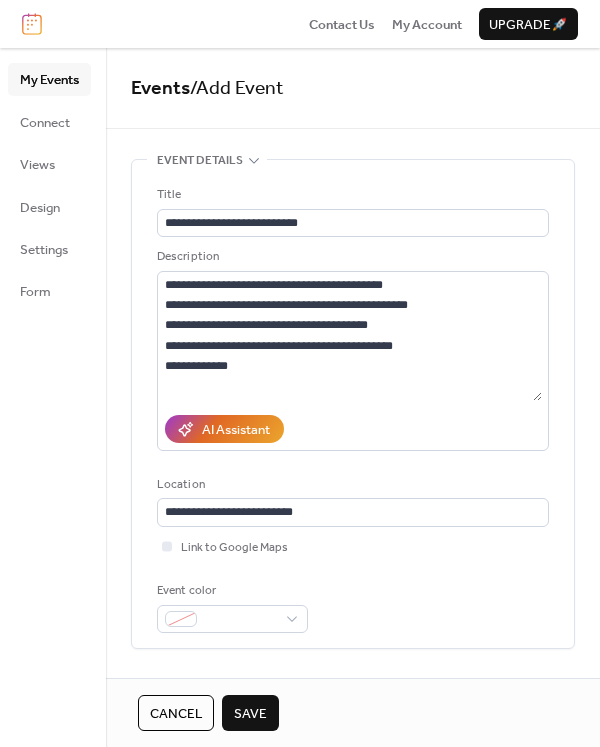 type on "**********" 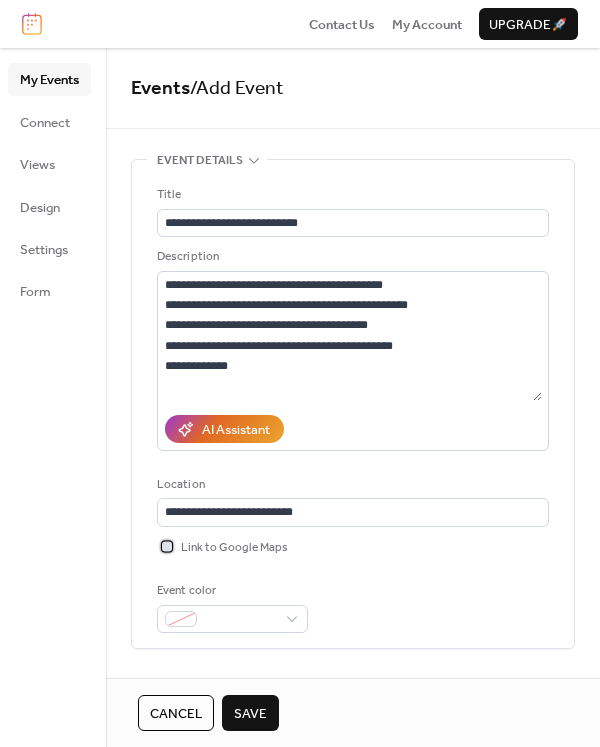 click on "Link to Google Maps" at bounding box center (234, 548) 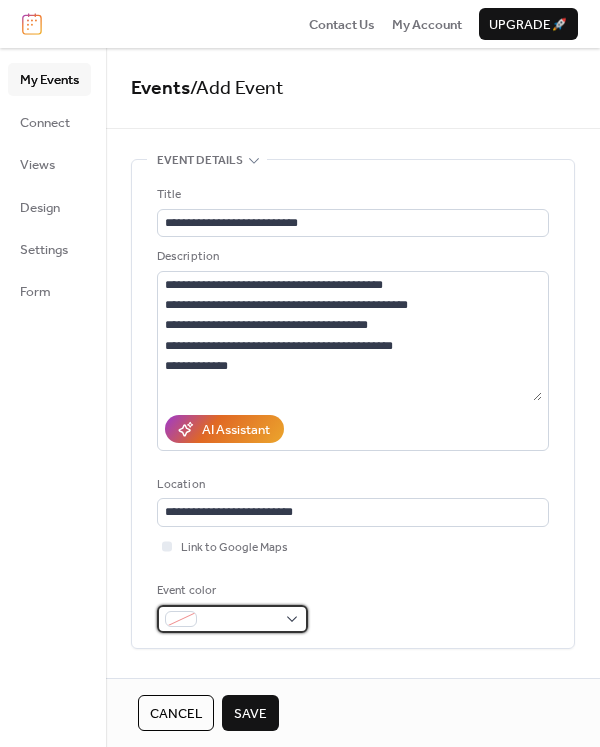 click at bounding box center [232, 619] 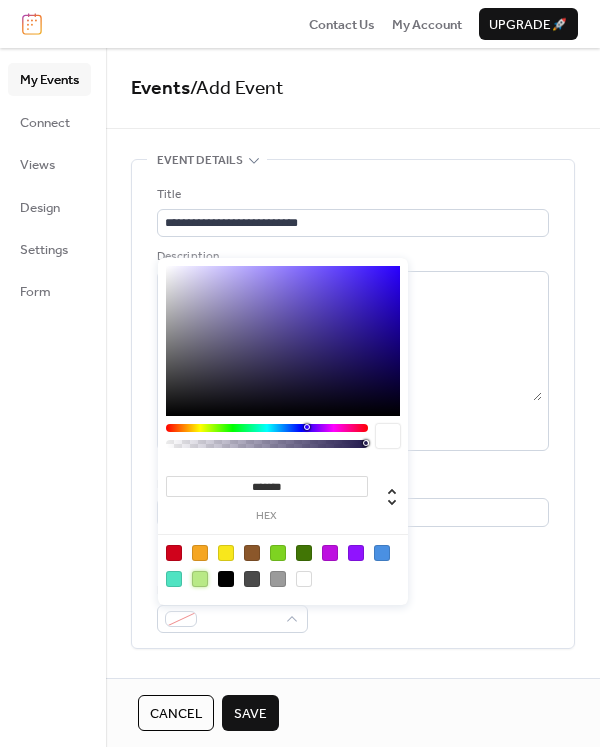 click at bounding box center [200, 579] 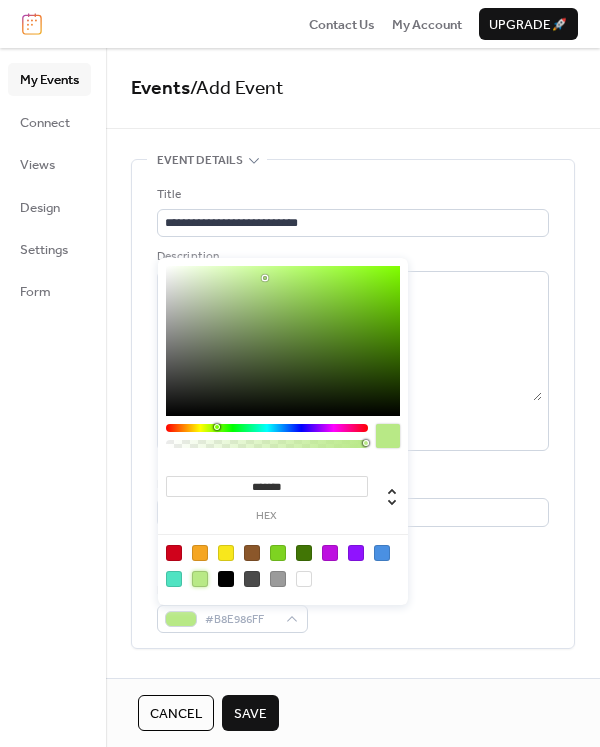 click at bounding box center [278, 553] 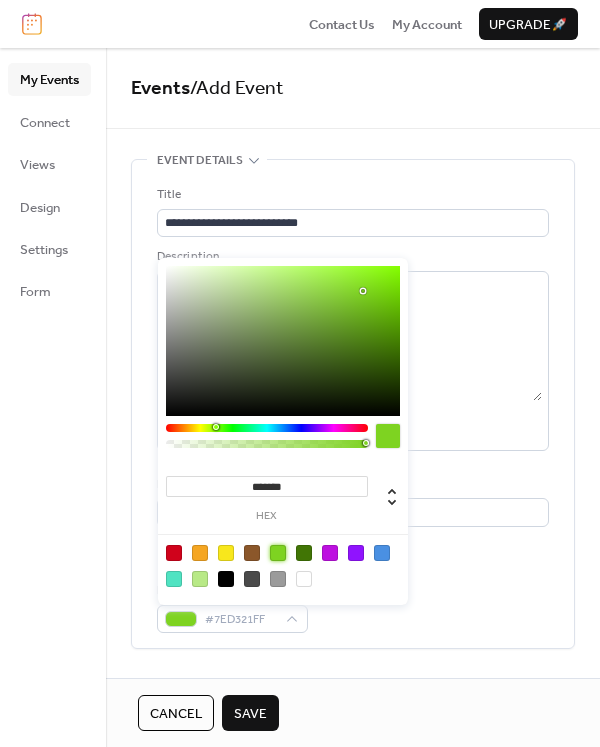 scroll, scrollTop: 100, scrollLeft: 0, axis: vertical 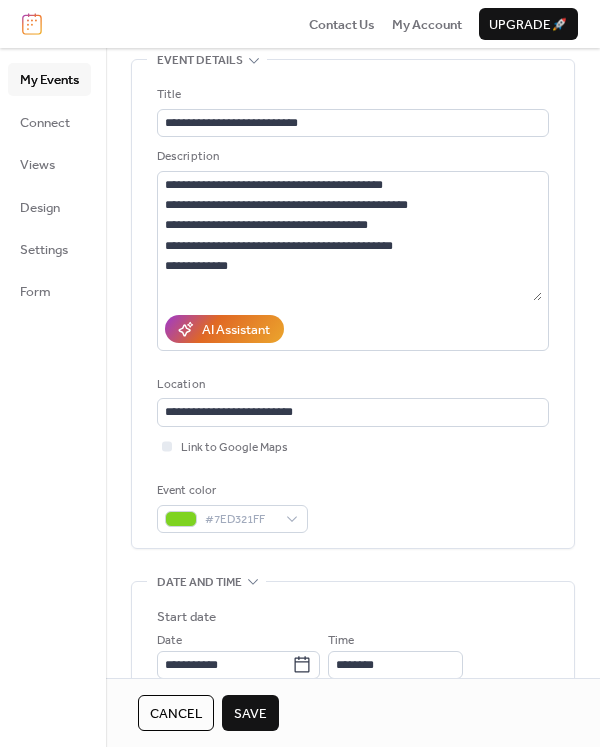 click on "**********" at bounding box center (353, 695) 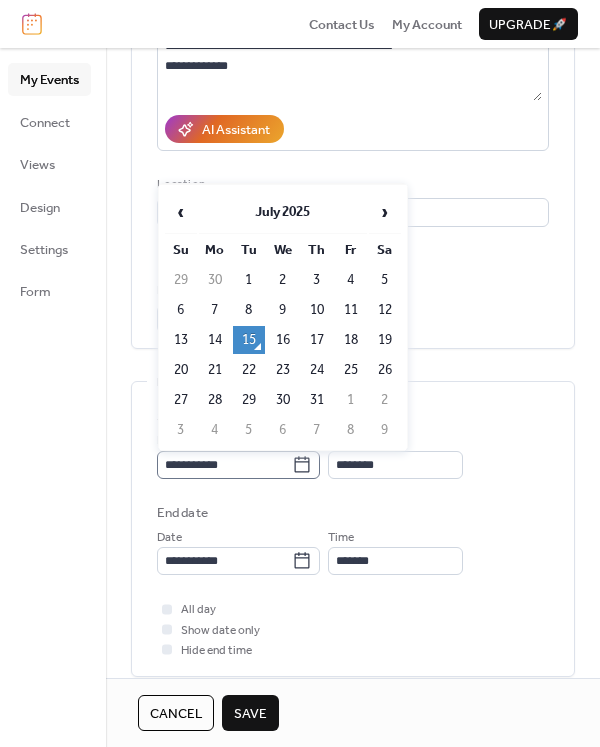 click 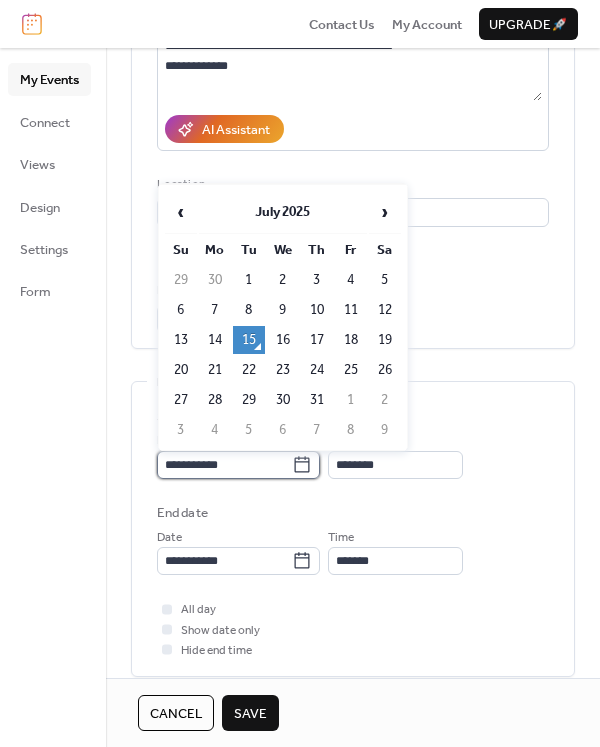 click on "**********" at bounding box center [224, 465] 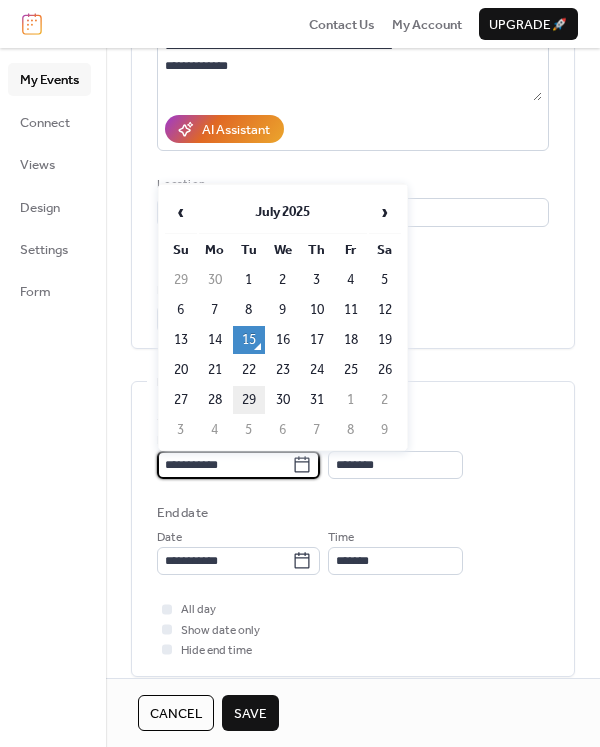 click on "29" at bounding box center (249, 400) 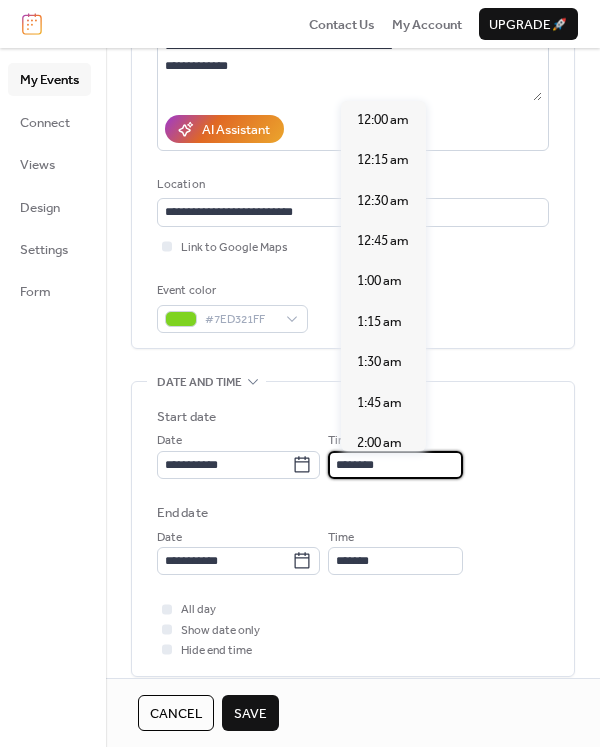 click on "********" at bounding box center [395, 465] 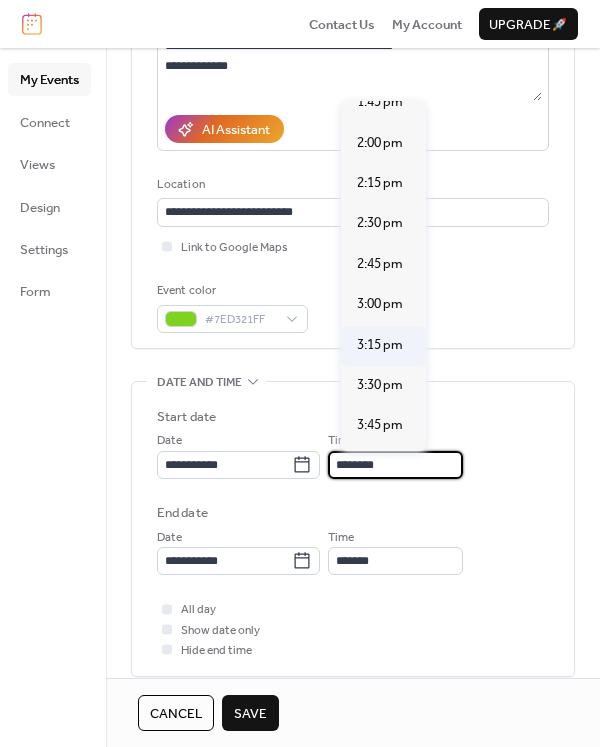 scroll, scrollTop: 2440, scrollLeft: 0, axis: vertical 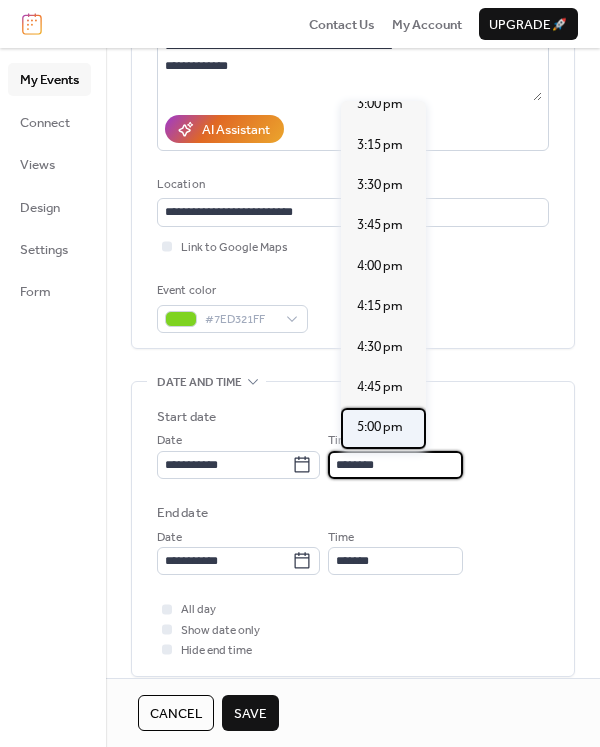 click on "5:00 pm" at bounding box center [380, 427] 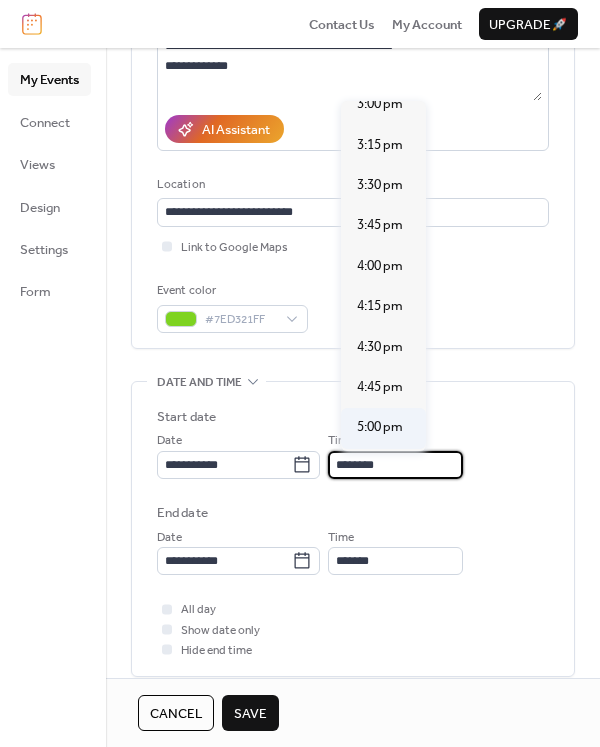 type on "*******" 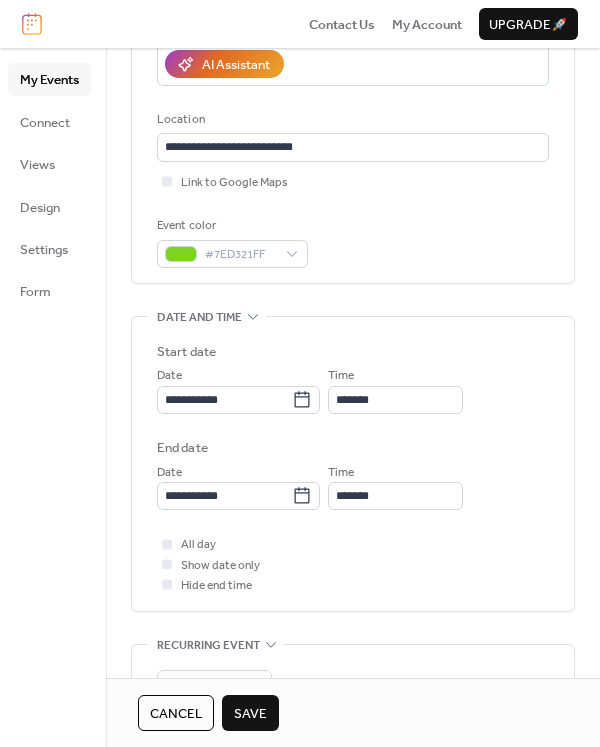 scroll, scrollTop: 400, scrollLeft: 0, axis: vertical 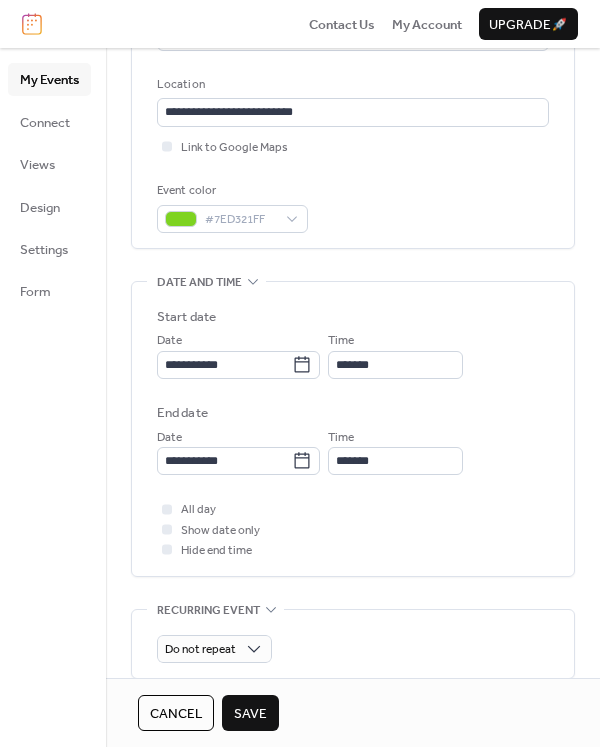 click on "Save" at bounding box center [250, 714] 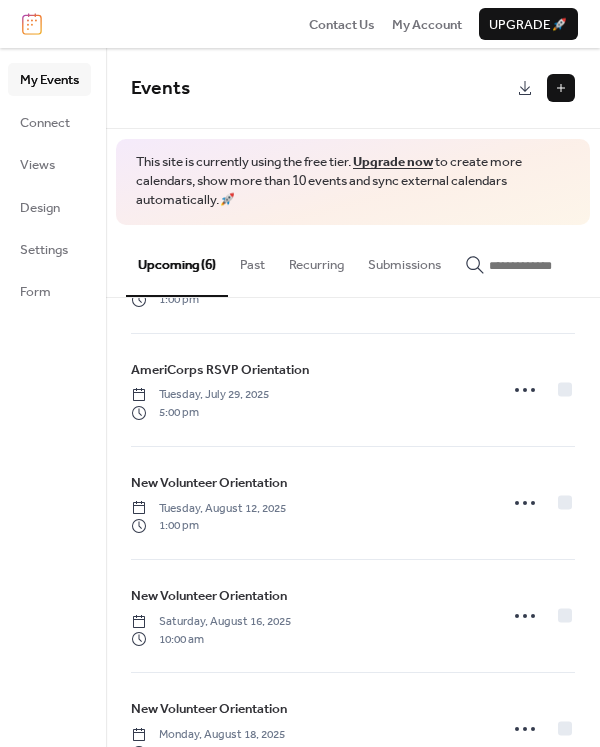 scroll, scrollTop: 0, scrollLeft: 0, axis: both 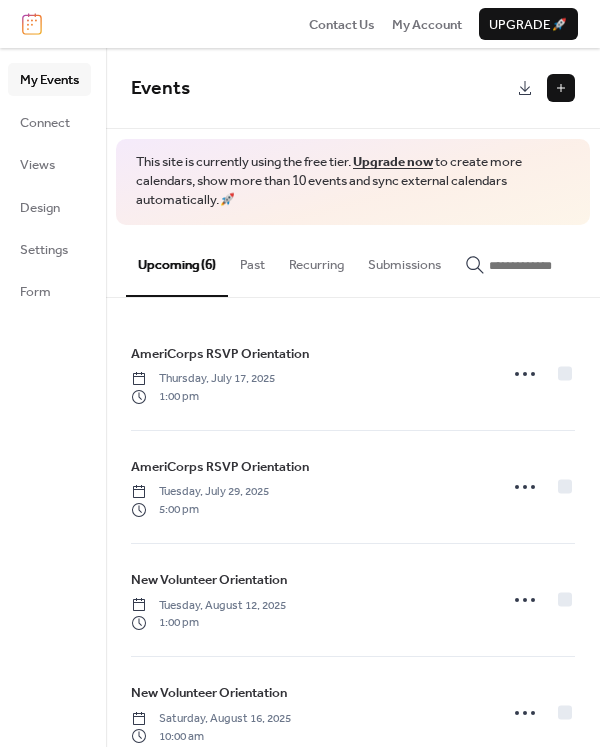 click at bounding box center (561, 88) 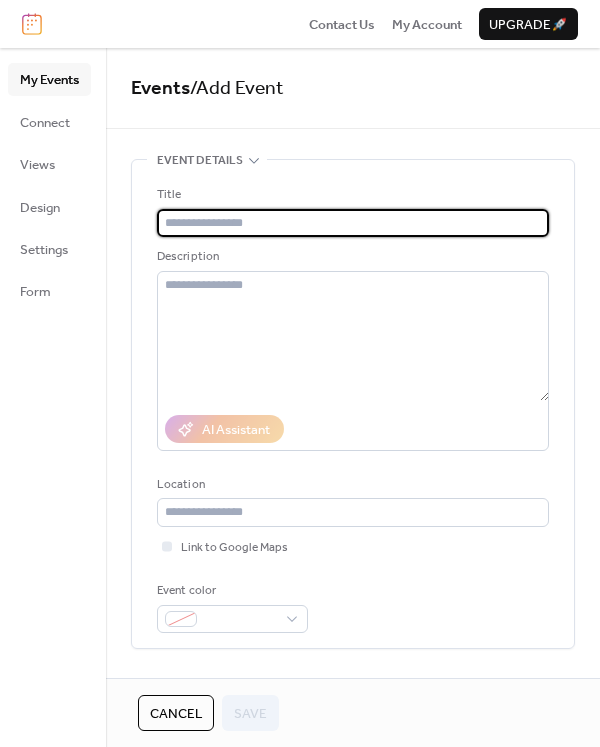 click at bounding box center (353, 223) 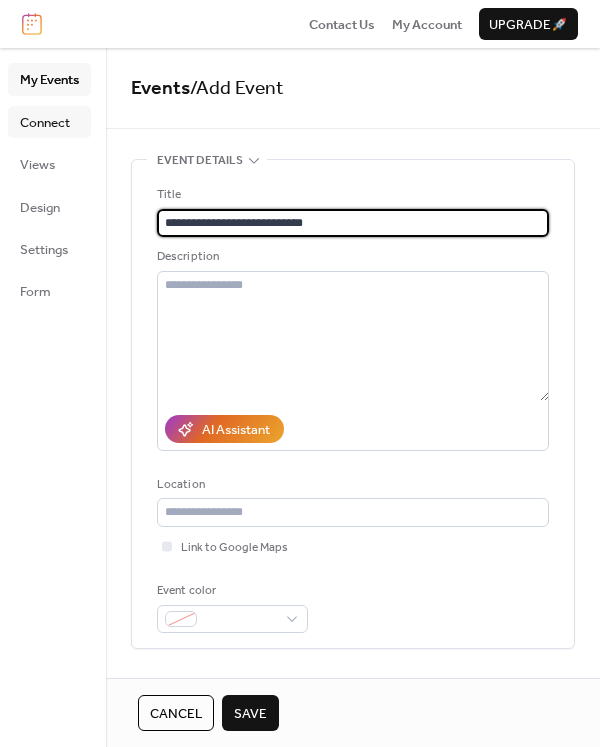 type on "**********" 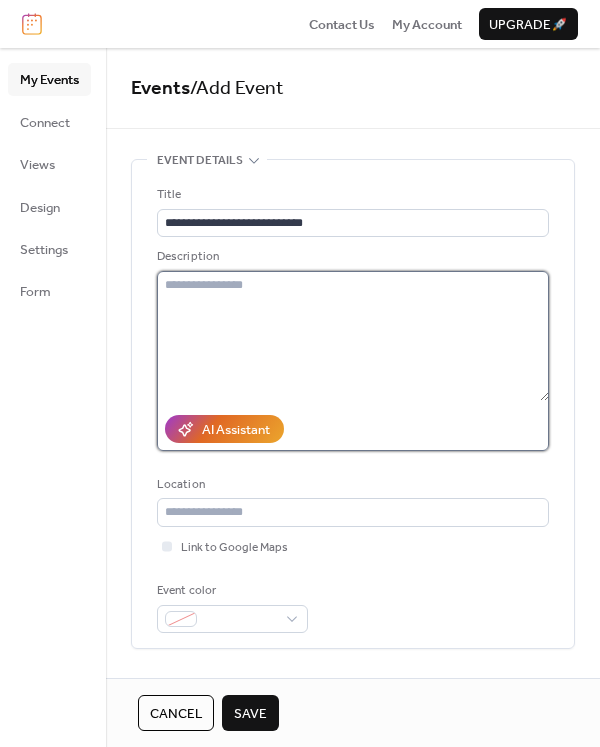 click at bounding box center (353, 336) 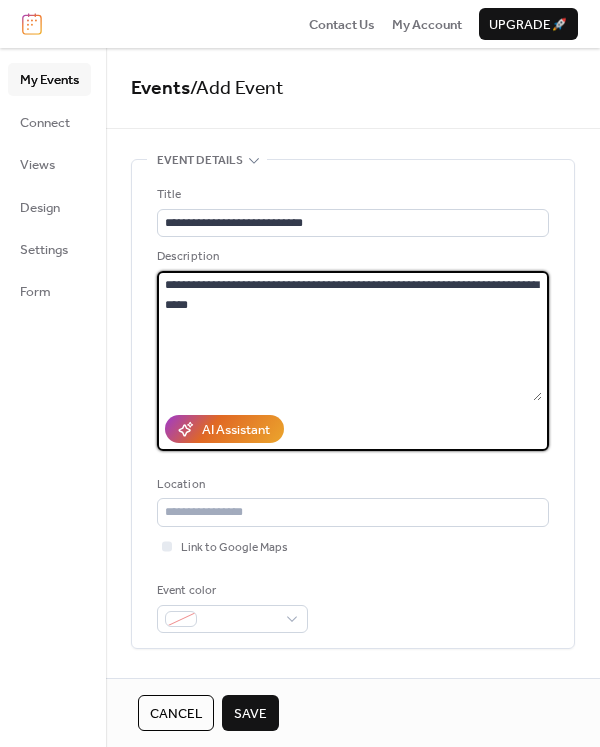 click on "**********" at bounding box center (349, 336) 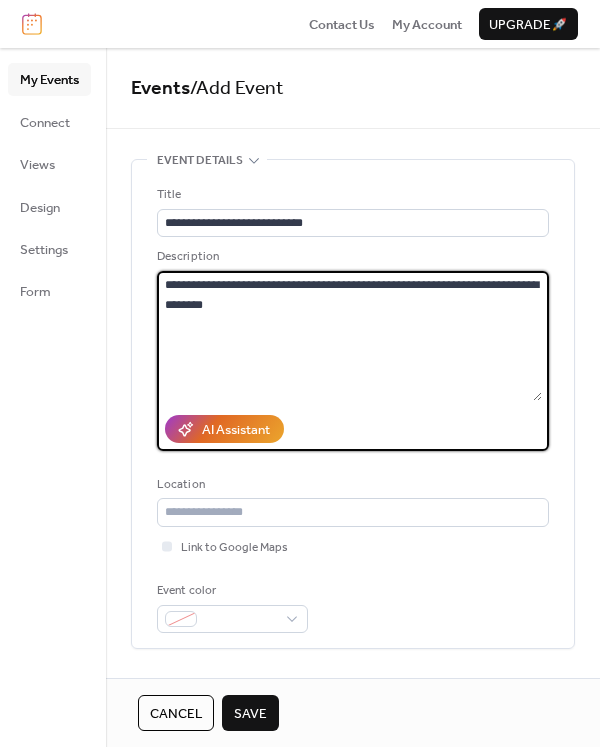 click on "**********" at bounding box center (349, 336) 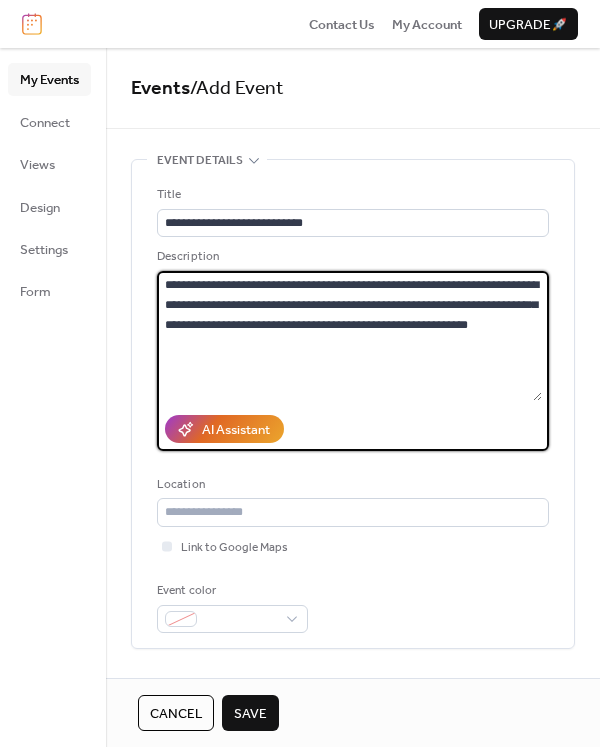 drag, startPoint x: 167, startPoint y: 281, endPoint x: 305, endPoint y: 276, distance: 138.09055 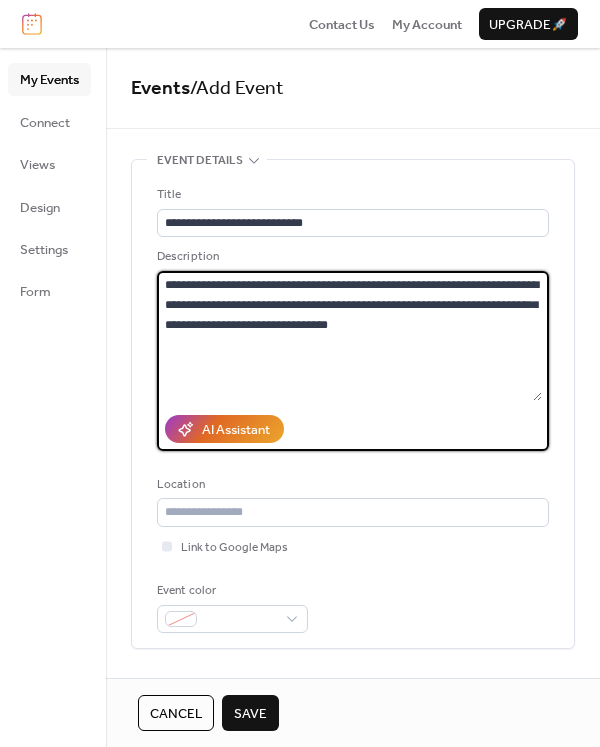 drag, startPoint x: 360, startPoint y: 310, endPoint x: 396, endPoint y: 304, distance: 36.496574 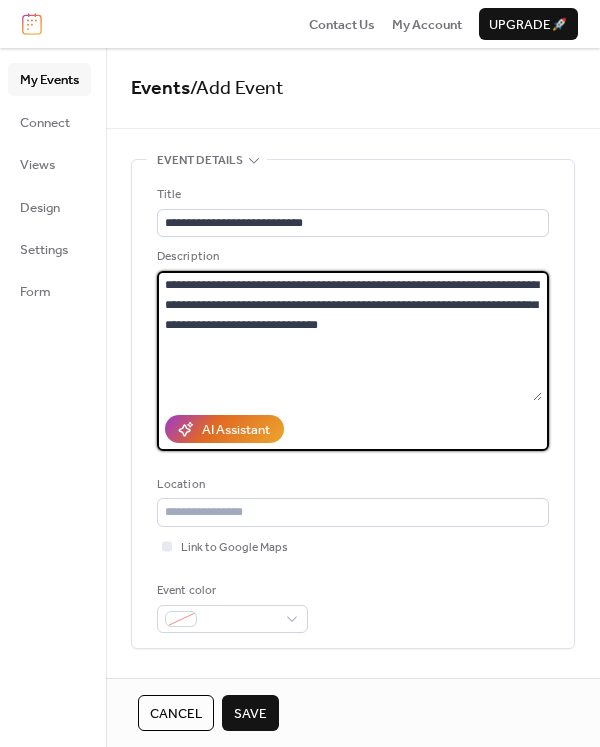 click on "**********" at bounding box center [349, 336] 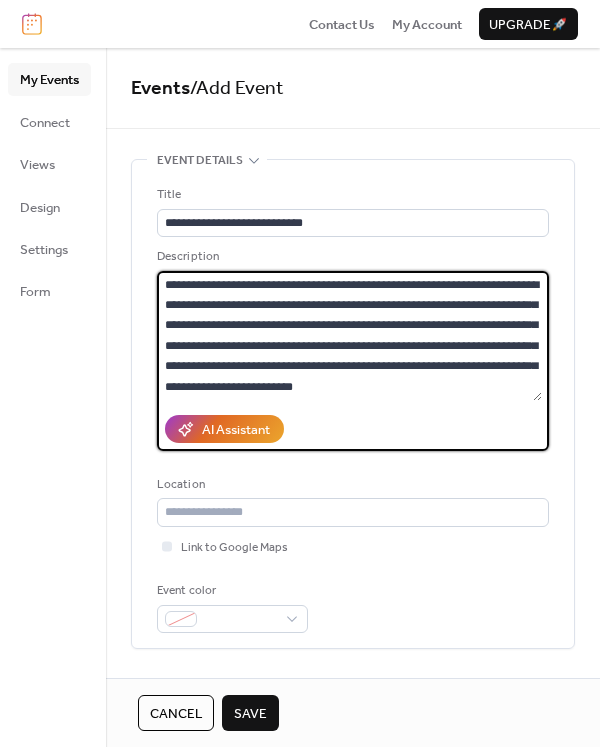 click on "**********" at bounding box center (349, 336) 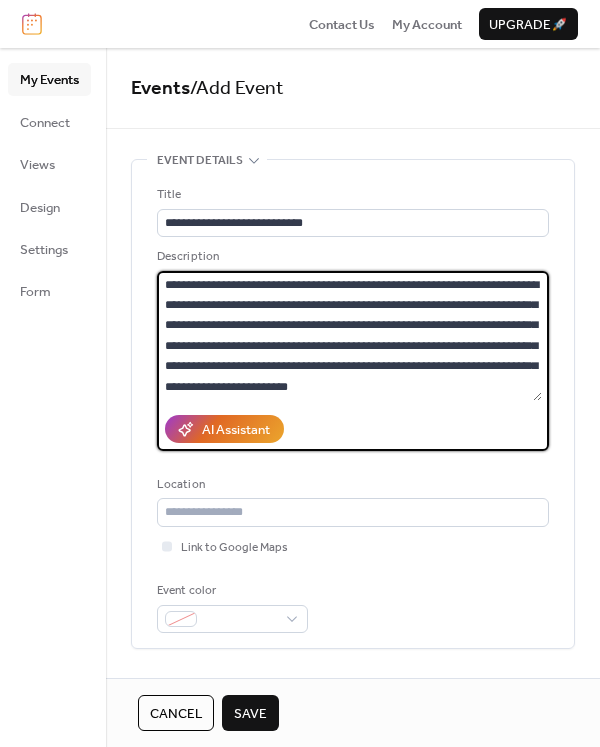 click on "**********" at bounding box center (349, 336) 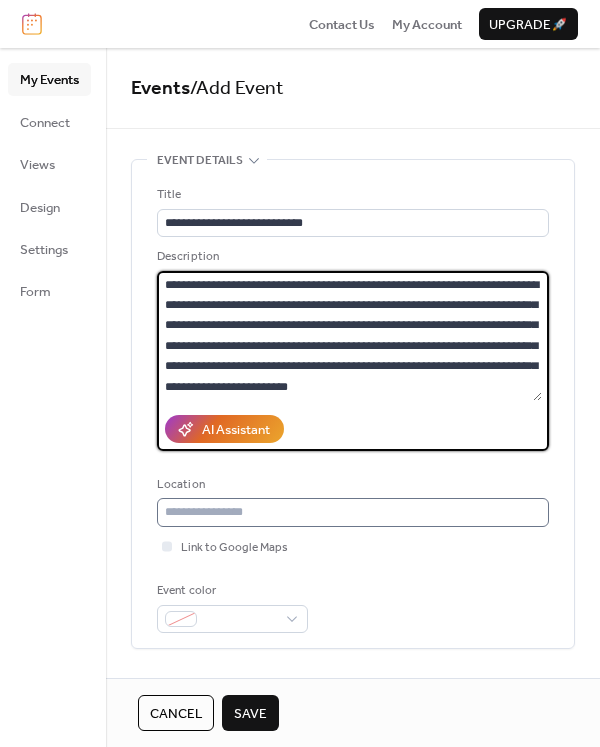 type on "**********" 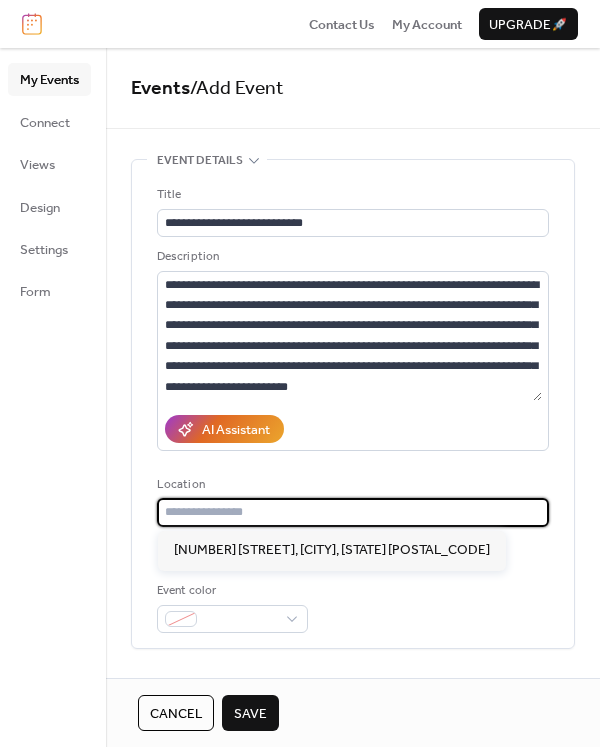 click at bounding box center [353, 512] 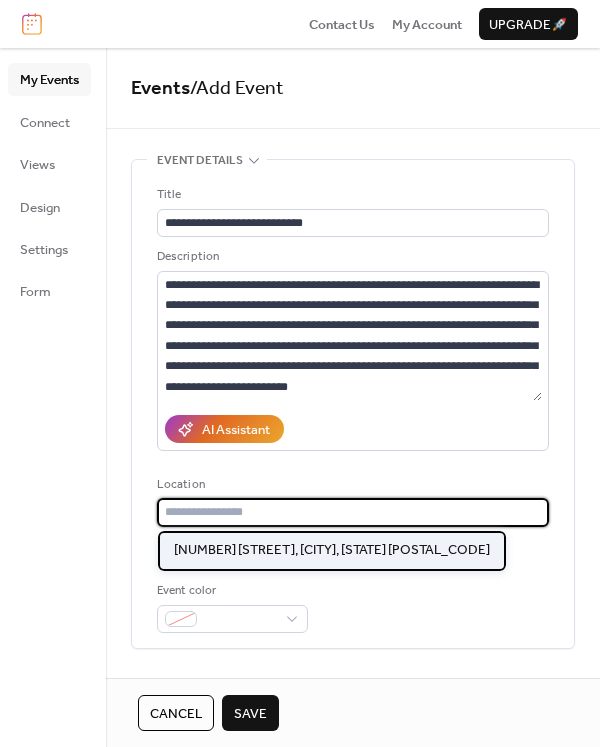 click on "3605 Q St, Omaha, NE 68107" at bounding box center (332, 550) 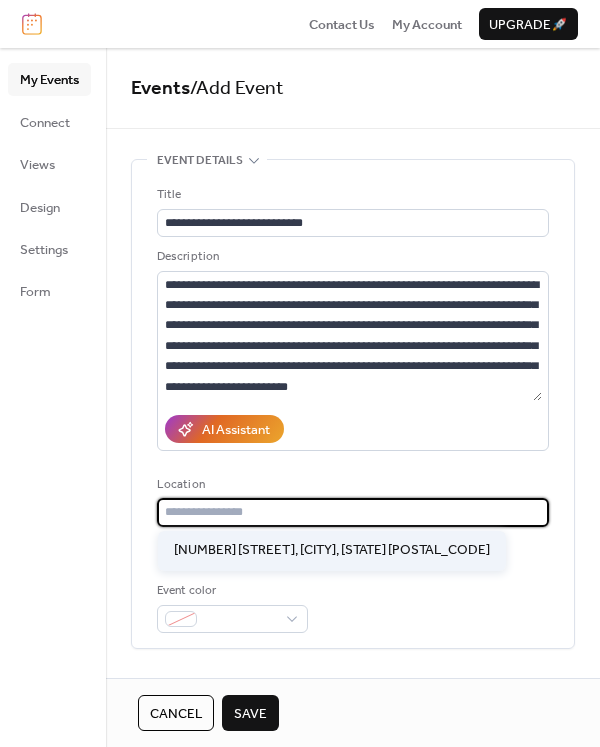 type on "**********" 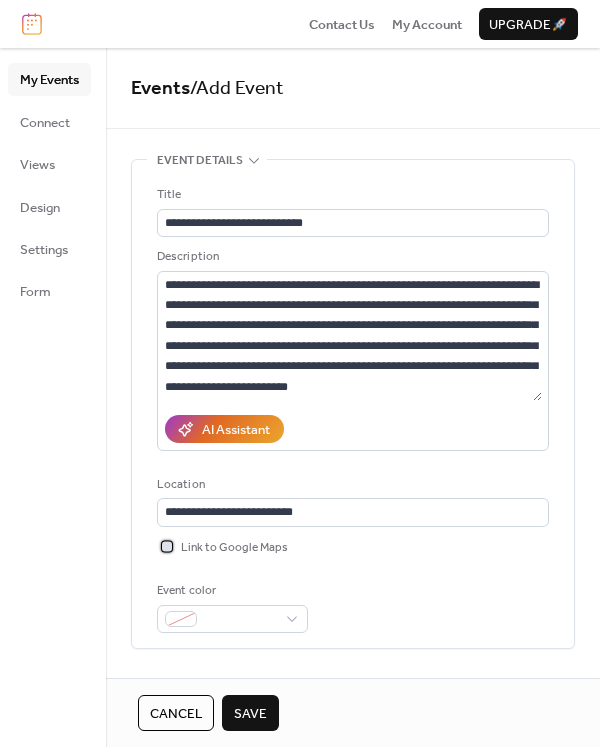 click on "Link to Google Maps" at bounding box center [234, 548] 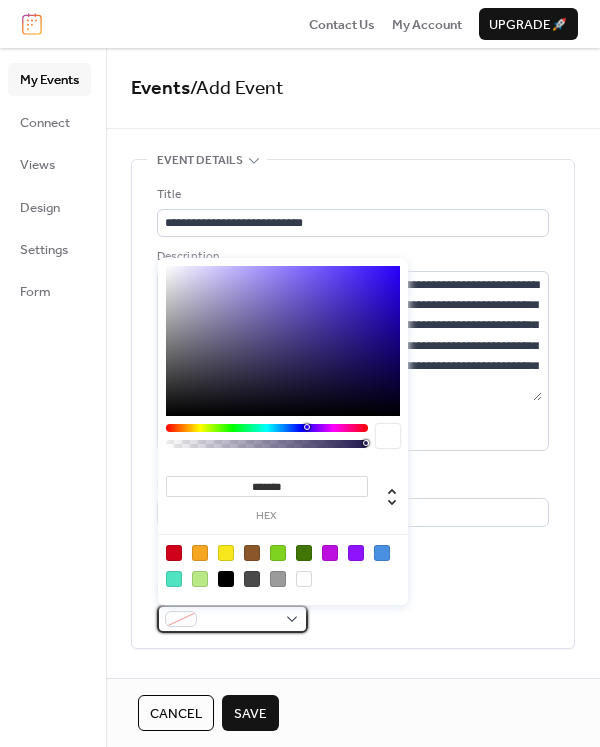 click at bounding box center (232, 619) 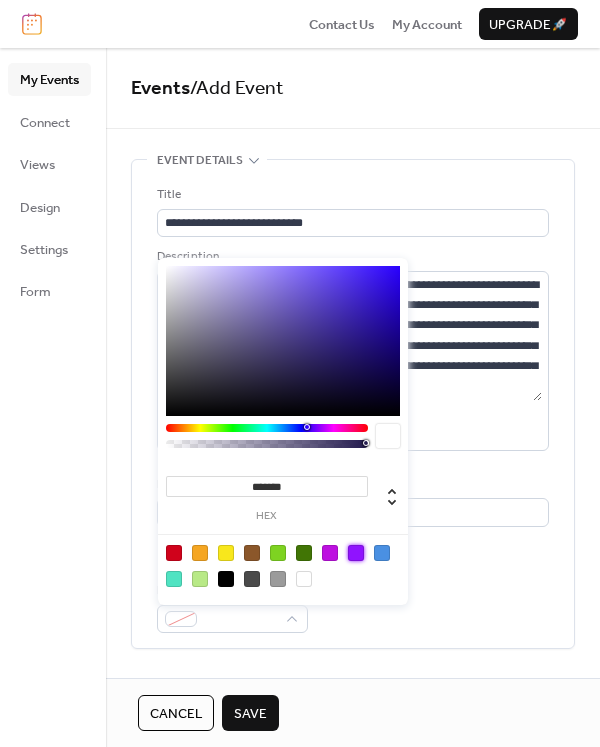click at bounding box center [356, 553] 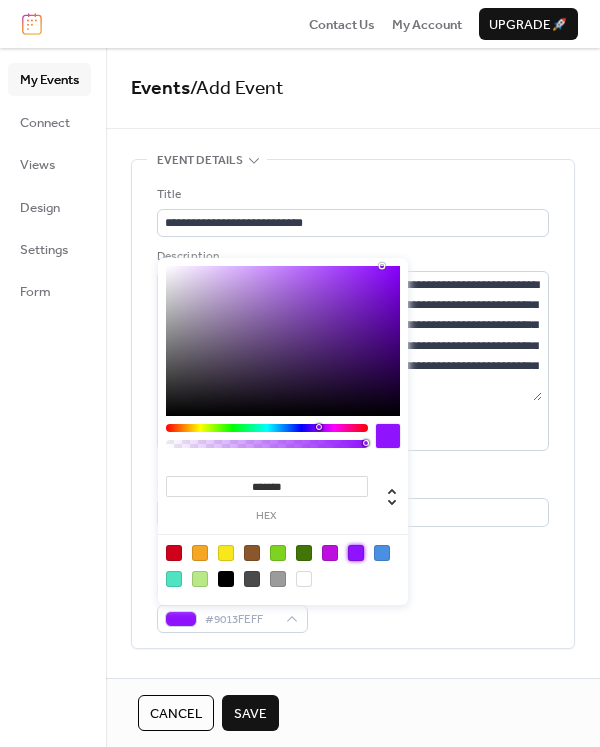 type on "*******" 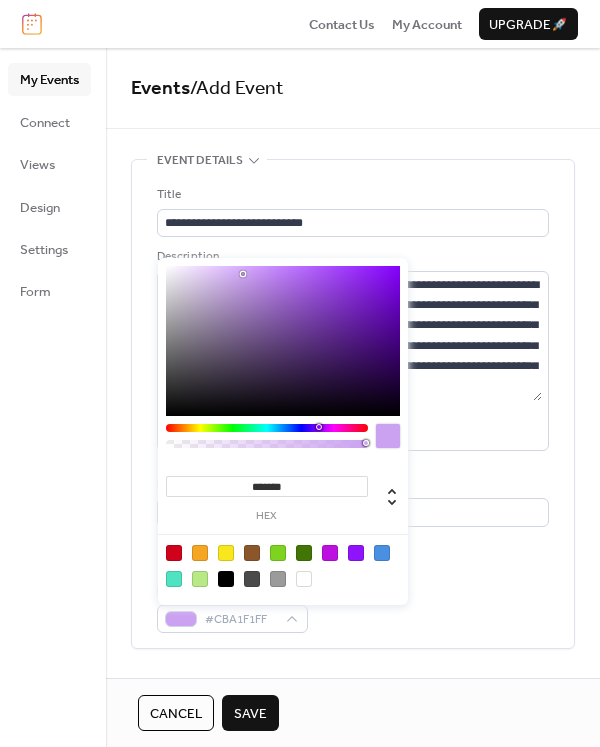 click at bounding box center [283, 341] 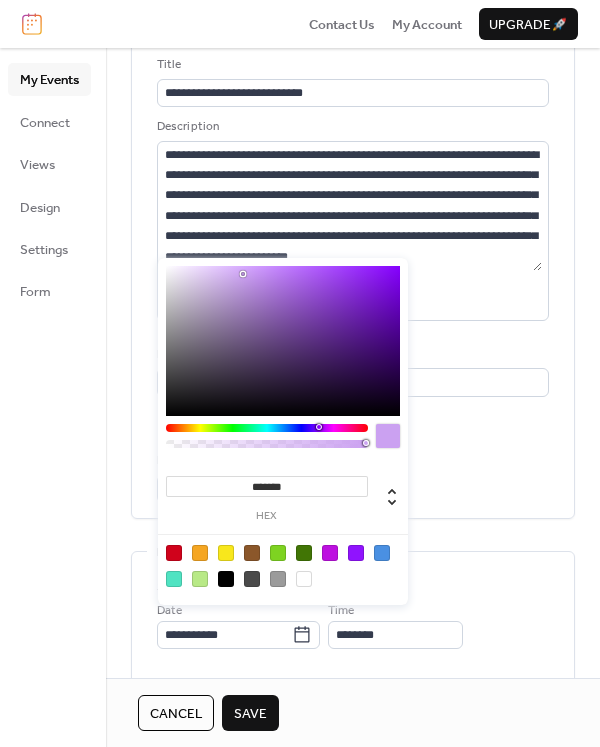 scroll, scrollTop: 300, scrollLeft: 0, axis: vertical 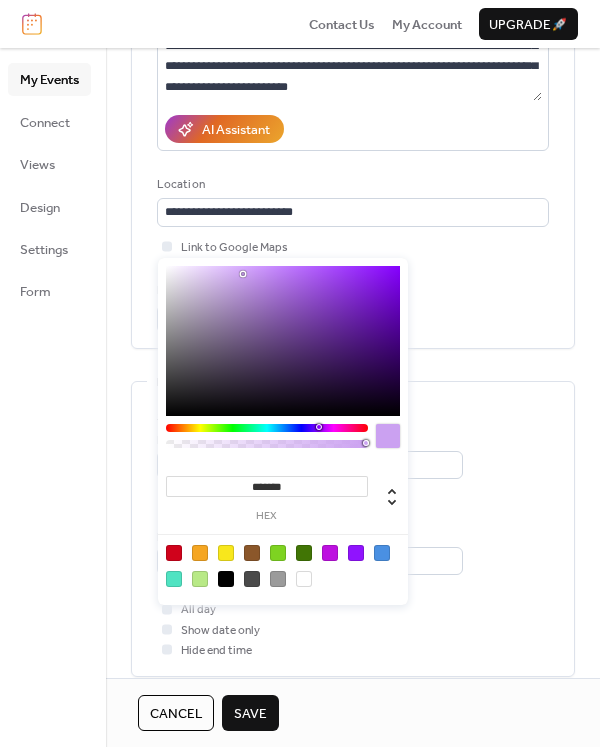click on "**********" at bounding box center (353, 495) 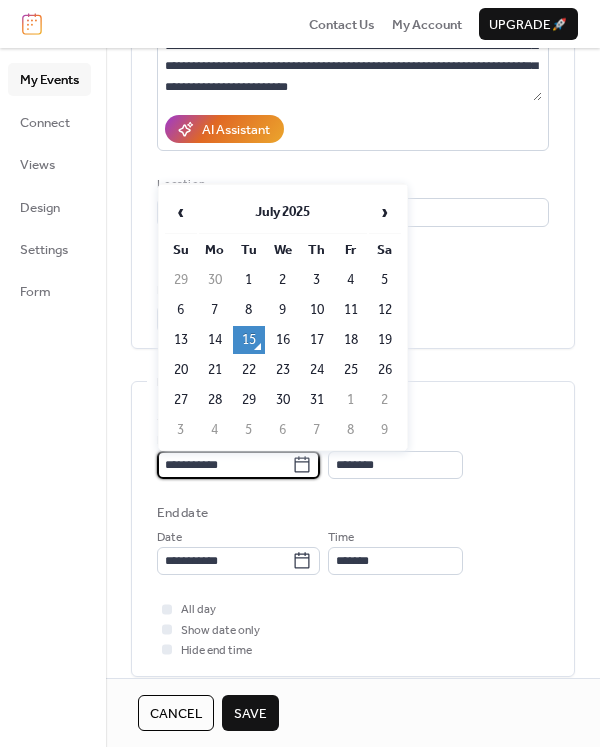 click on "**********" at bounding box center [224, 465] 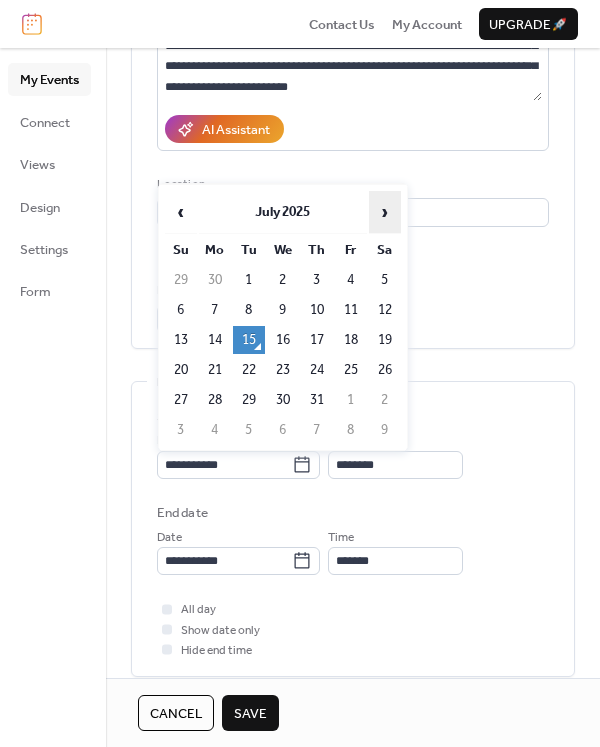 click on "›" at bounding box center (385, 212) 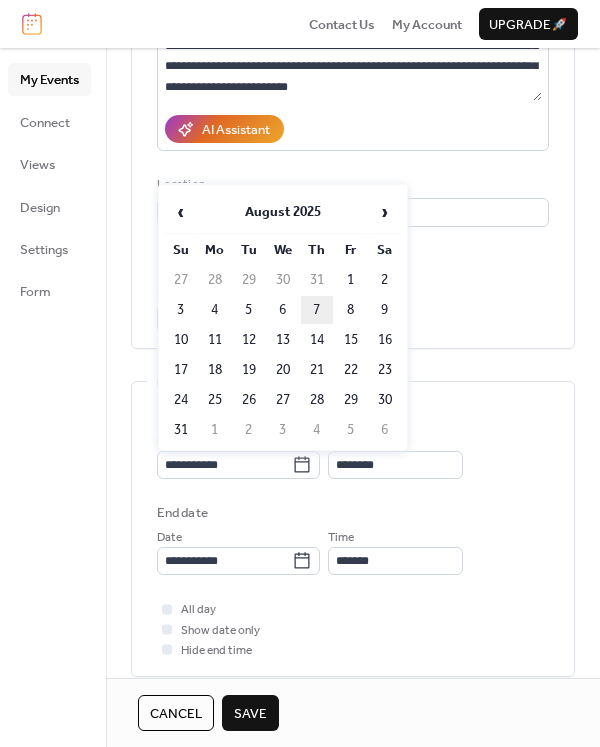 click on "7" at bounding box center [317, 310] 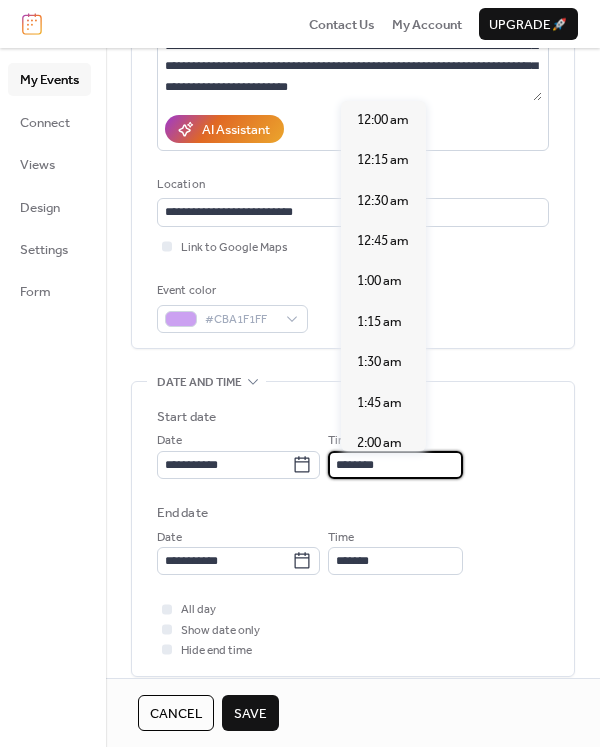 click on "********" at bounding box center (395, 465) 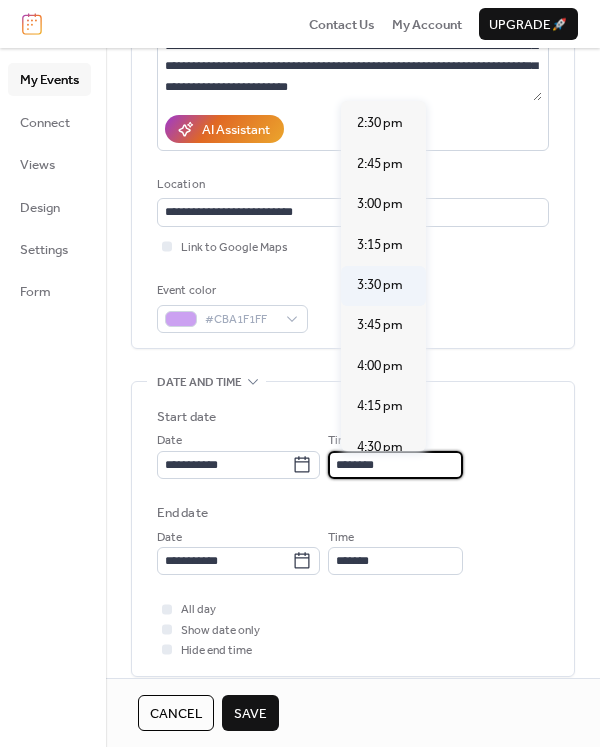 scroll, scrollTop: 1940, scrollLeft: 0, axis: vertical 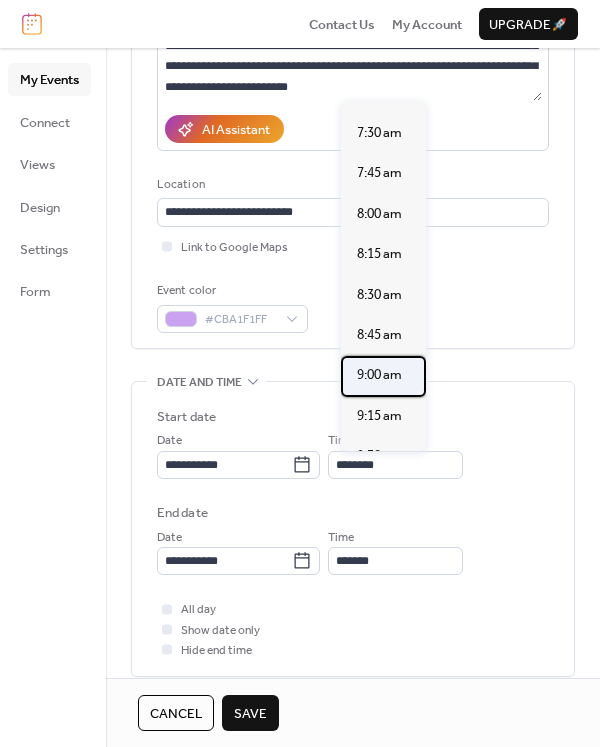 click on "9:00 am" at bounding box center [379, 375] 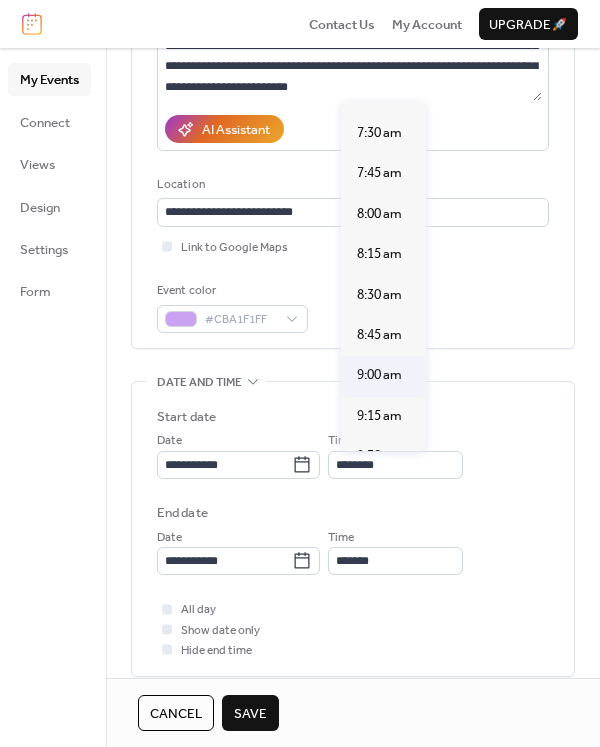 type on "*******" 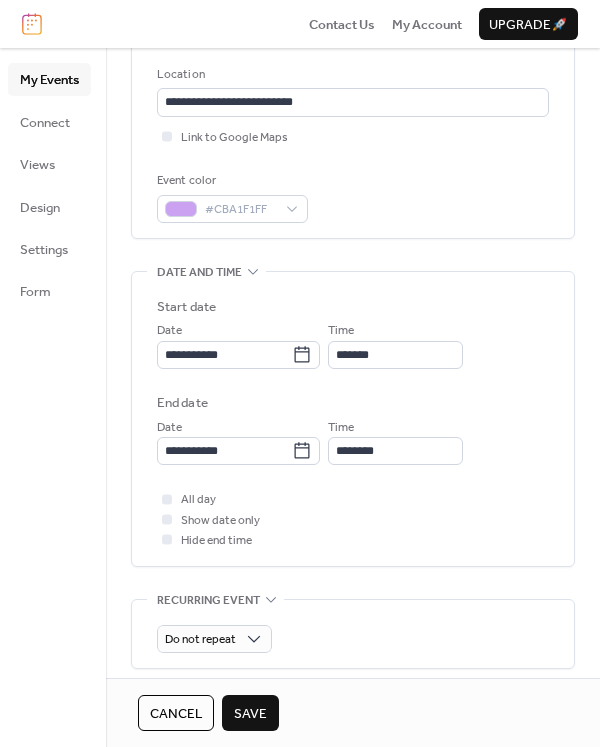 scroll, scrollTop: 500, scrollLeft: 0, axis: vertical 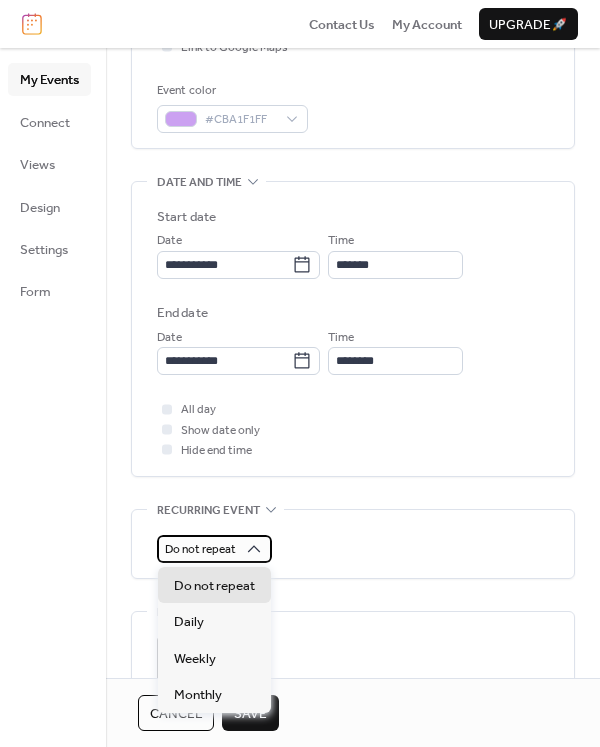 click on "Do not repeat" at bounding box center (200, 549) 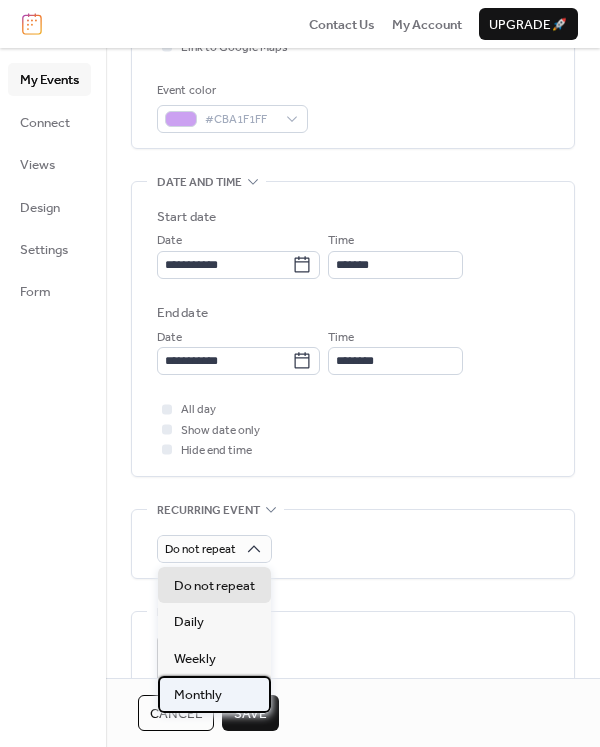 click on "Monthly" at bounding box center (198, 695) 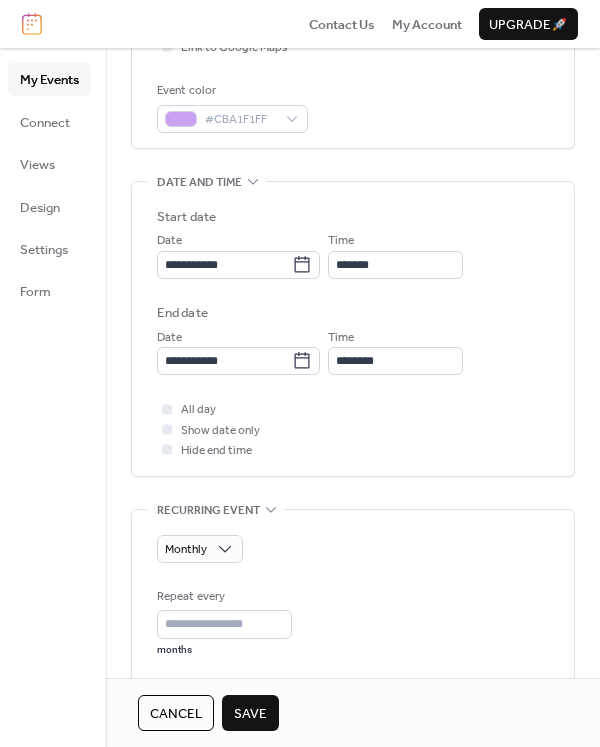 scroll, scrollTop: 800, scrollLeft: 0, axis: vertical 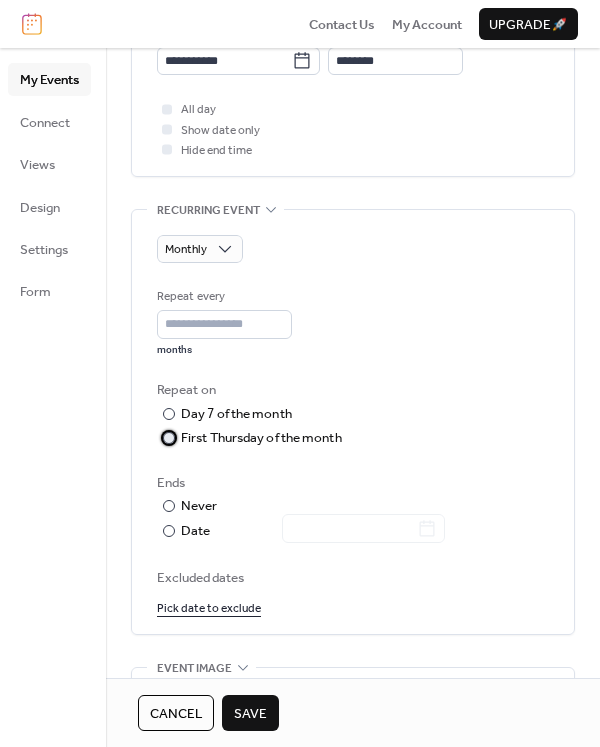 click on "First Thursday of the month" at bounding box center (261, 438) 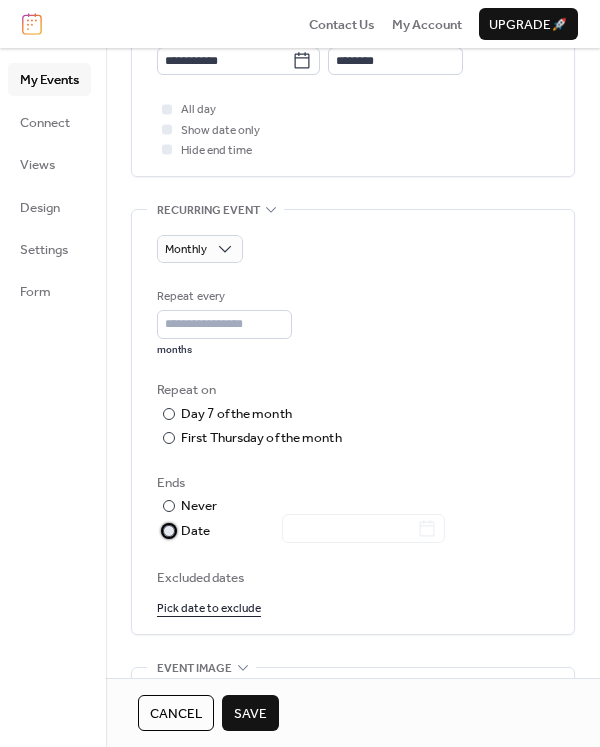 click on "Date" at bounding box center [313, 531] 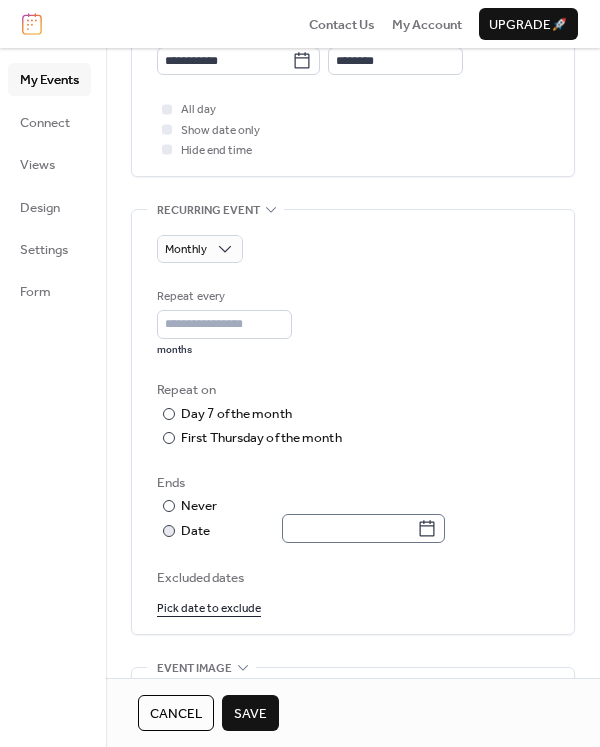 click 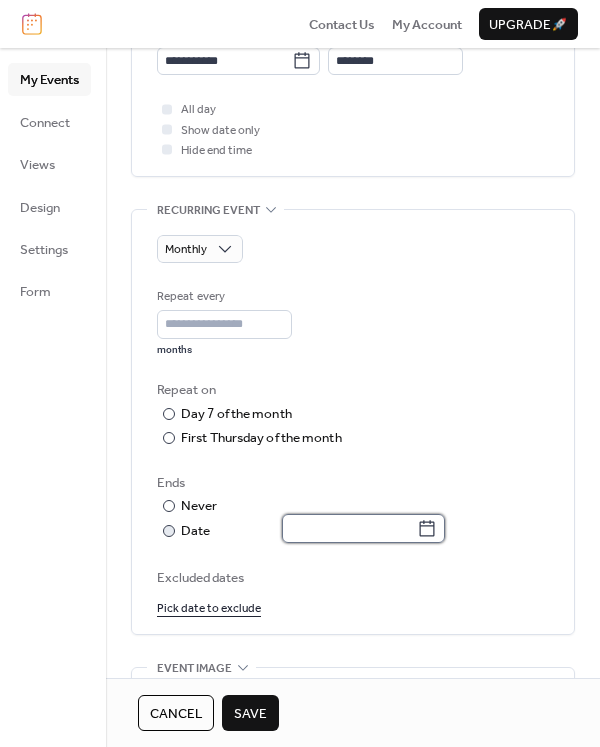 click at bounding box center [349, 528] 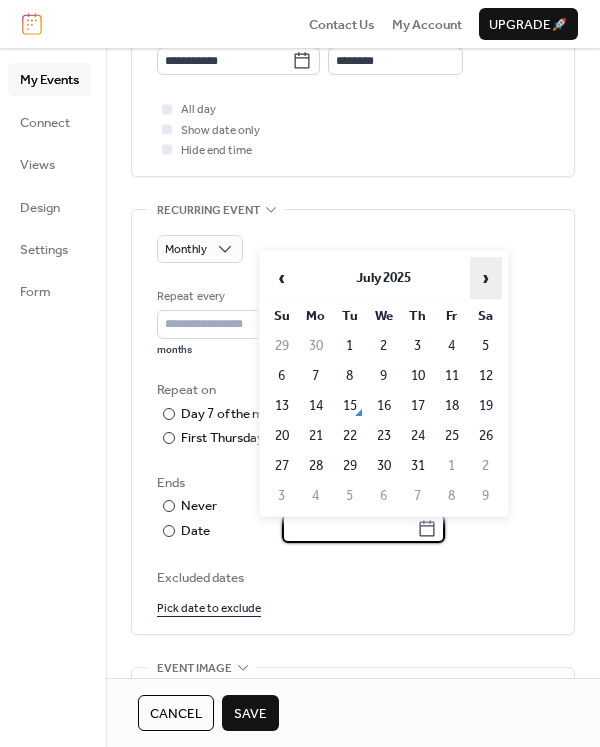 click on "›" at bounding box center [486, 278] 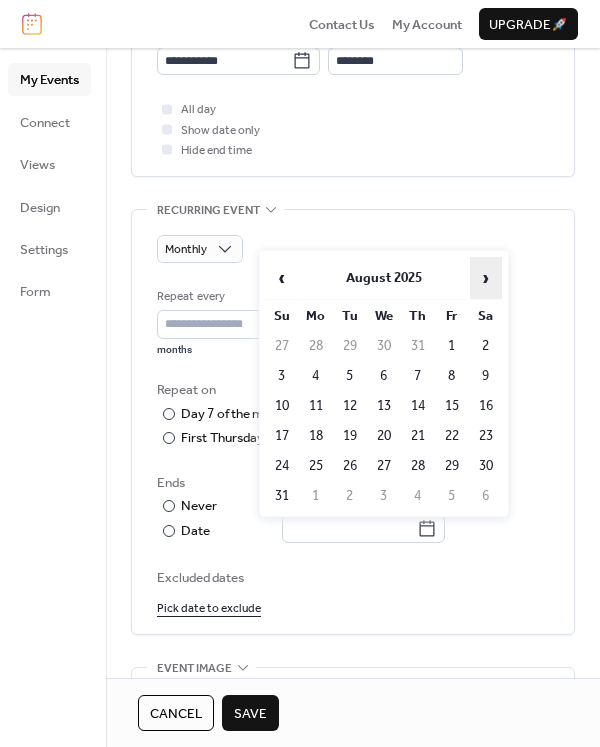click on "›" at bounding box center [486, 278] 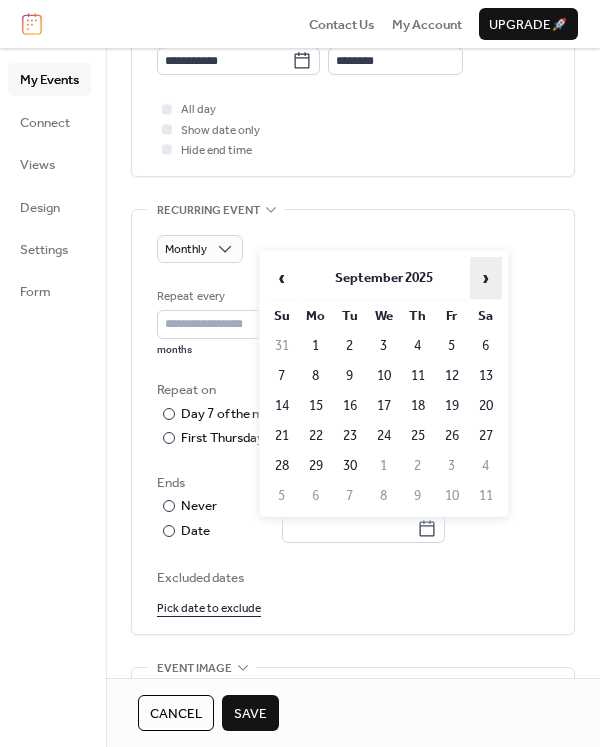 click on "›" at bounding box center (486, 278) 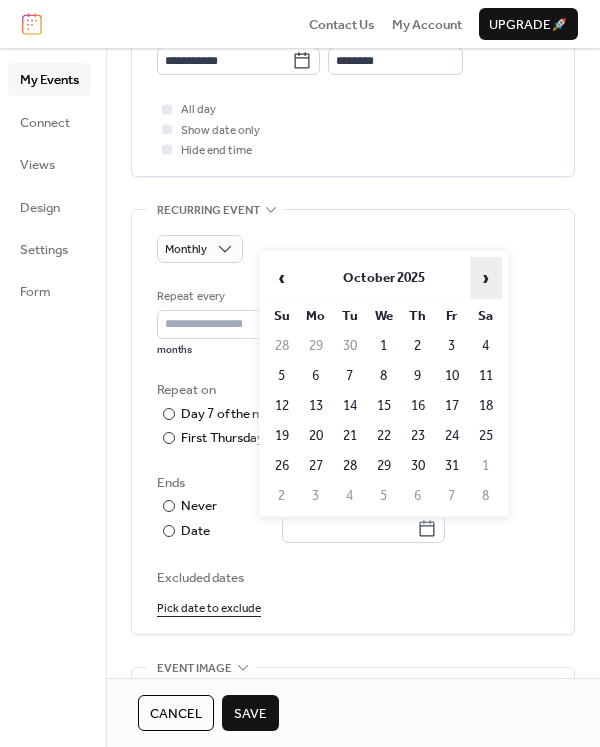 click on "›" at bounding box center [486, 278] 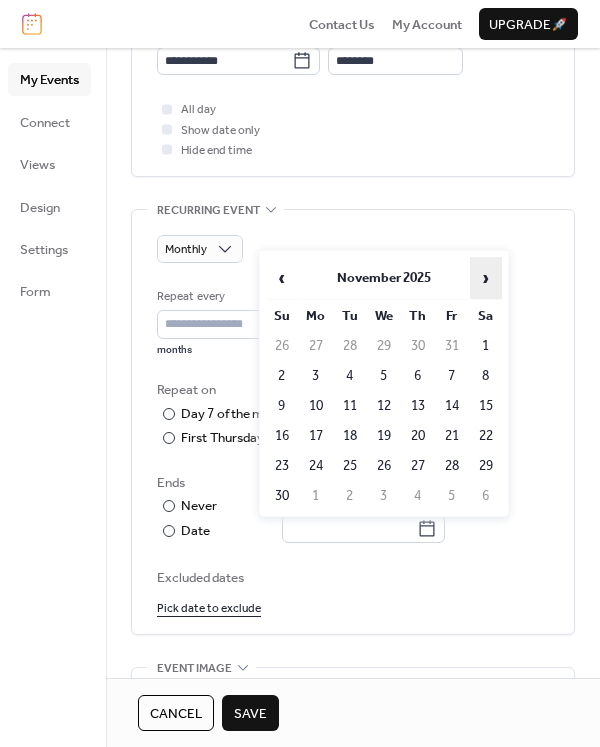 click on "›" at bounding box center (486, 278) 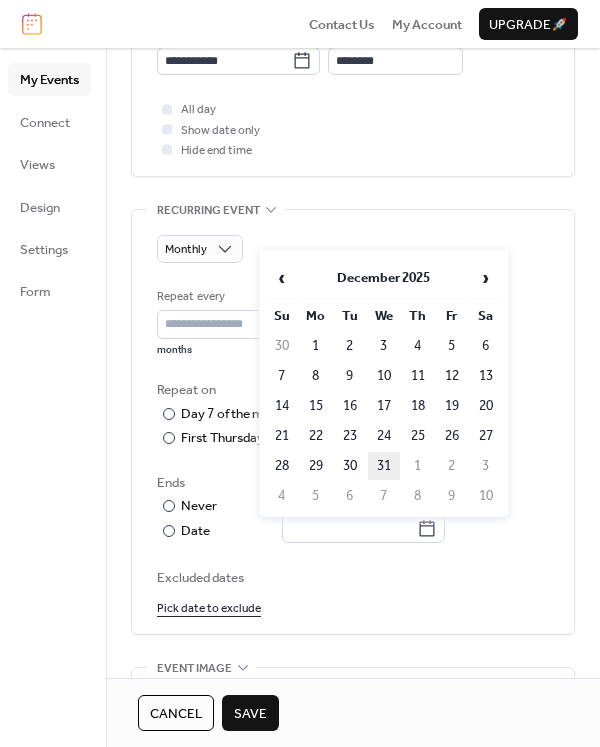 click on "31" at bounding box center [384, 466] 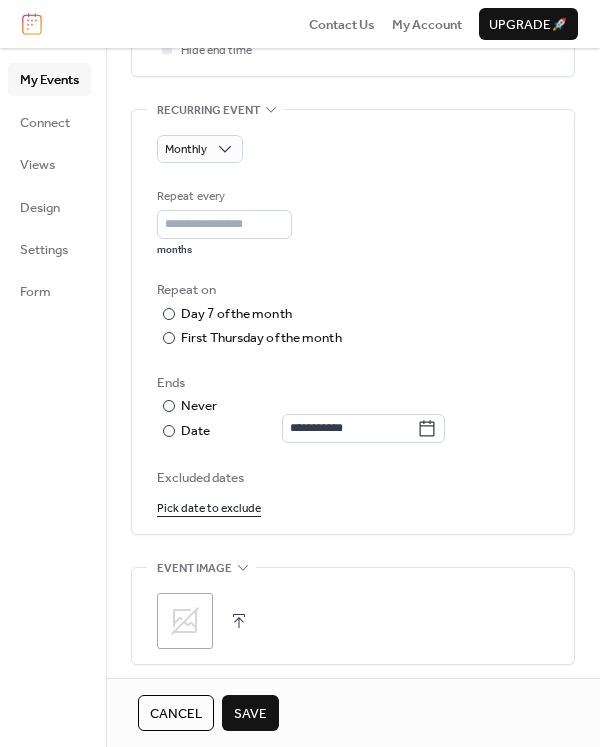 scroll, scrollTop: 1129, scrollLeft: 0, axis: vertical 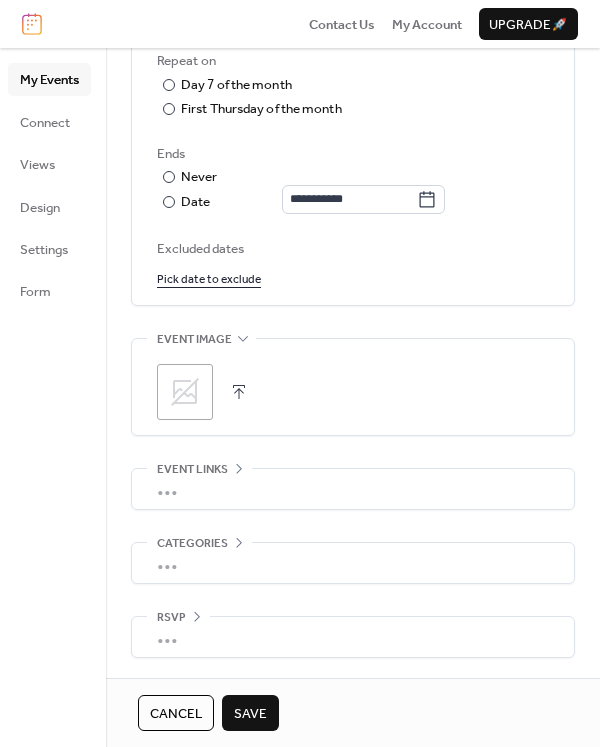 click at bounding box center [239, 392] 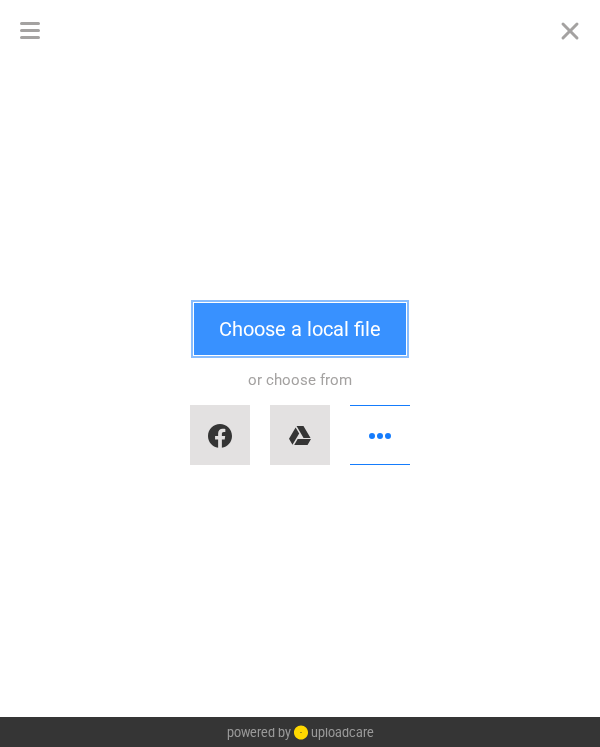 click on "Choose a local file" at bounding box center (300, 329) 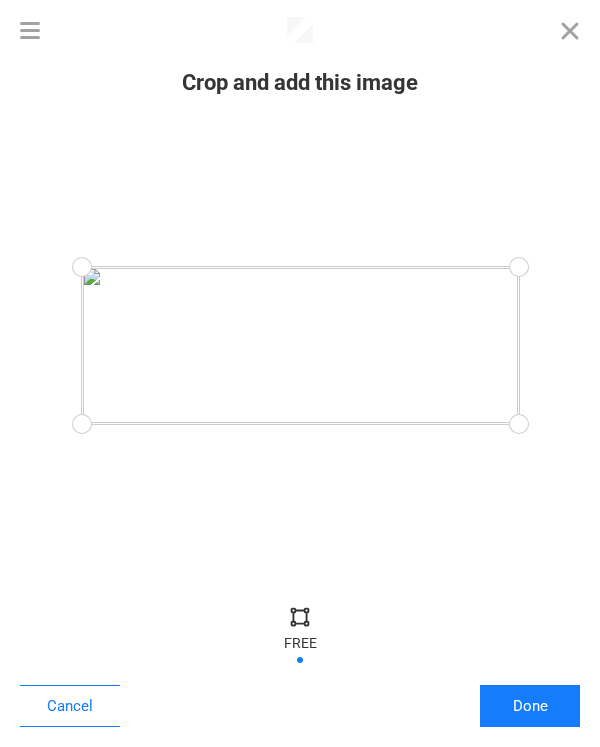 click at bounding box center (300, 345) 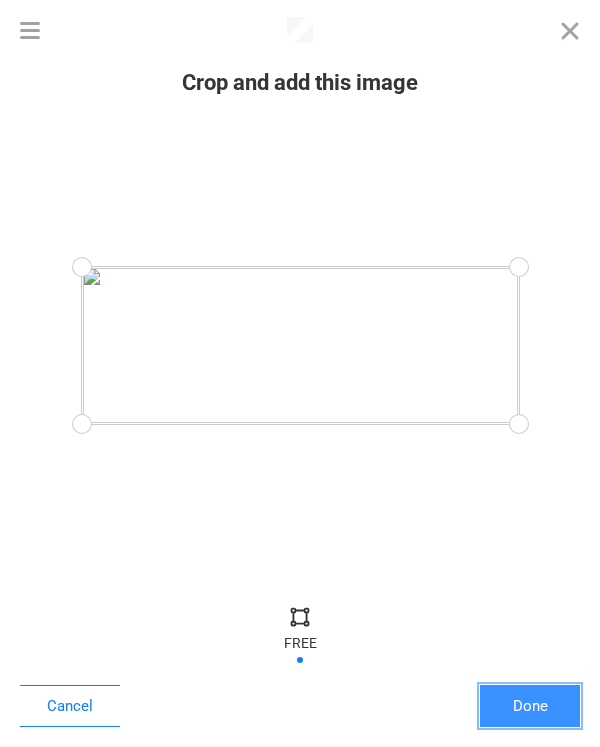 click on "Done" at bounding box center [530, 706] 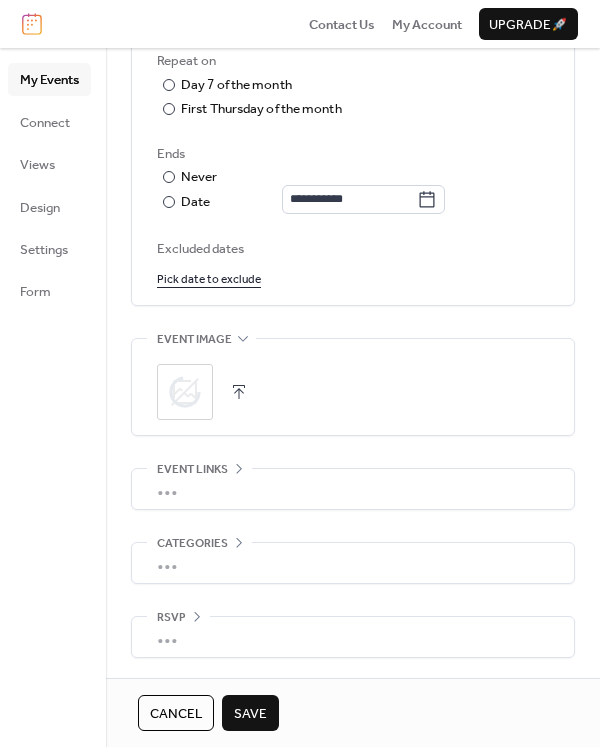 click on "Save" at bounding box center (250, 714) 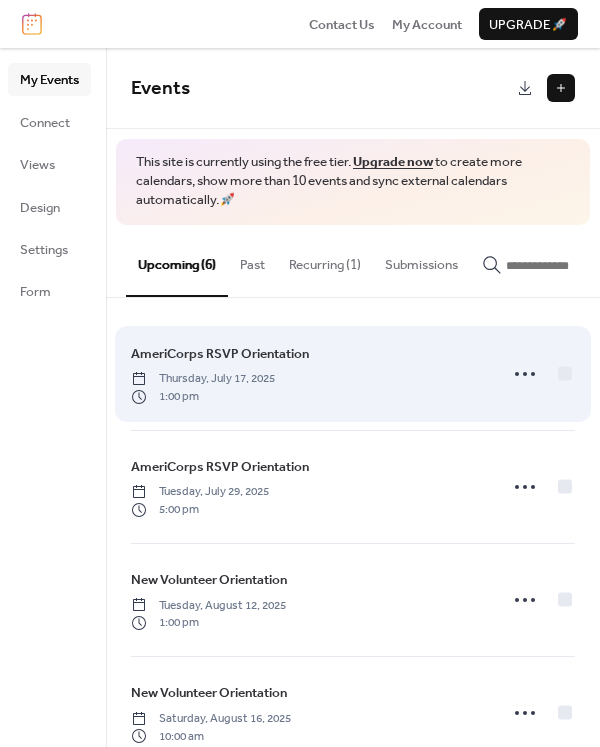 scroll, scrollTop: 275, scrollLeft: 0, axis: vertical 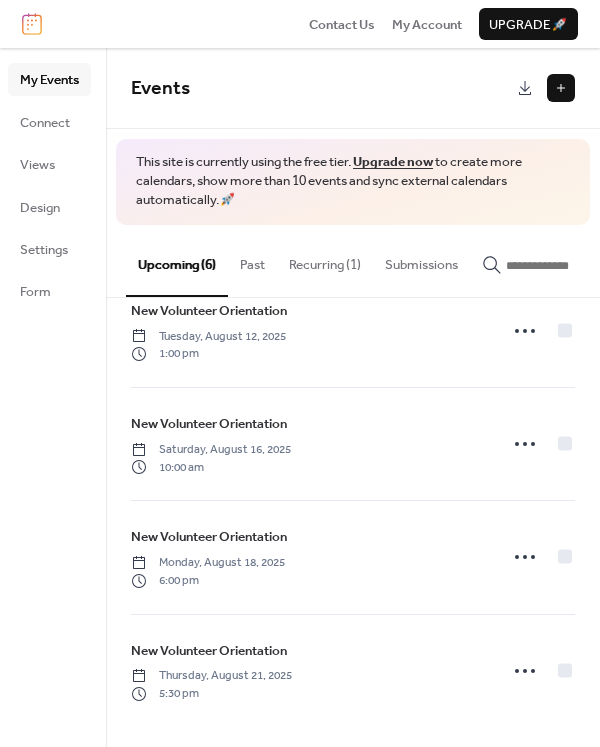 click on "Recurring (1)" at bounding box center (325, 260) 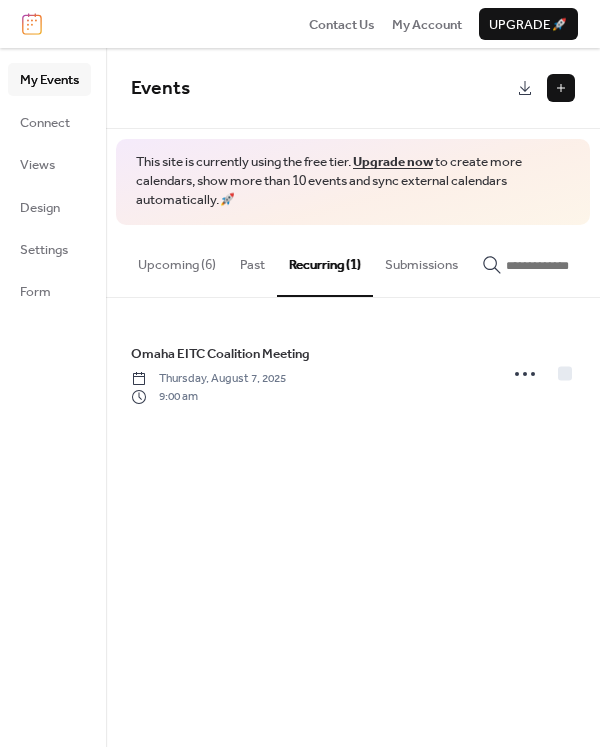 click on "Upcoming (6)" at bounding box center (177, 260) 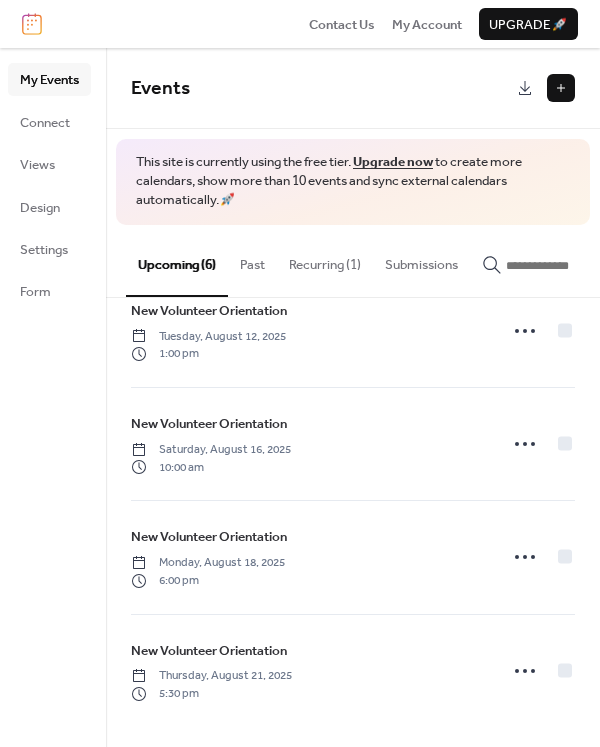 click on "Recurring (1)" at bounding box center [325, 260] 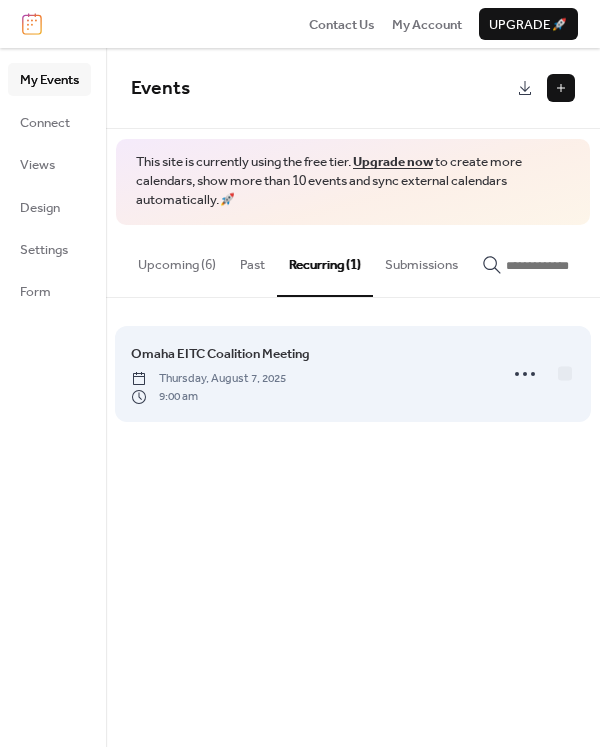 click on "Omaha EITC Coalition Meeting" at bounding box center (220, 354) 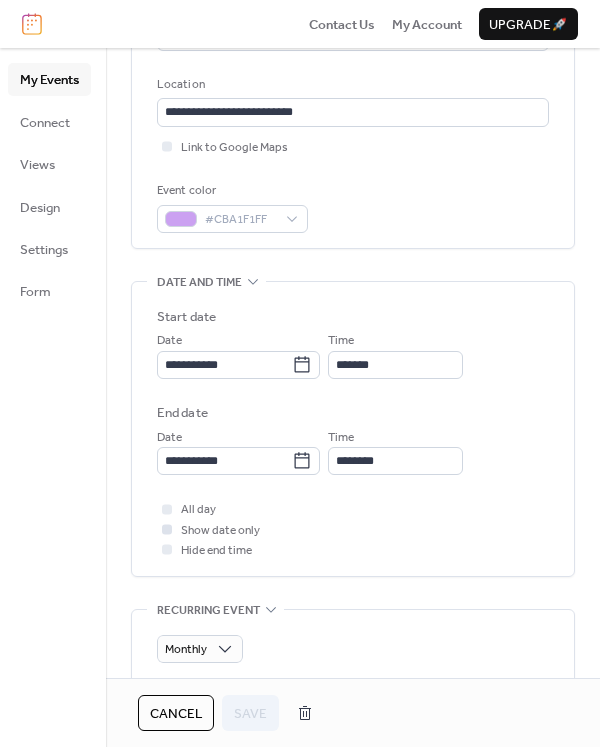 scroll, scrollTop: 700, scrollLeft: 0, axis: vertical 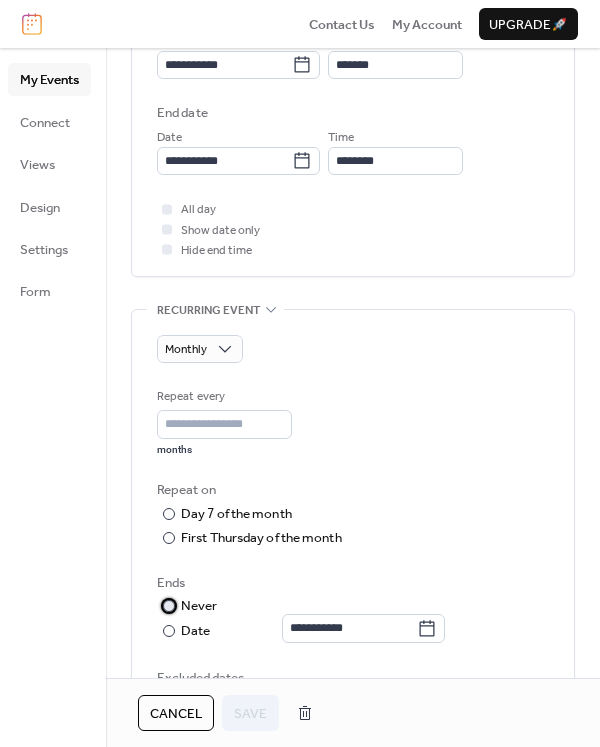 click on "Never" at bounding box center (199, 606) 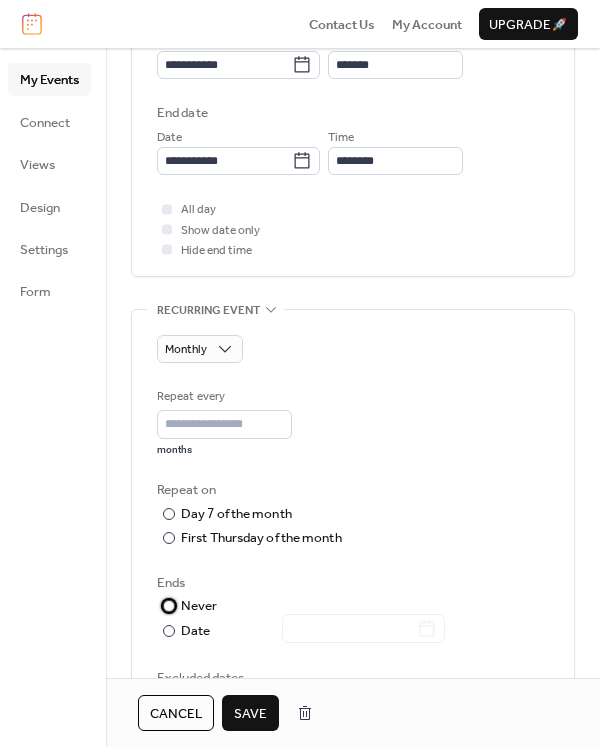 scroll, scrollTop: 1000, scrollLeft: 0, axis: vertical 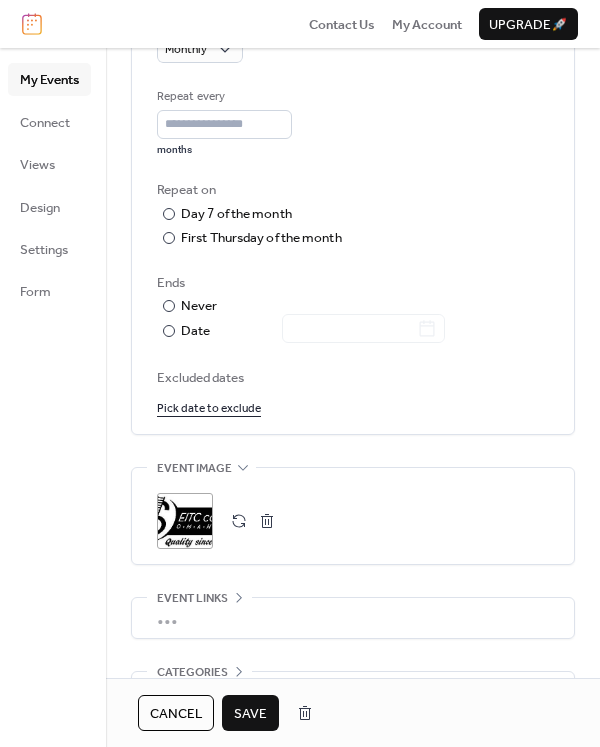 click on "Pick date to exclude" at bounding box center (209, 407) 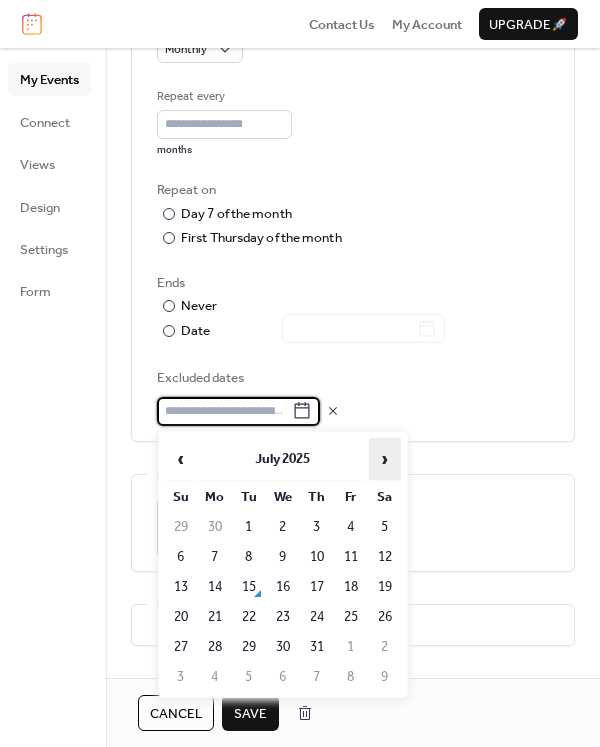 click on "›" at bounding box center (385, 459) 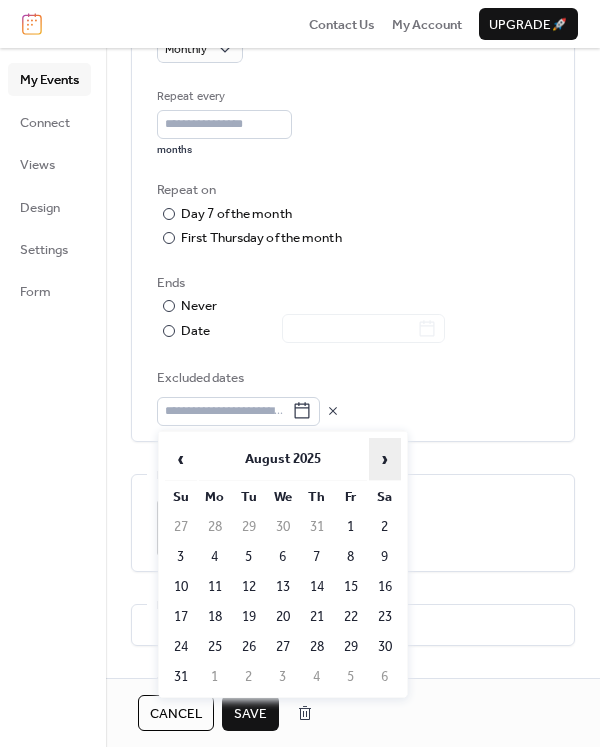 click on "›" at bounding box center [385, 459] 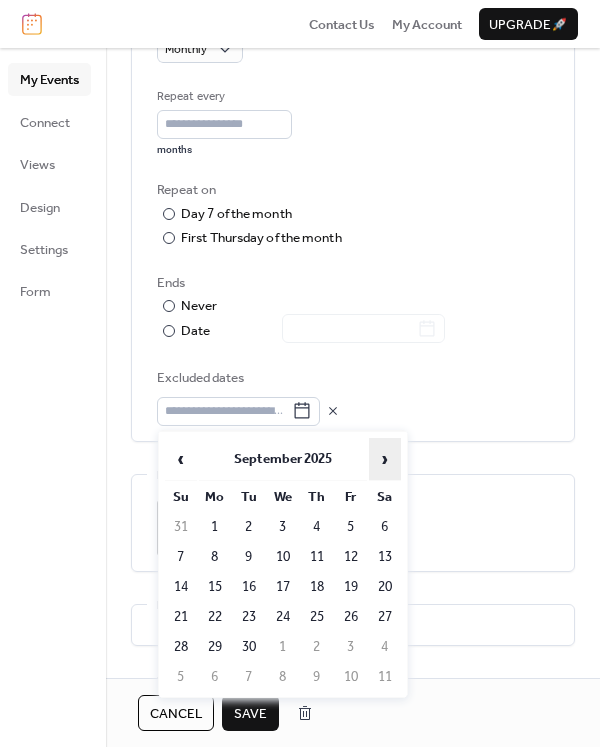 click on "›" at bounding box center (385, 459) 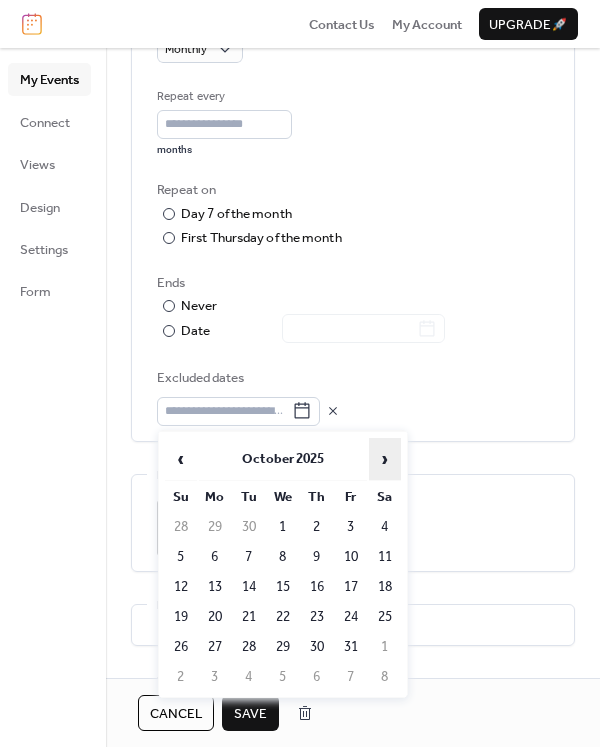 click on "›" at bounding box center [385, 459] 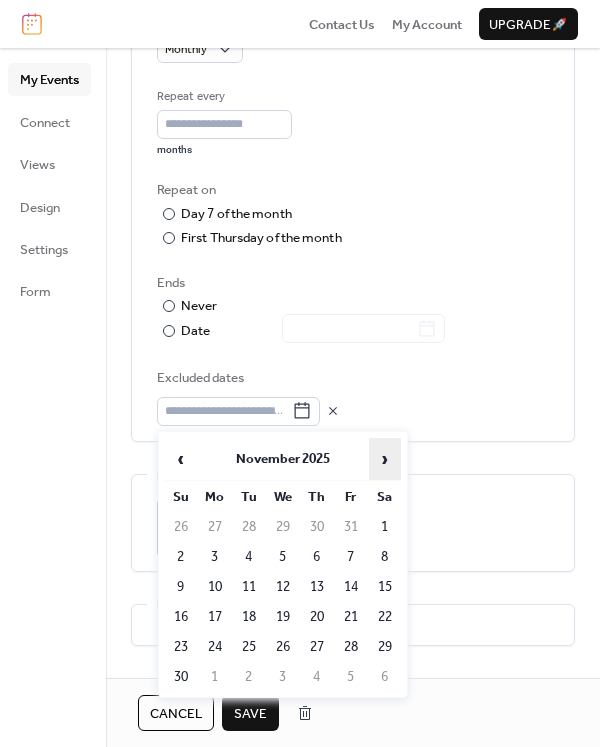 click on "›" at bounding box center (385, 459) 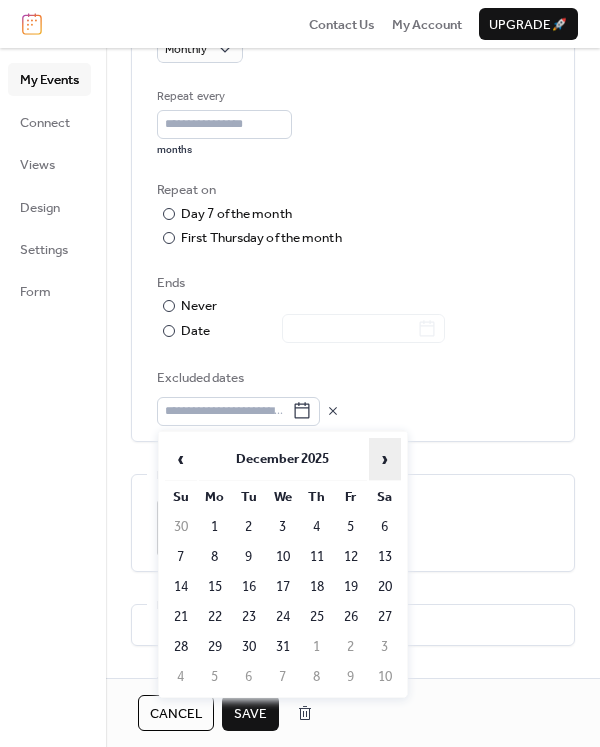 click on "›" at bounding box center (385, 459) 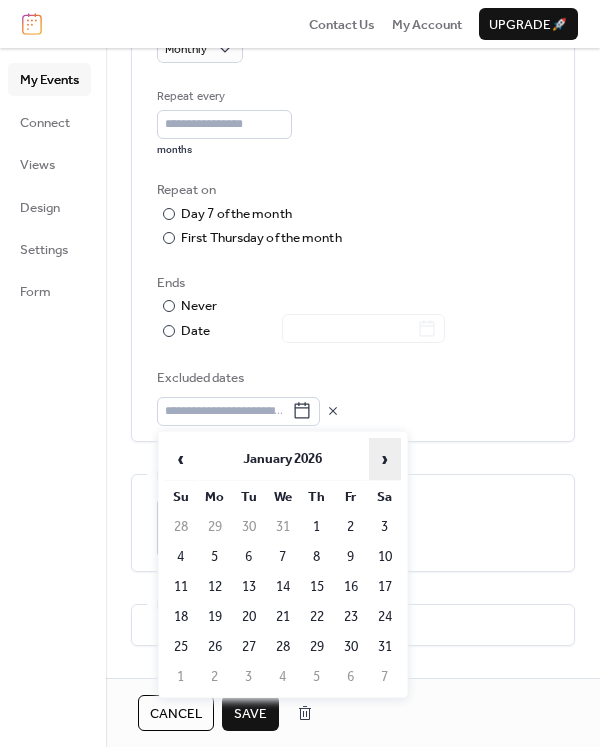 click on "›" at bounding box center [385, 459] 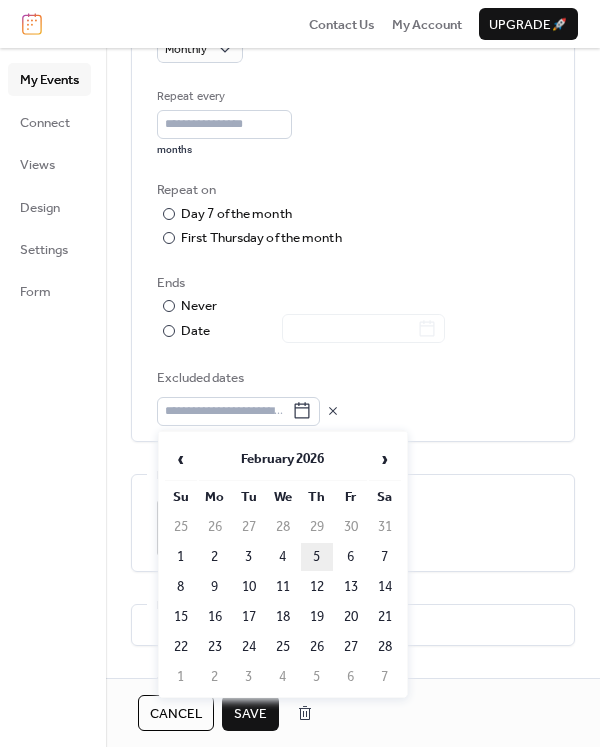 click on "5" at bounding box center [317, 557] 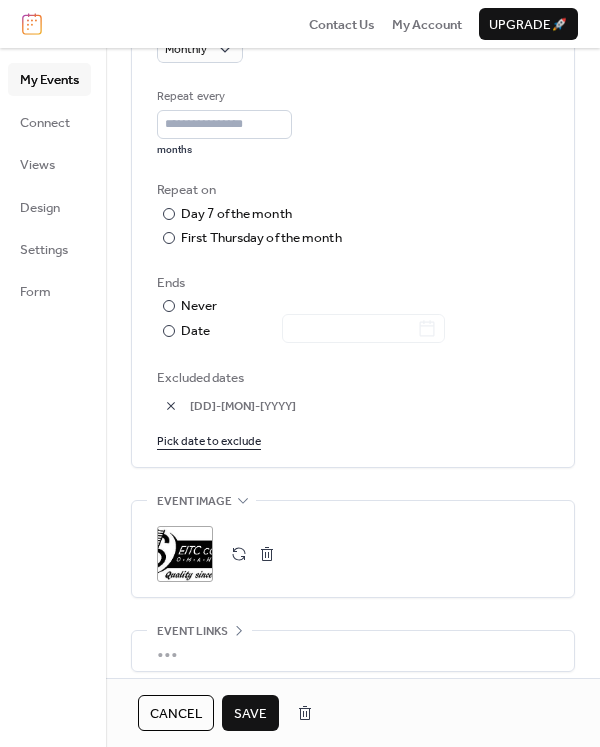 click on "Pick date to exclude" at bounding box center (209, 440) 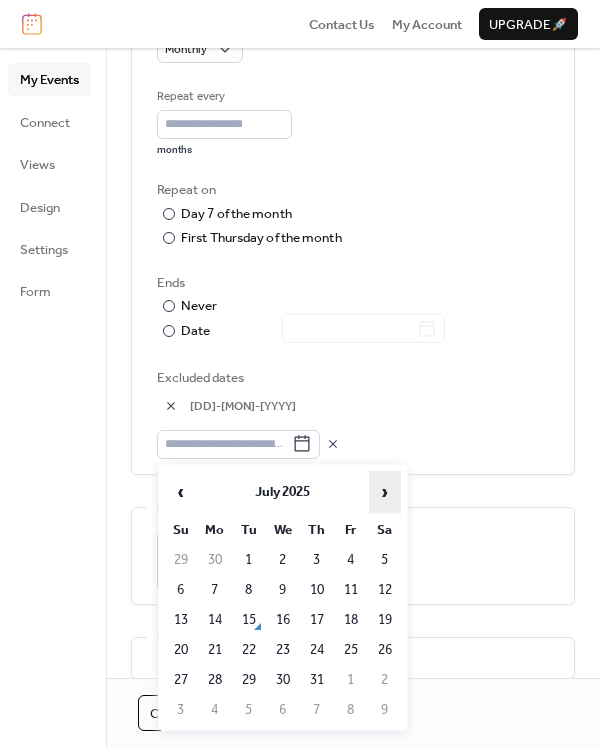 click on "›" at bounding box center (385, 492) 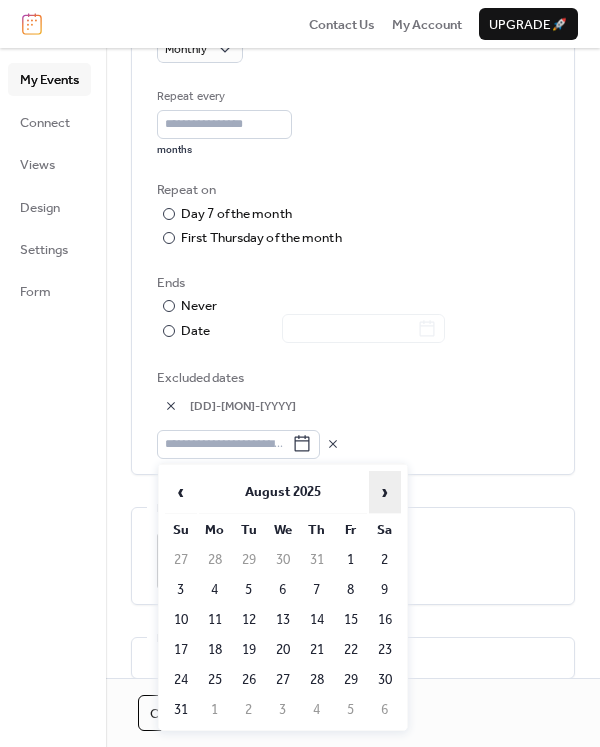 click on "›" at bounding box center (385, 492) 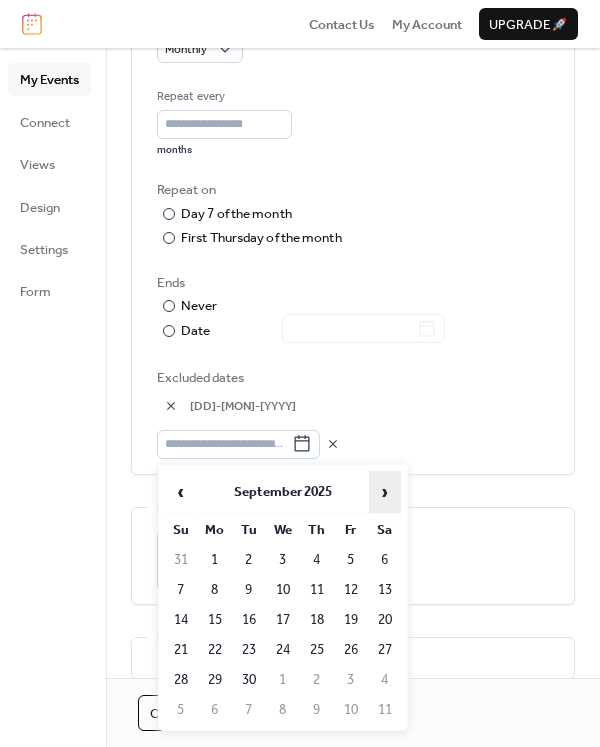 click on "›" at bounding box center (385, 492) 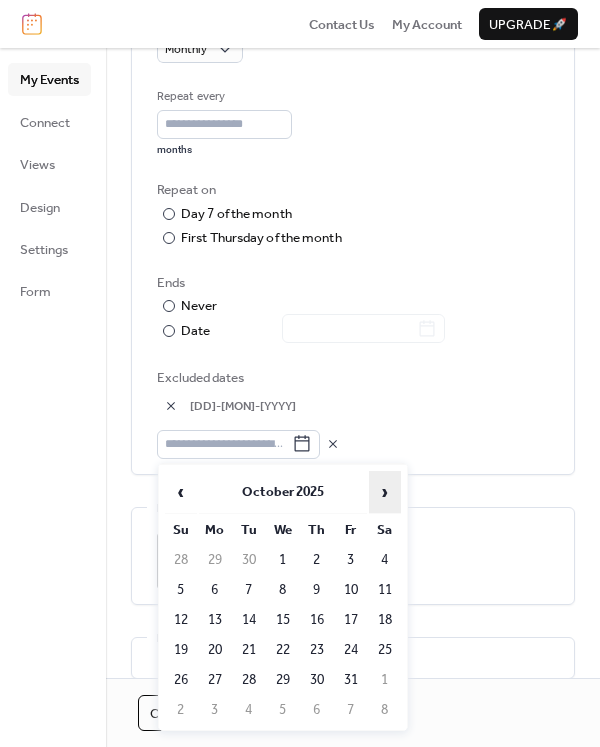 click on "›" at bounding box center [385, 492] 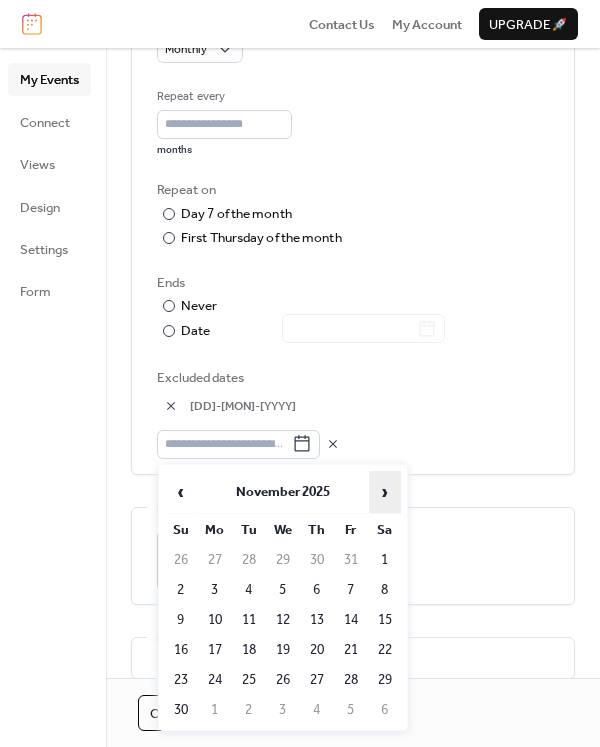 click on "›" at bounding box center (385, 492) 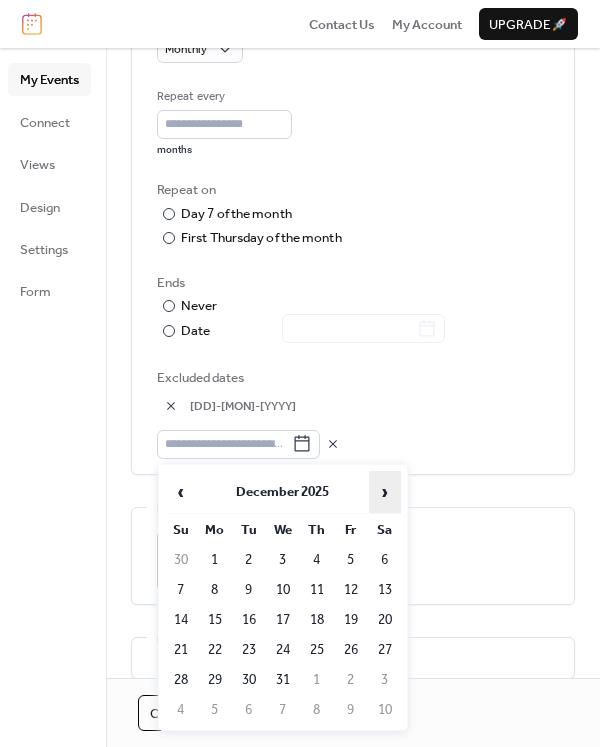 click on "›" at bounding box center (385, 492) 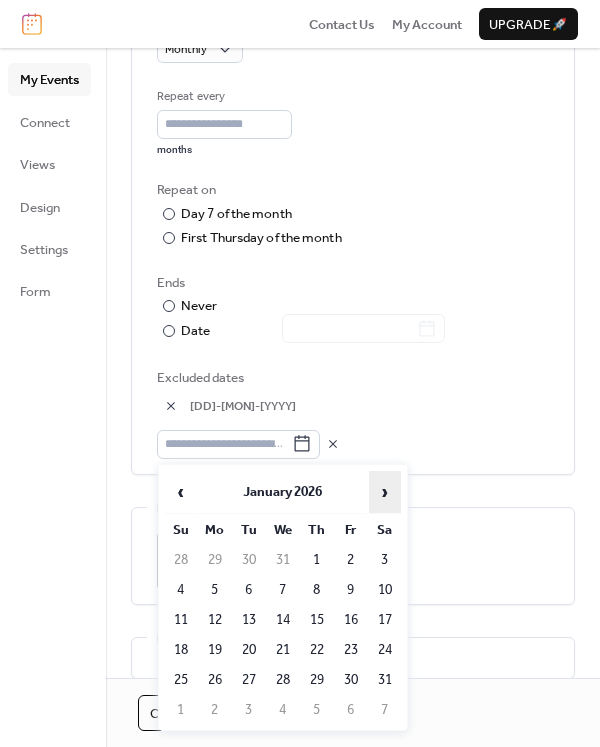 click on "›" at bounding box center [385, 492] 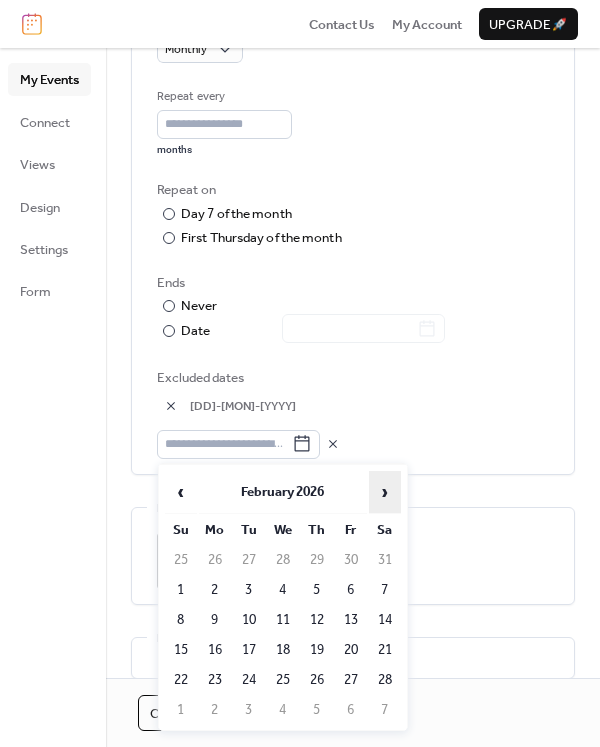 click on "›" at bounding box center (385, 492) 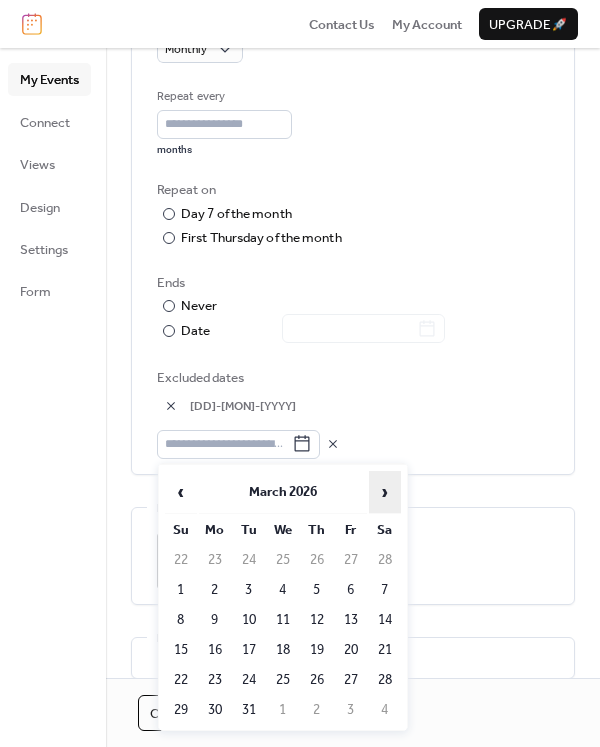 click on "›" at bounding box center [385, 492] 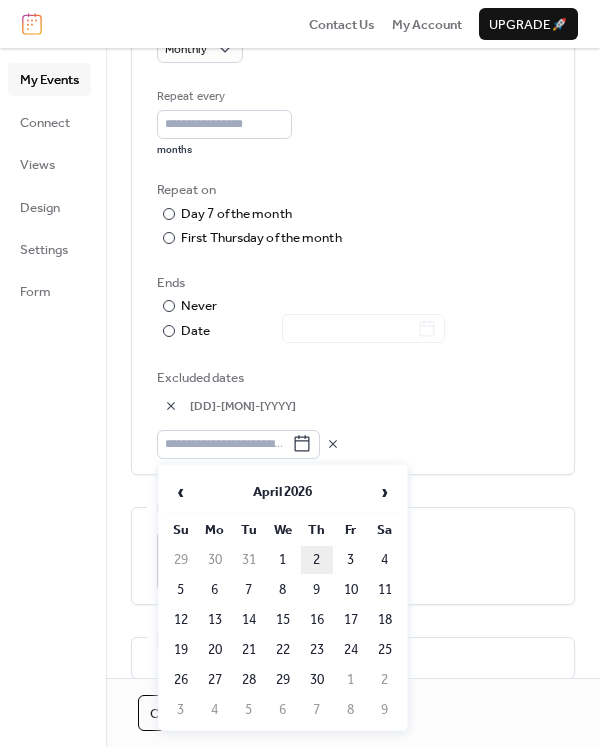 click on "2" at bounding box center (317, 560) 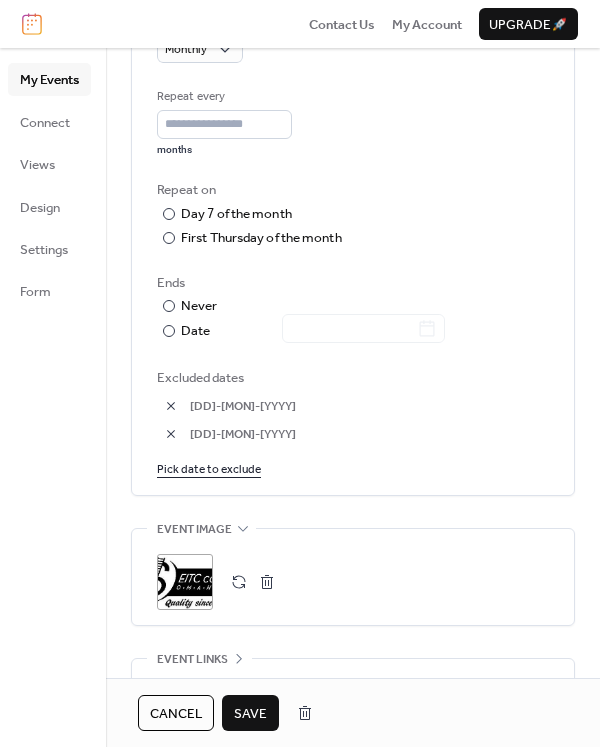 click on "Pick date to exclude" at bounding box center (209, 468) 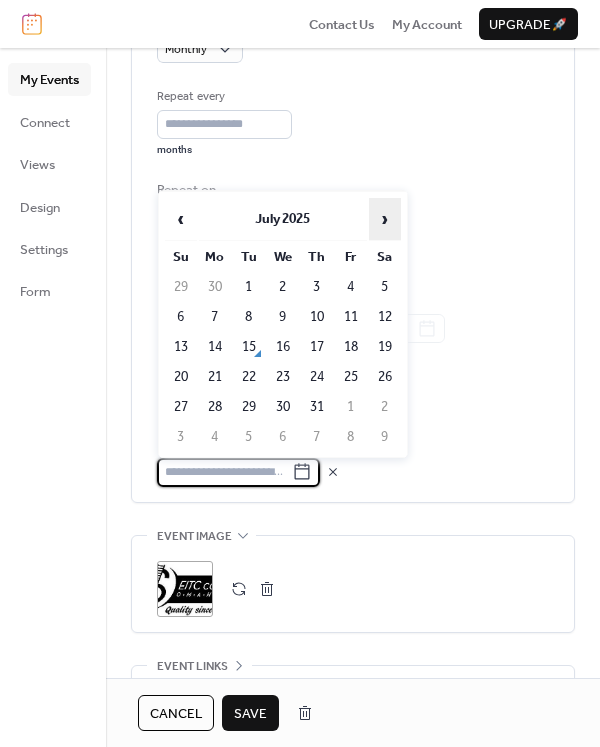 click on "›" at bounding box center [385, 219] 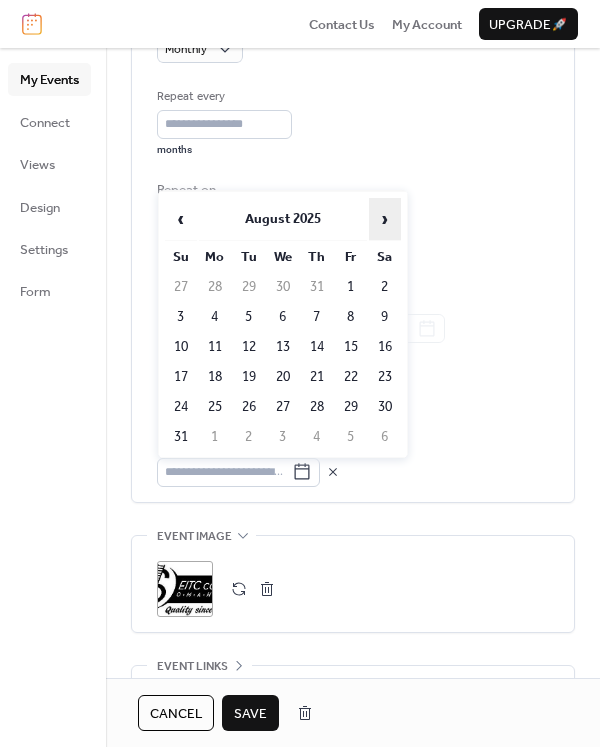 click on "›" at bounding box center (385, 219) 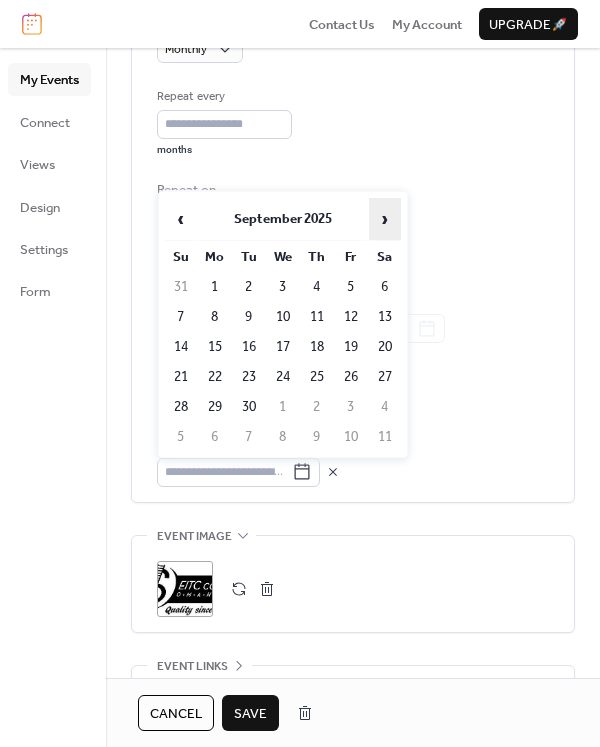 click on "›" at bounding box center [385, 219] 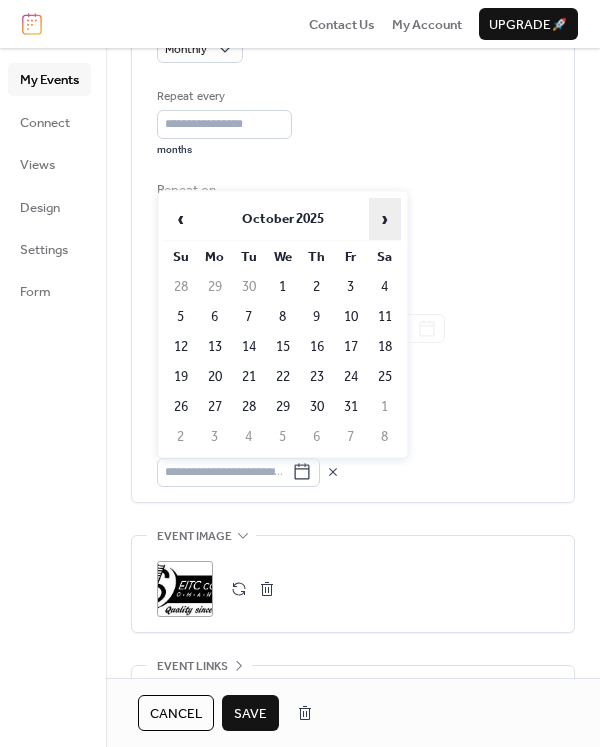 click on "›" at bounding box center (385, 219) 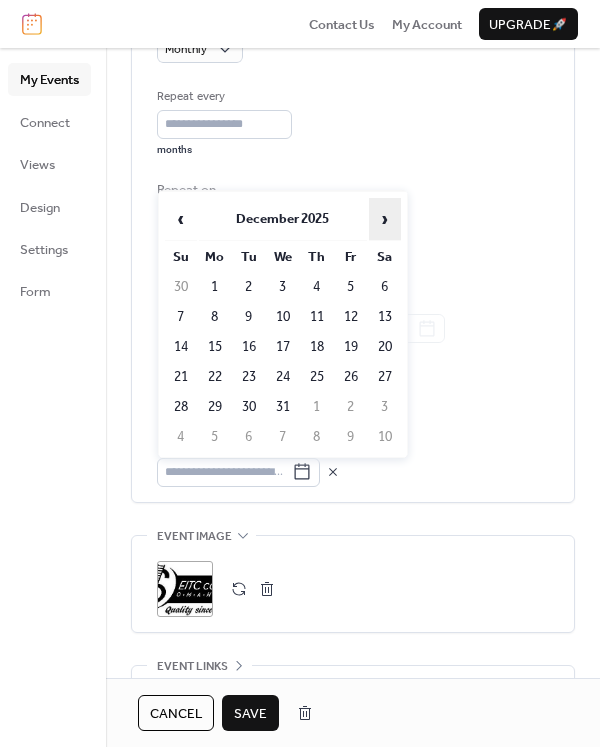 click on "›" at bounding box center (385, 219) 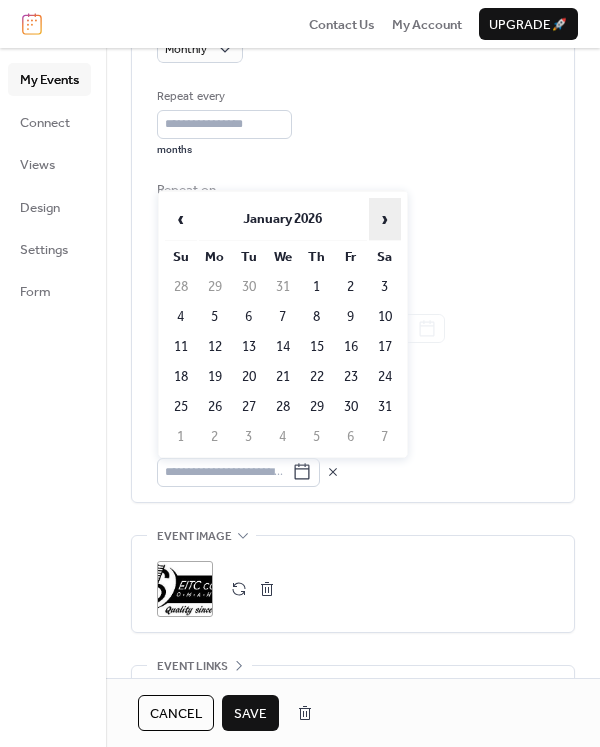 click on "›" at bounding box center [385, 219] 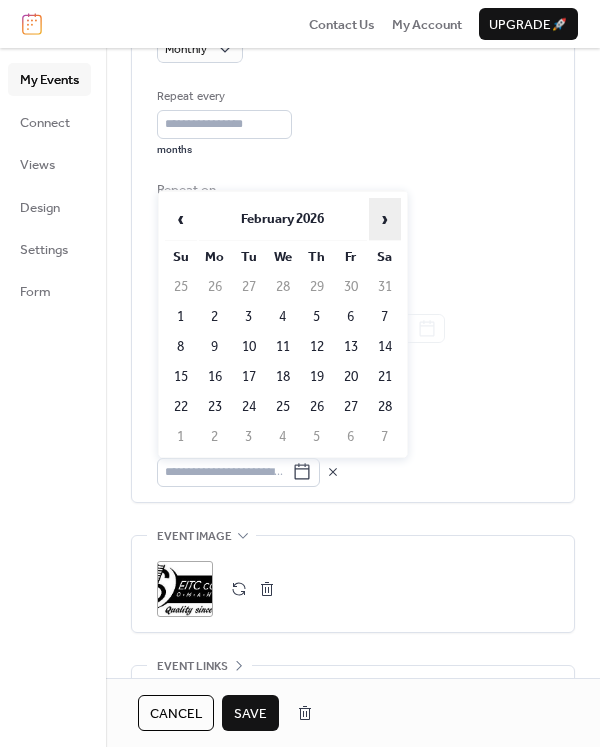 click on "›" at bounding box center [385, 219] 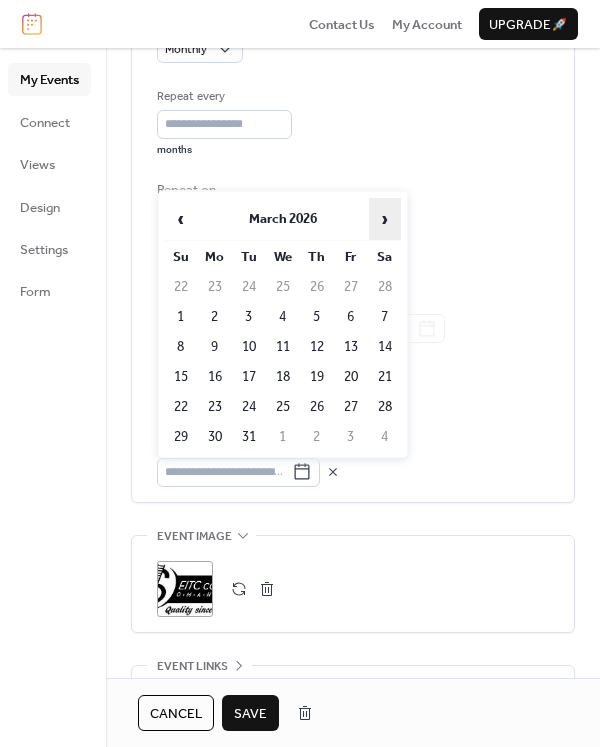 click on "›" at bounding box center (385, 219) 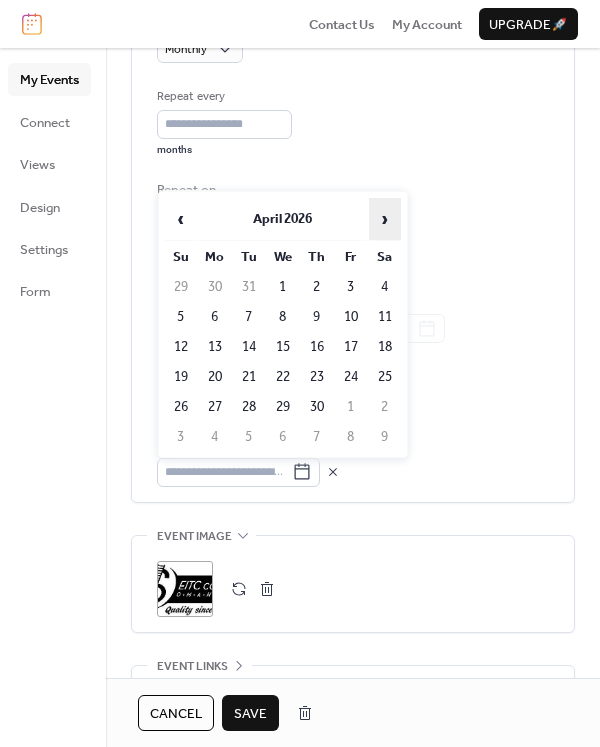 click on "›" at bounding box center [385, 219] 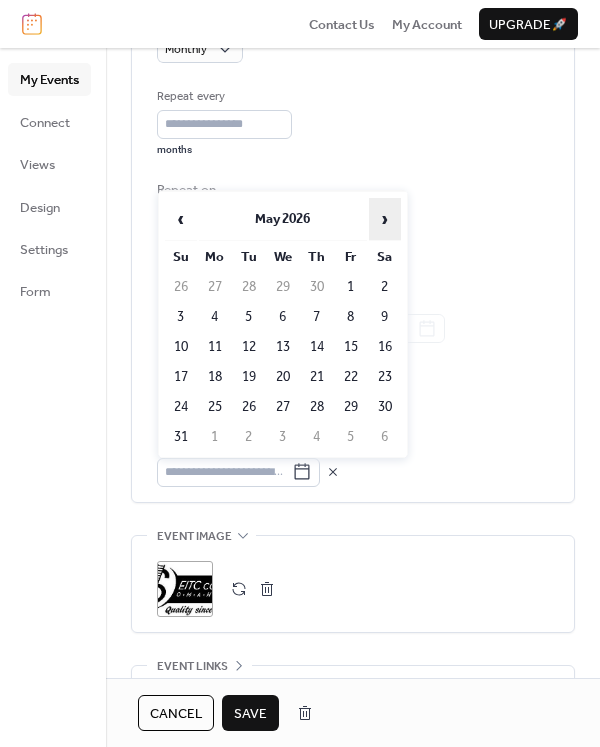 click on "›" at bounding box center (385, 219) 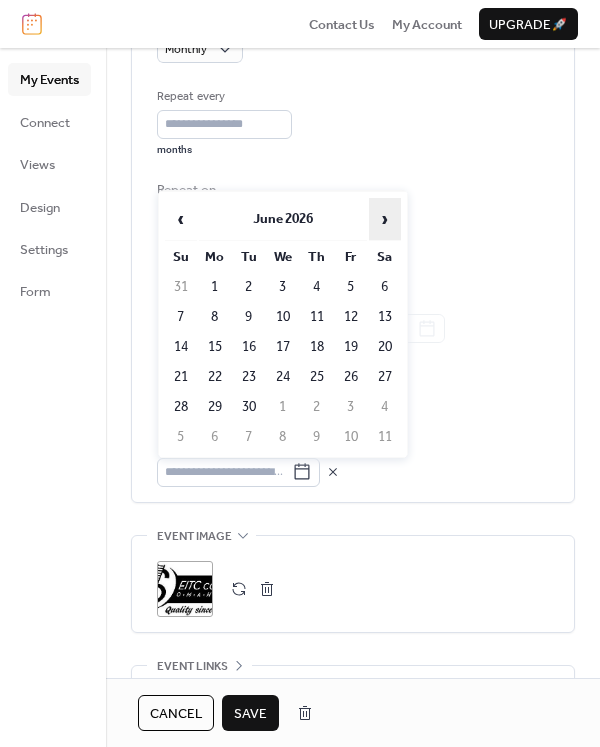 click on "›" at bounding box center (385, 219) 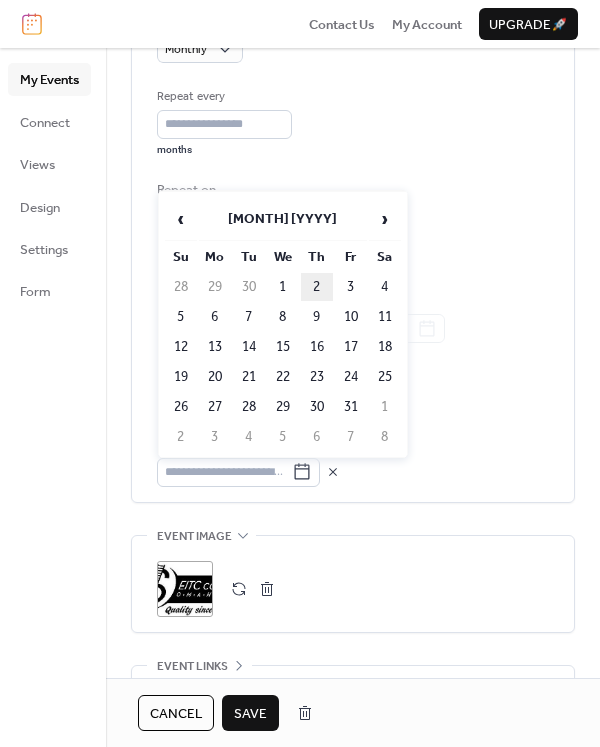 click on "2" at bounding box center (317, 287) 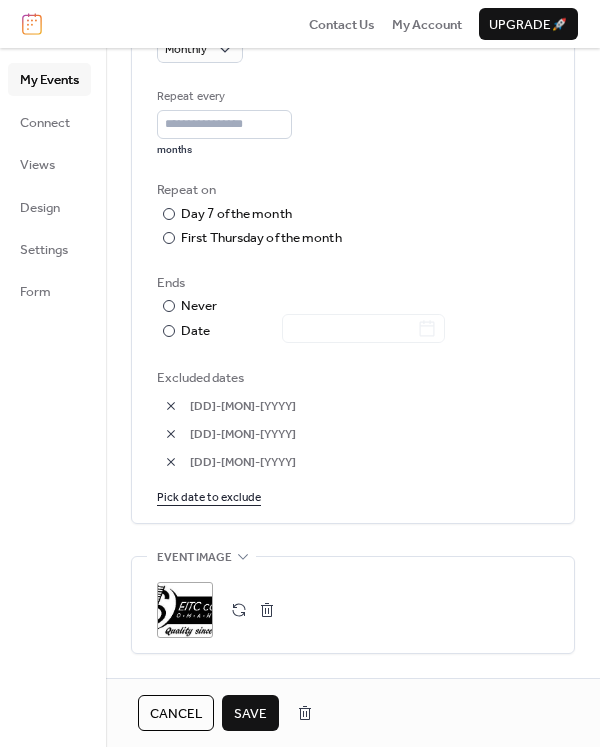 click on "Save" at bounding box center (250, 714) 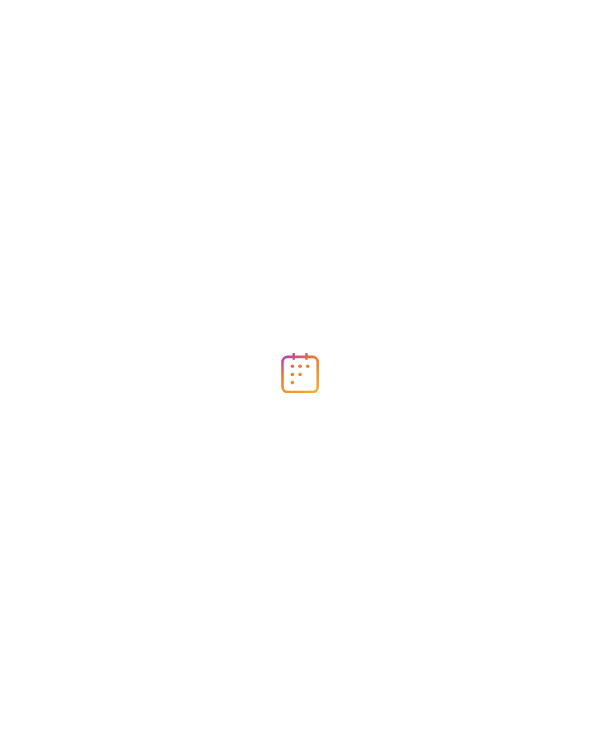 scroll, scrollTop: 0, scrollLeft: 0, axis: both 